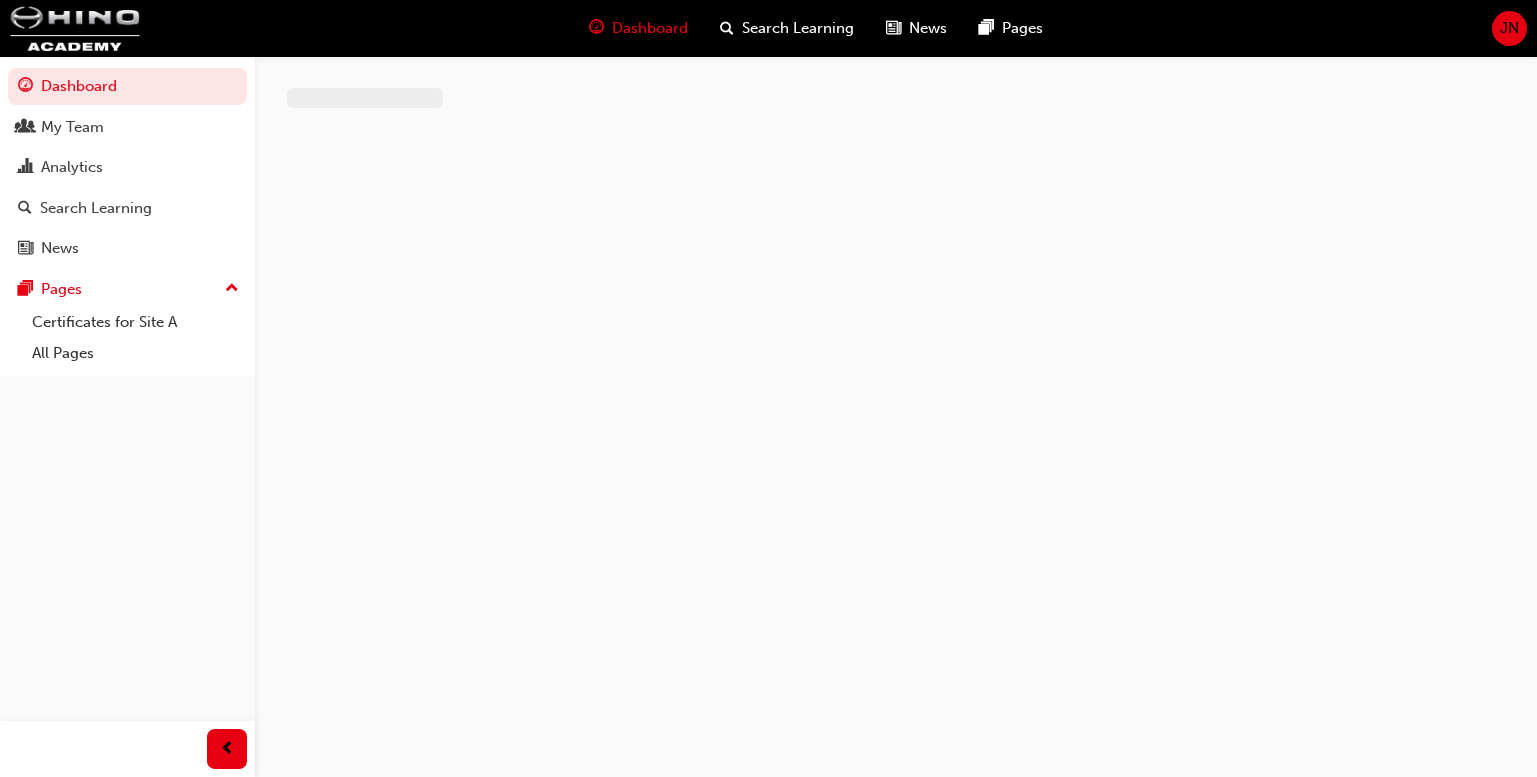 scroll, scrollTop: 0, scrollLeft: 0, axis: both 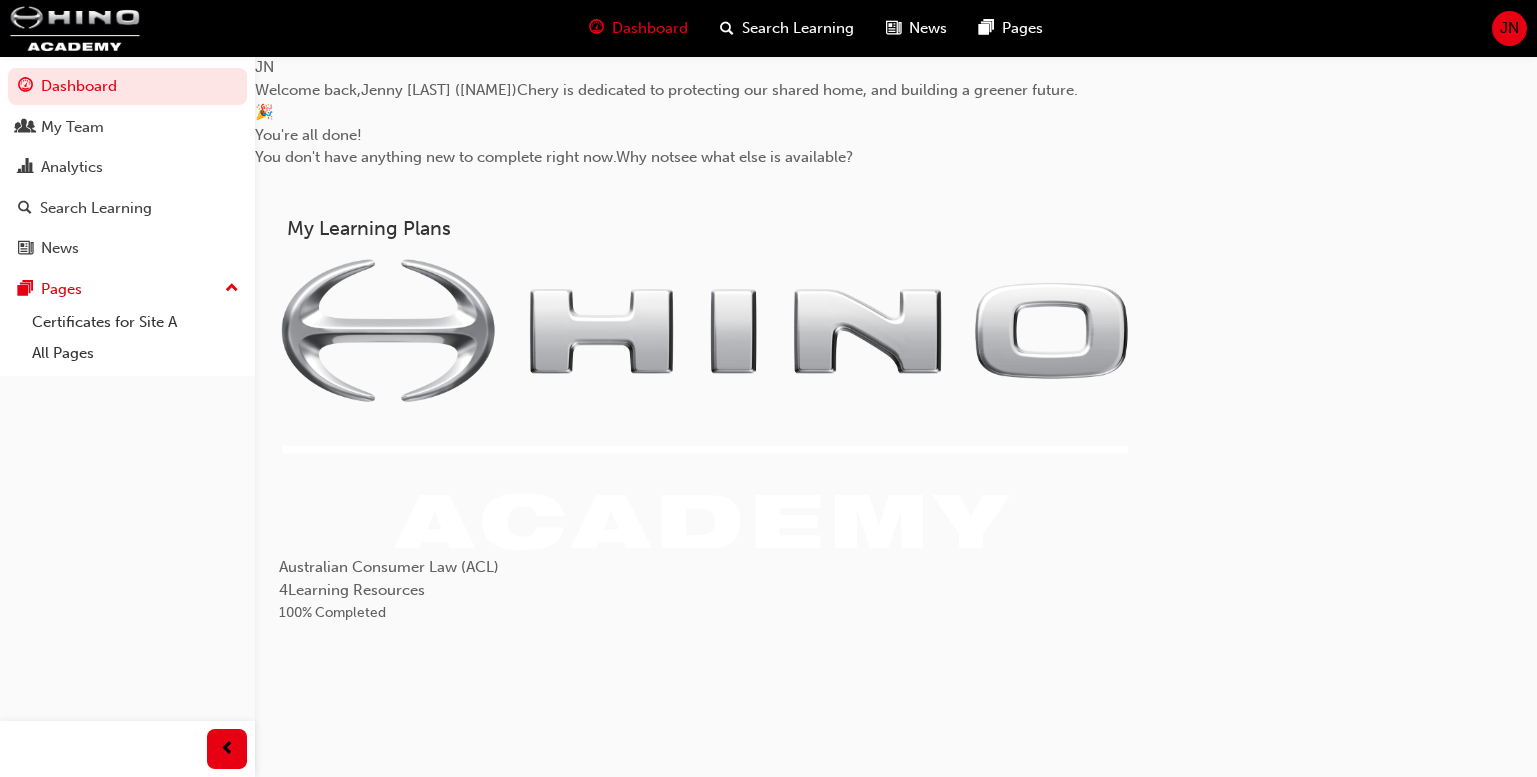click on "JN" at bounding box center (1509, 28) 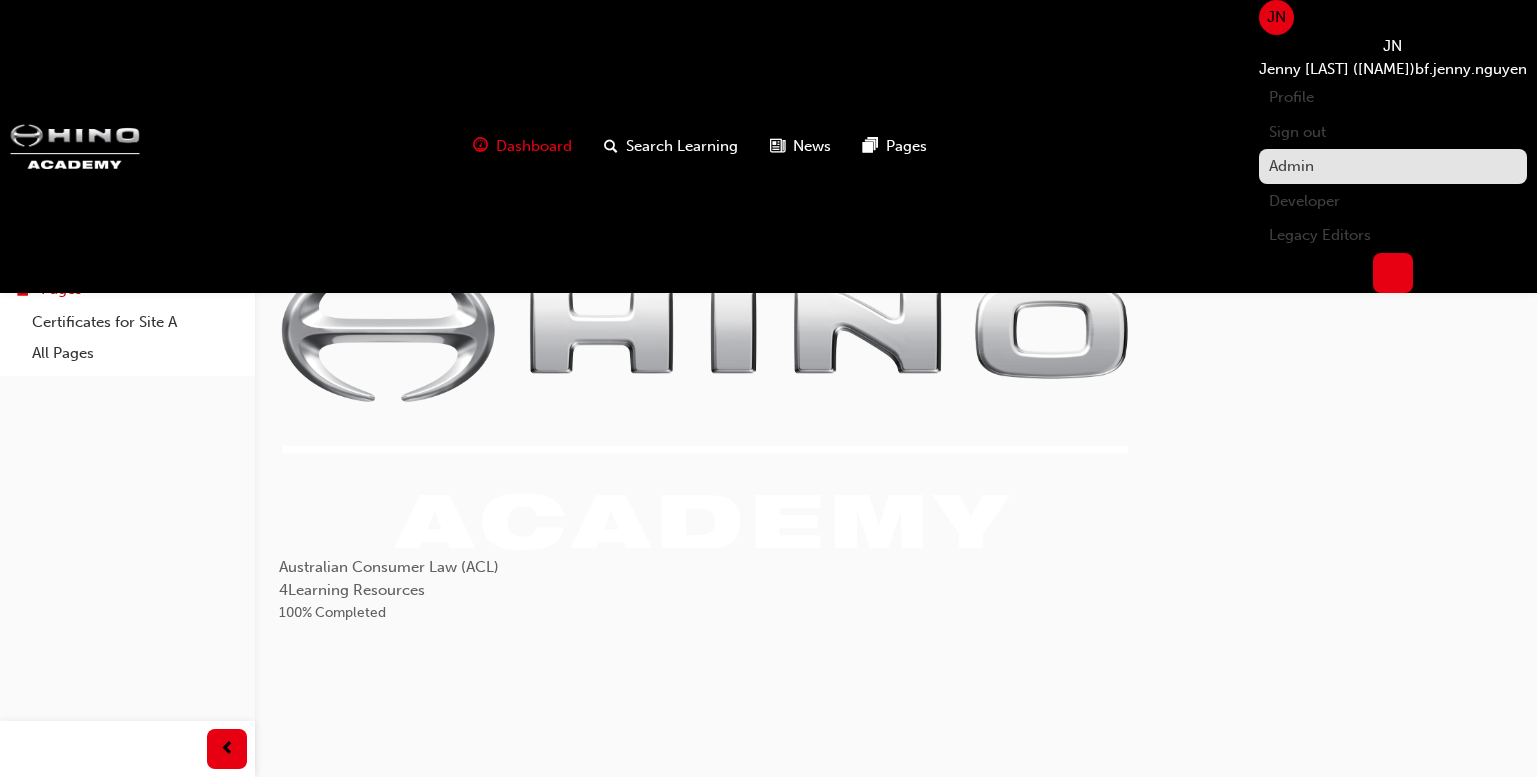 click on "Admin" at bounding box center (1393, 166) 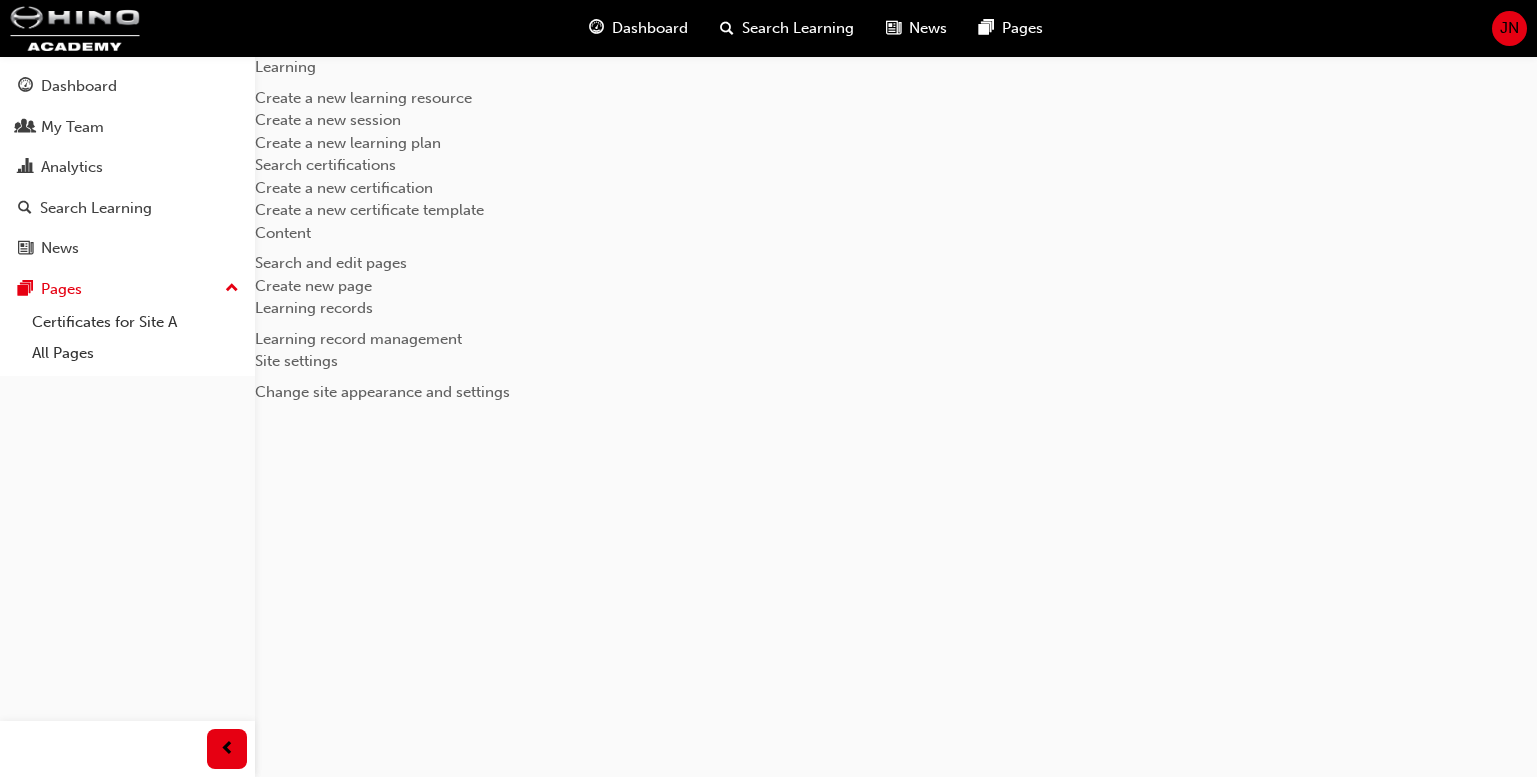 click on "Create a new learning resource" at bounding box center (363, 98) 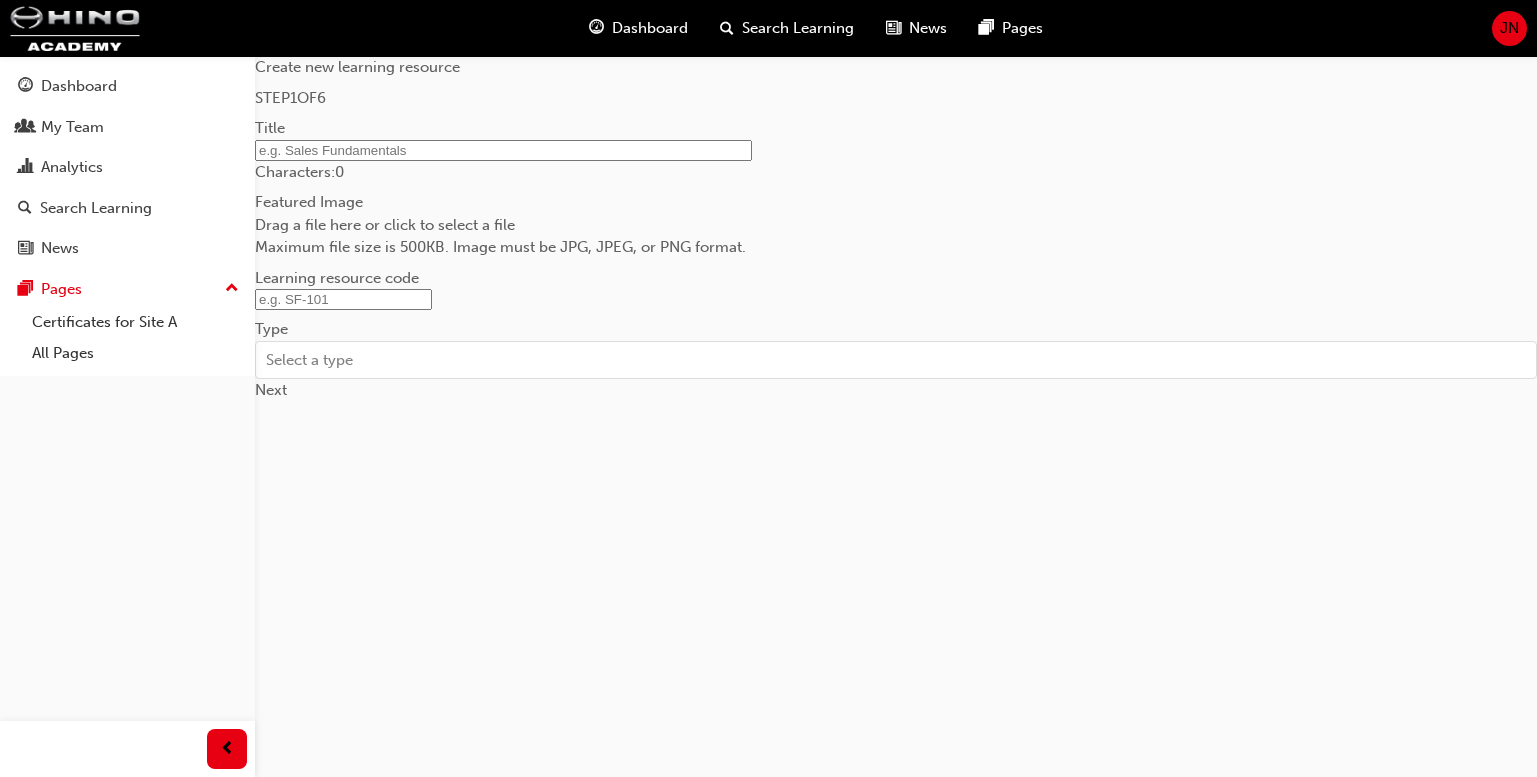 click at bounding box center (503, 150) 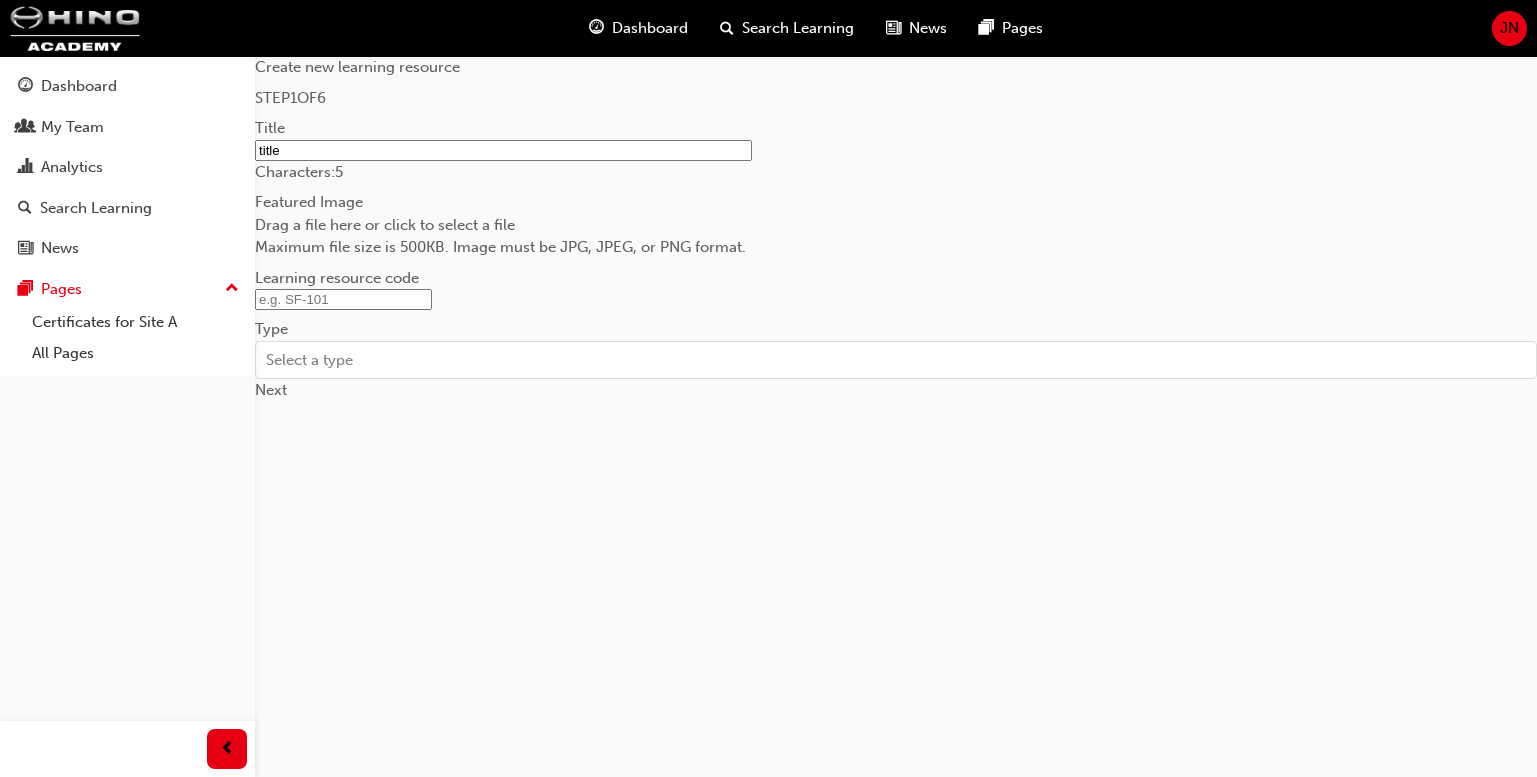 type on "title" 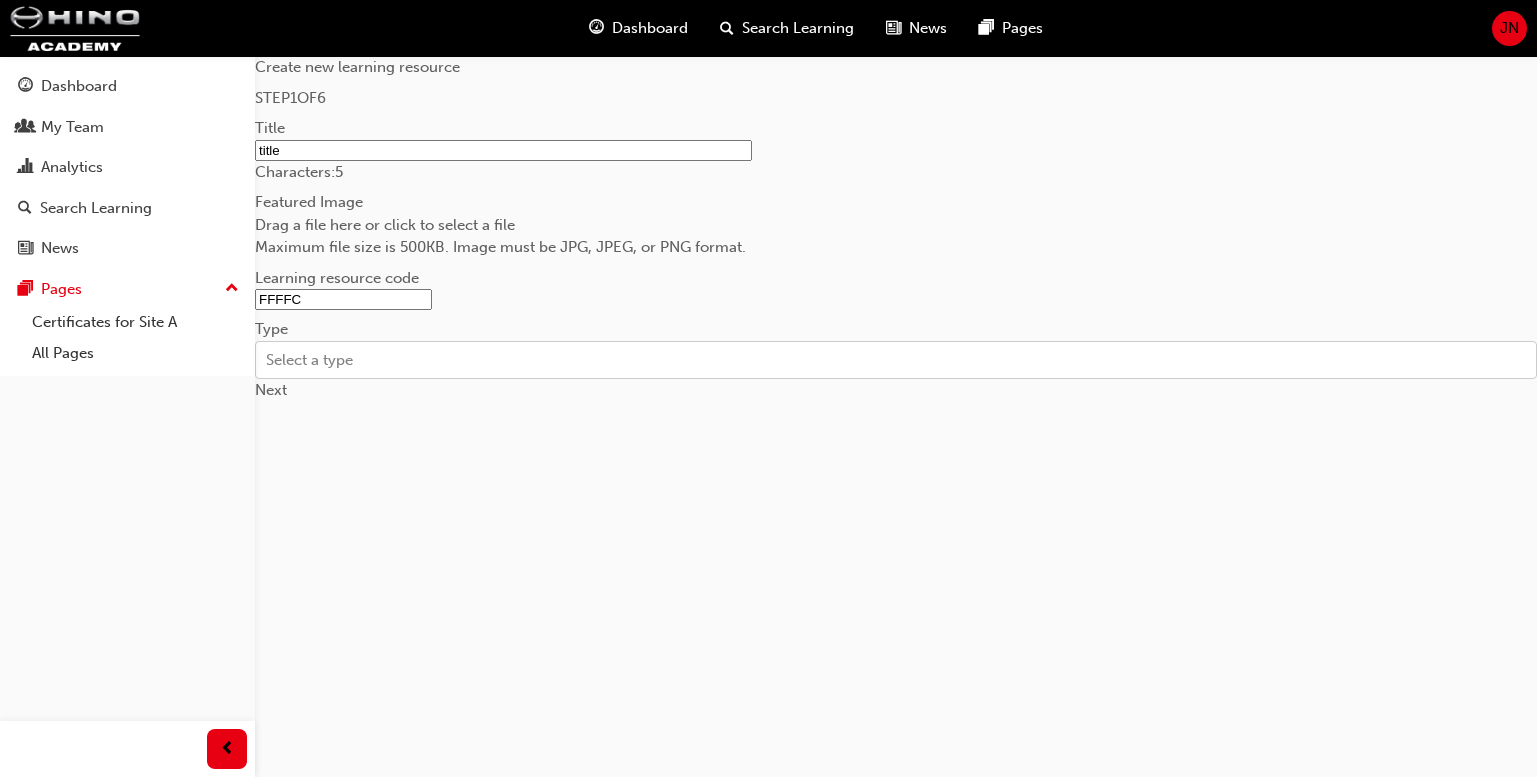type on "FFFFC" 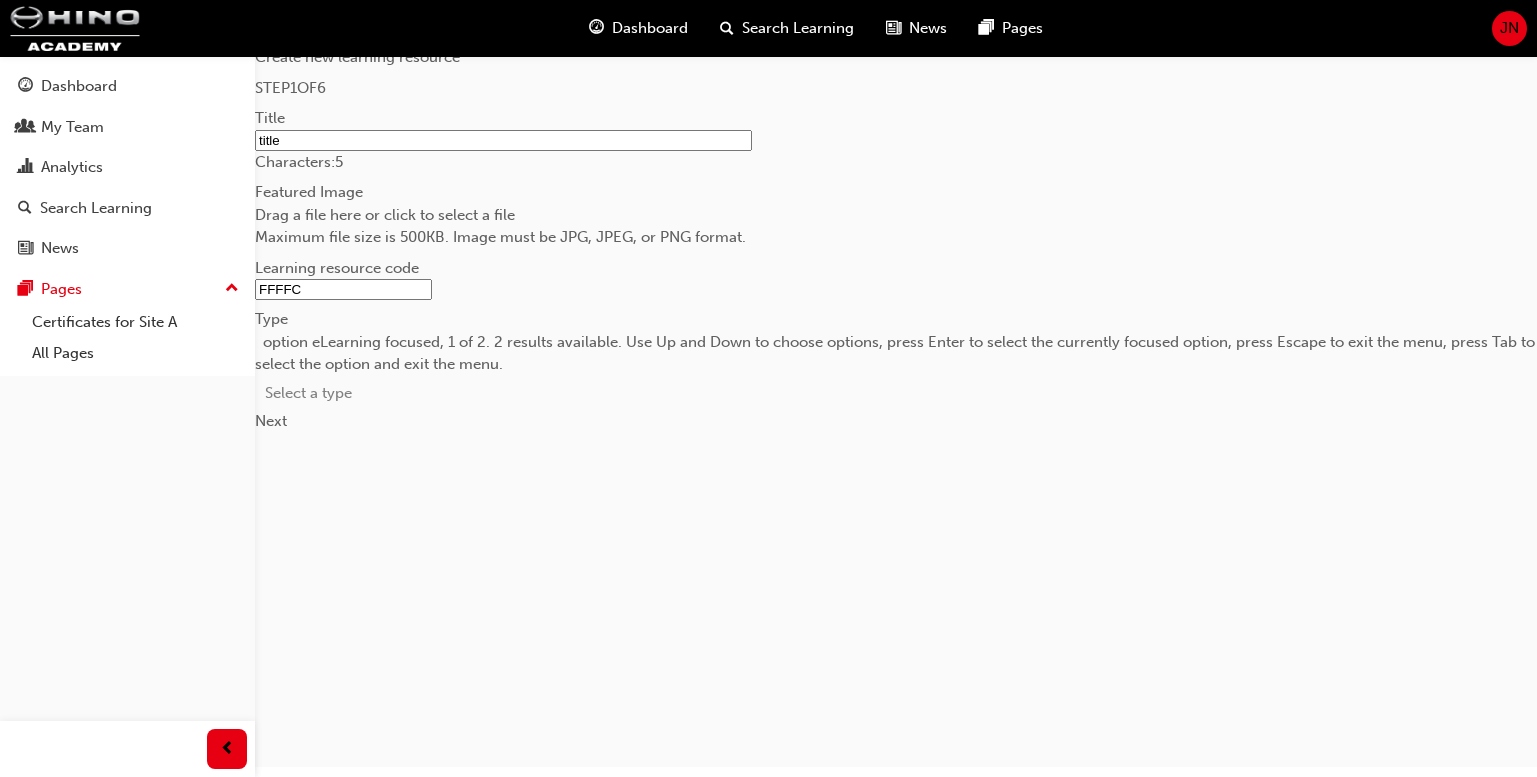 scroll, scrollTop: 120, scrollLeft: 0, axis: vertical 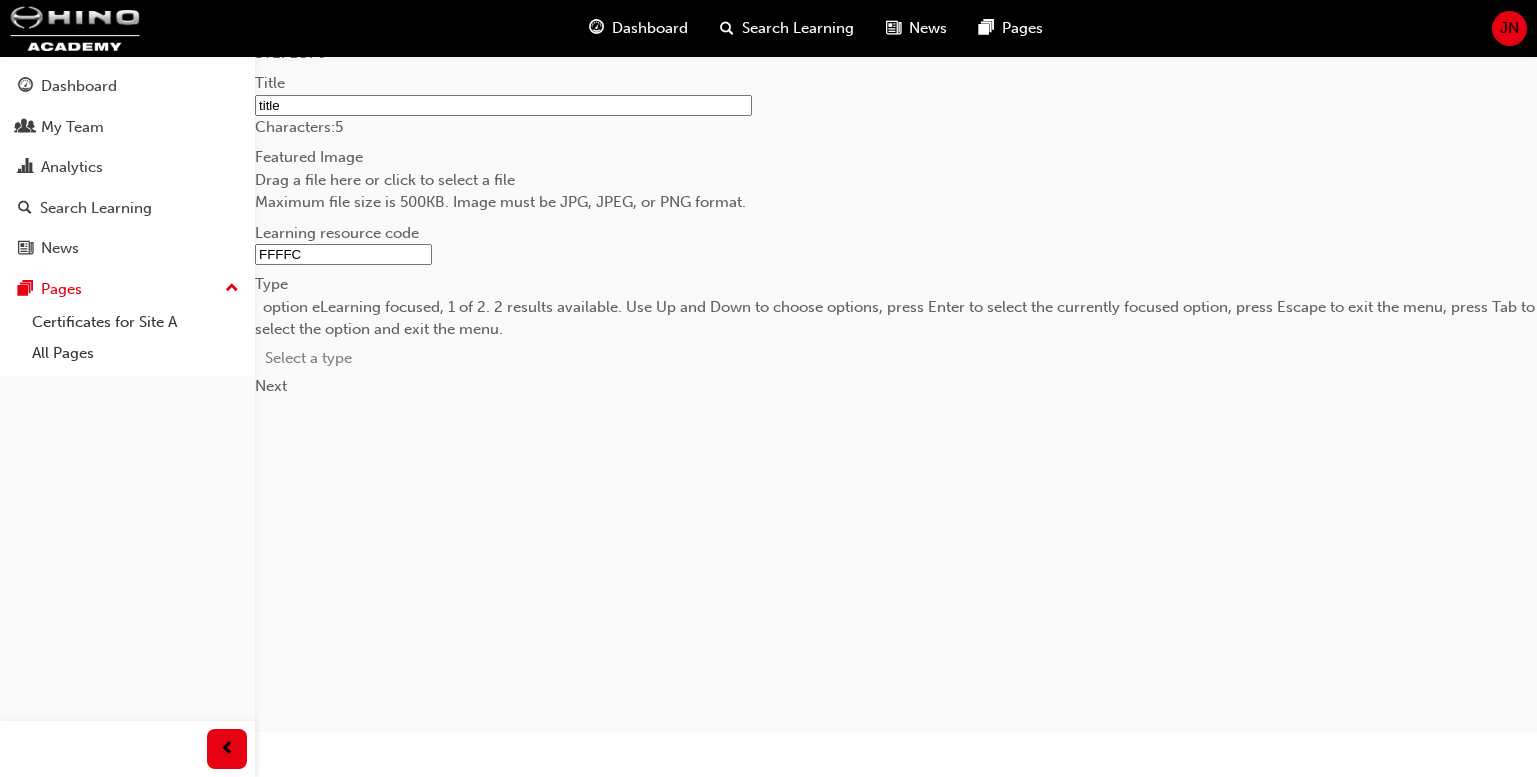 click on "eLearning" at bounding box center (768, 743) 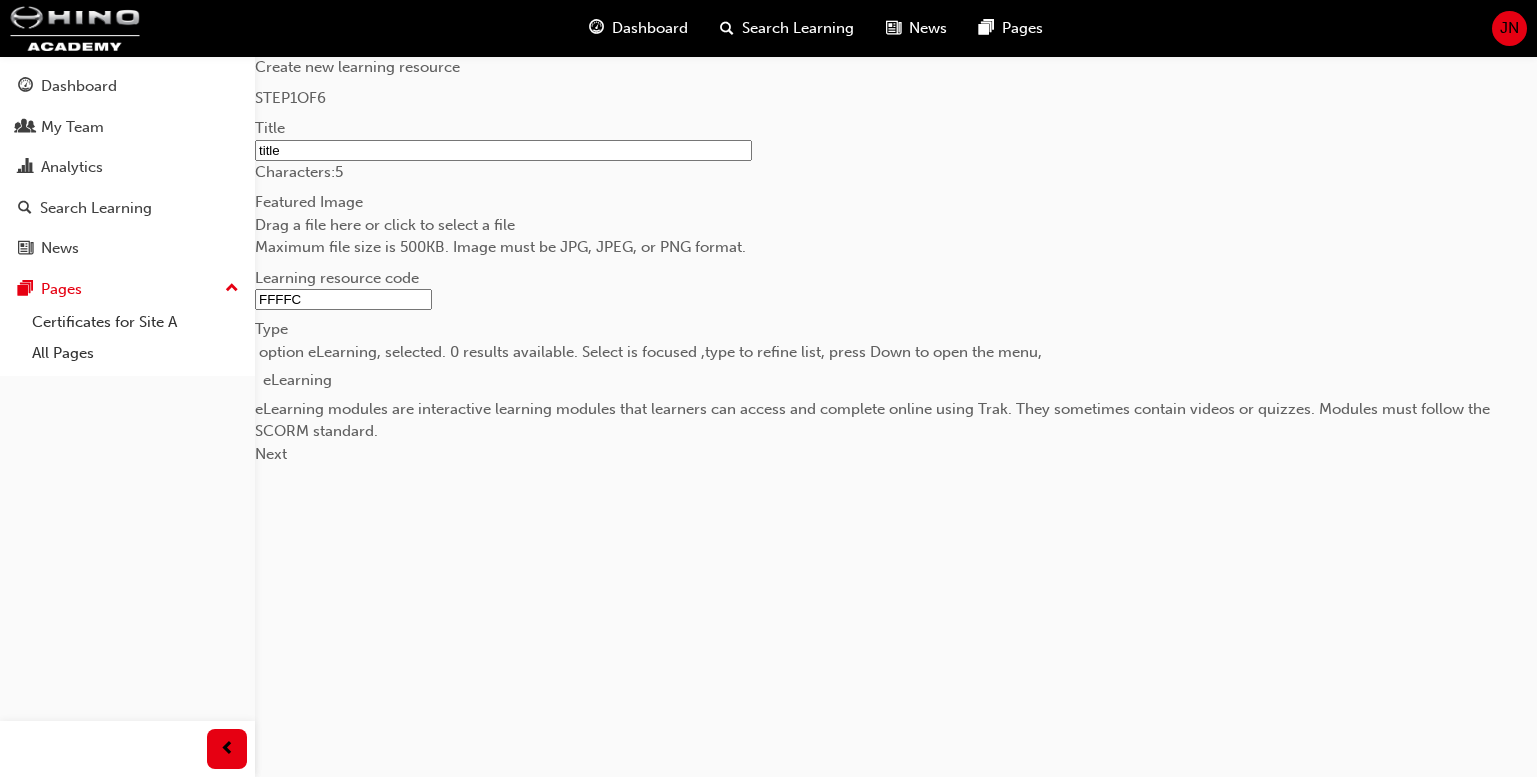 scroll, scrollTop: 141, scrollLeft: 0, axis: vertical 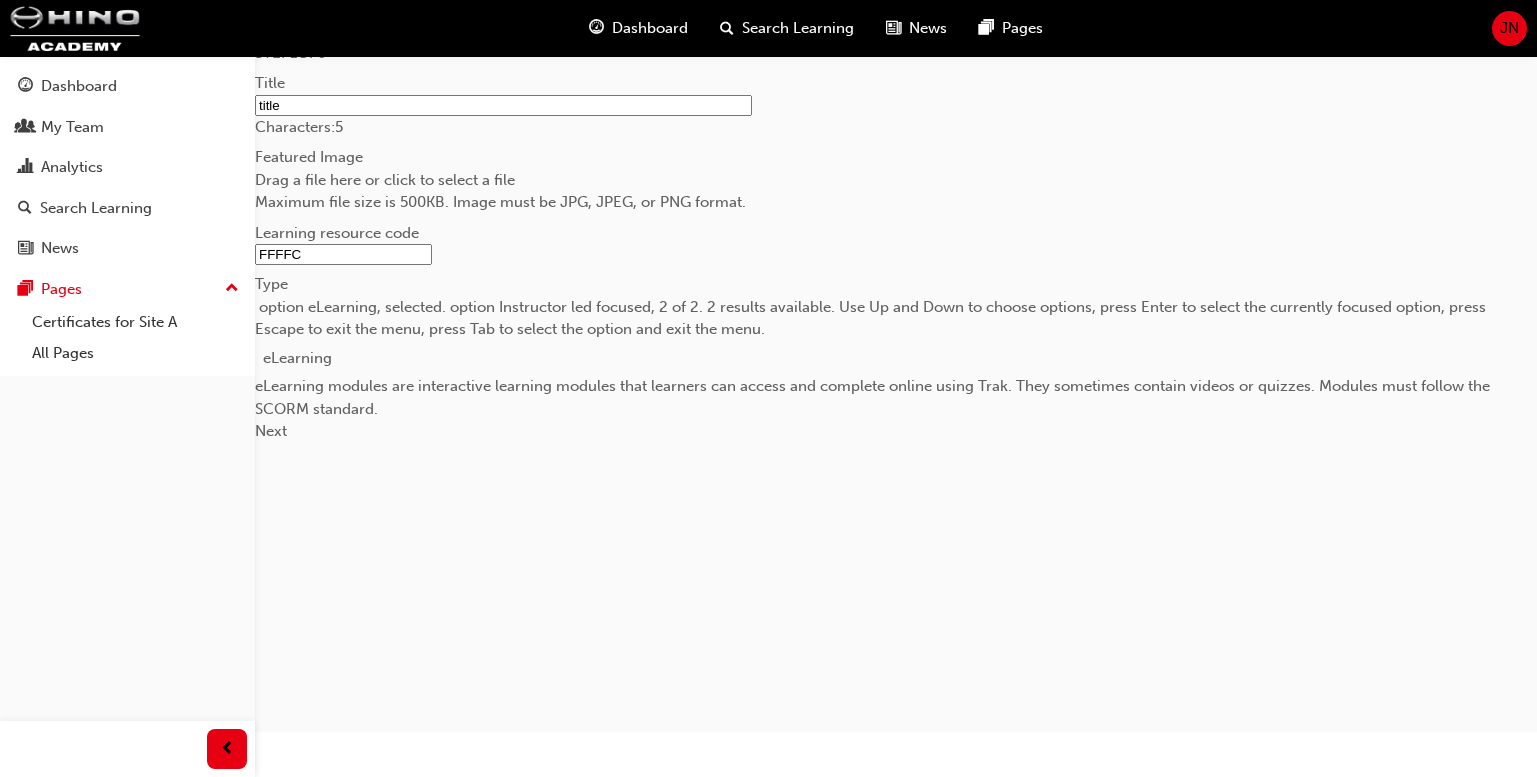 click on "Next" at bounding box center [271, 431] 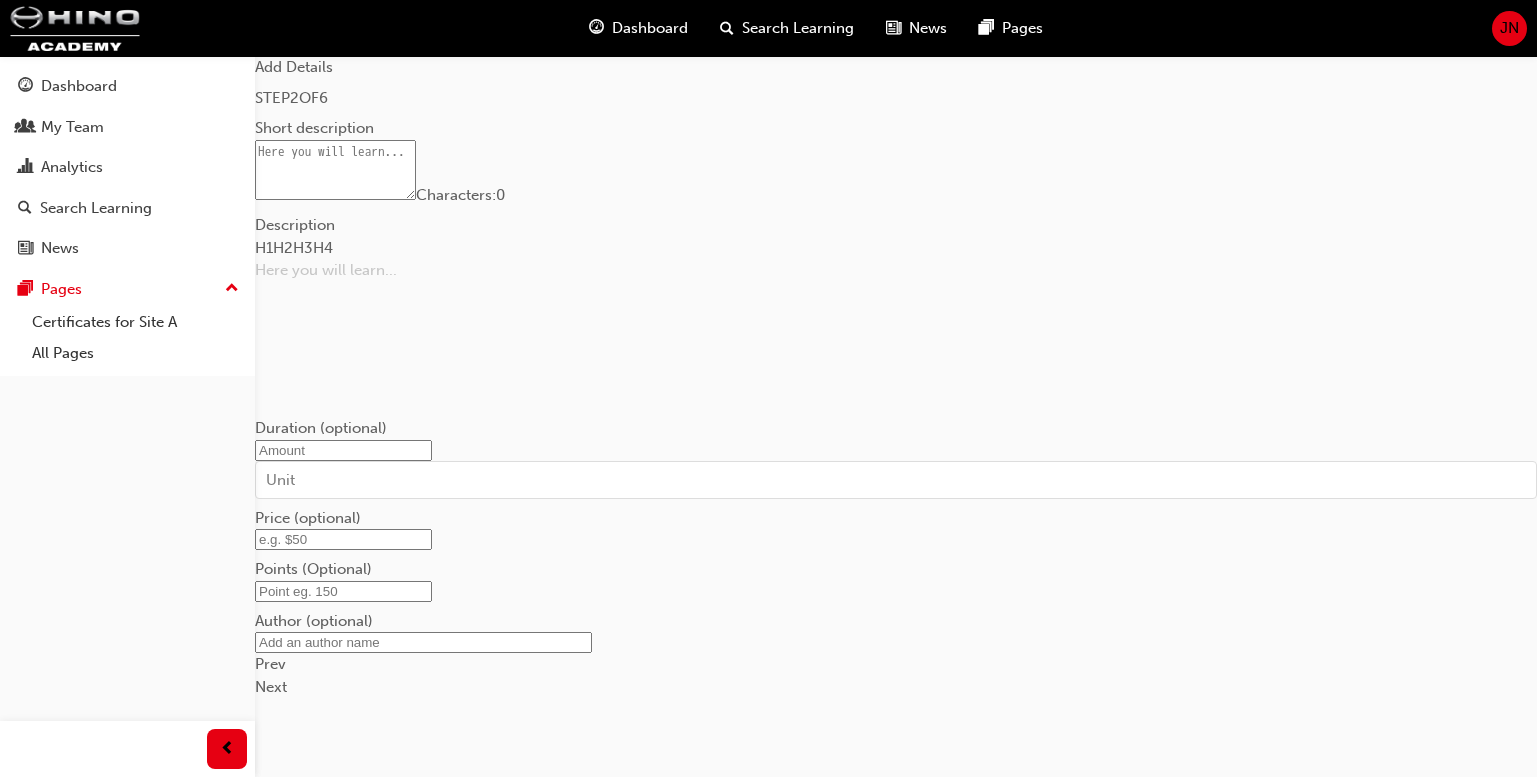 scroll, scrollTop: 0, scrollLeft: 0, axis: both 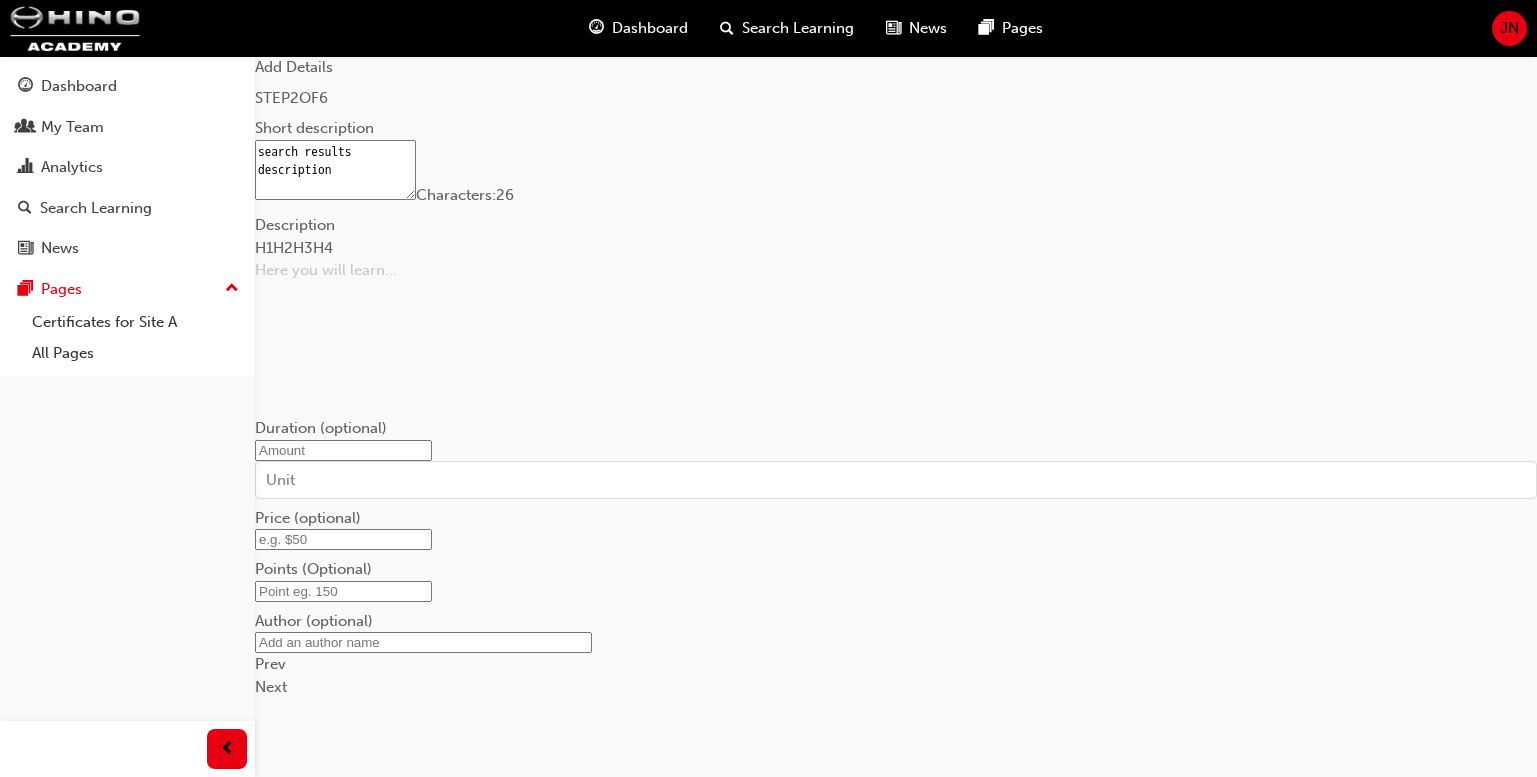 type on "search results description" 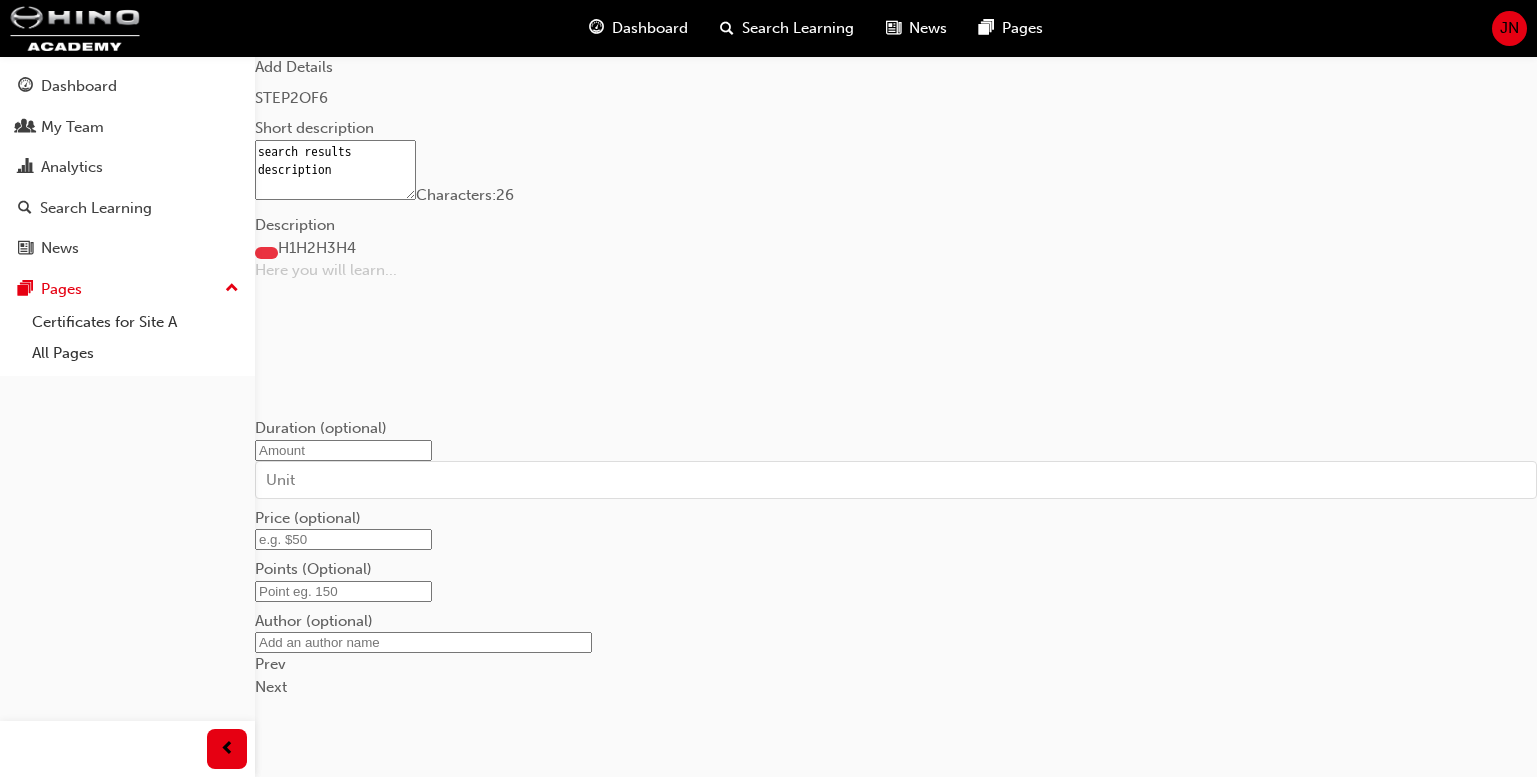 click at bounding box center (266, 253) 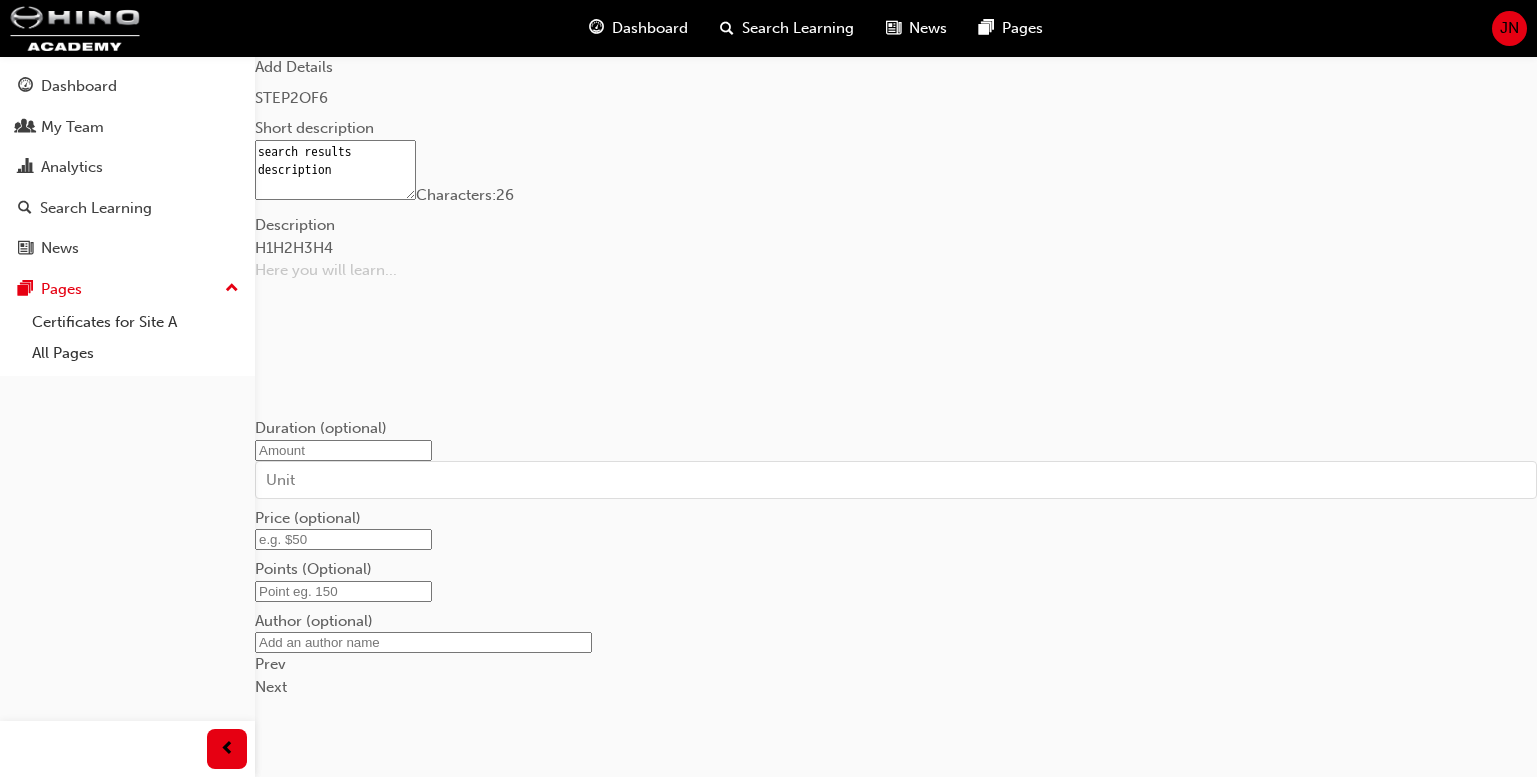 click at bounding box center (255, 253) 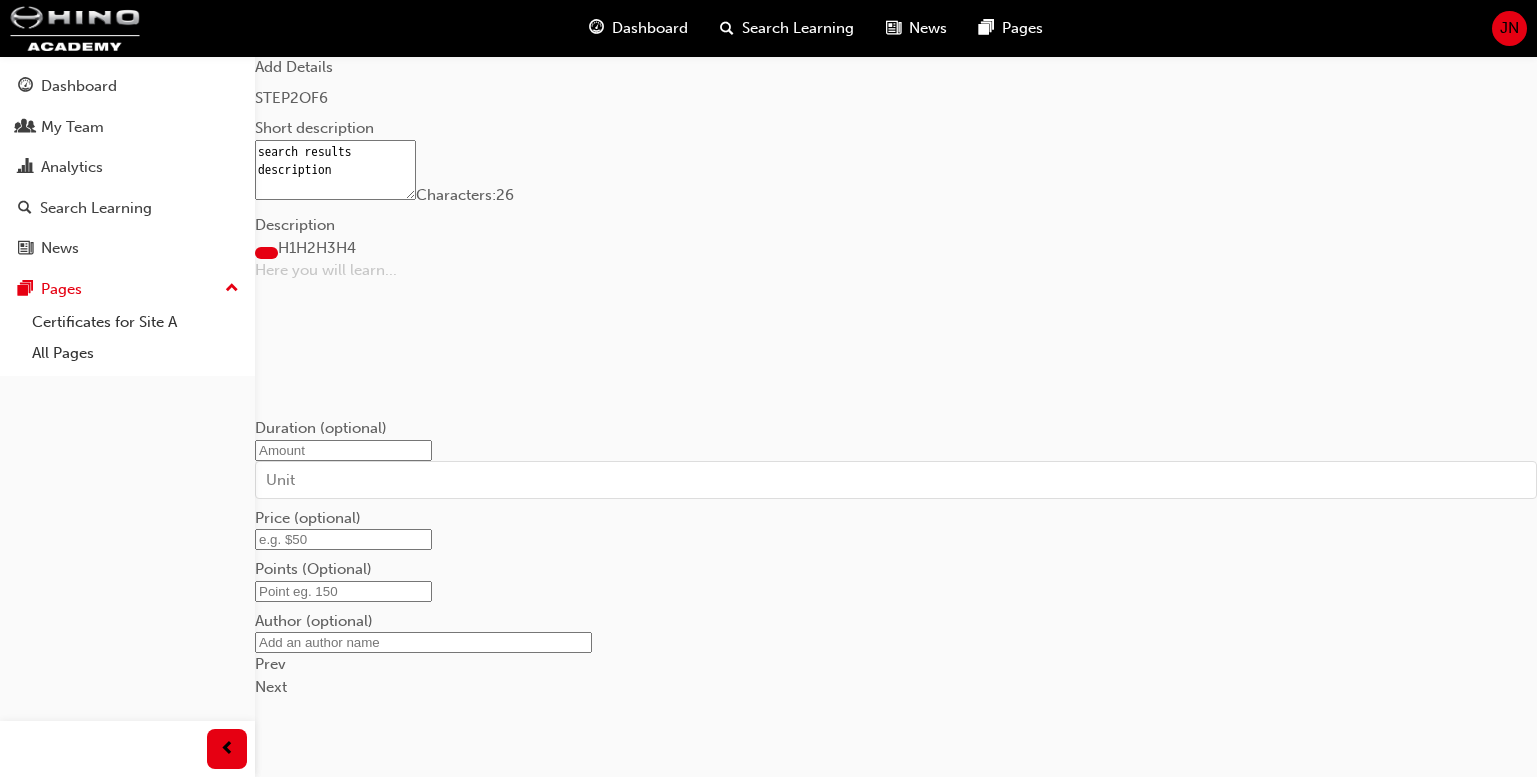 click at bounding box center [278, 253] 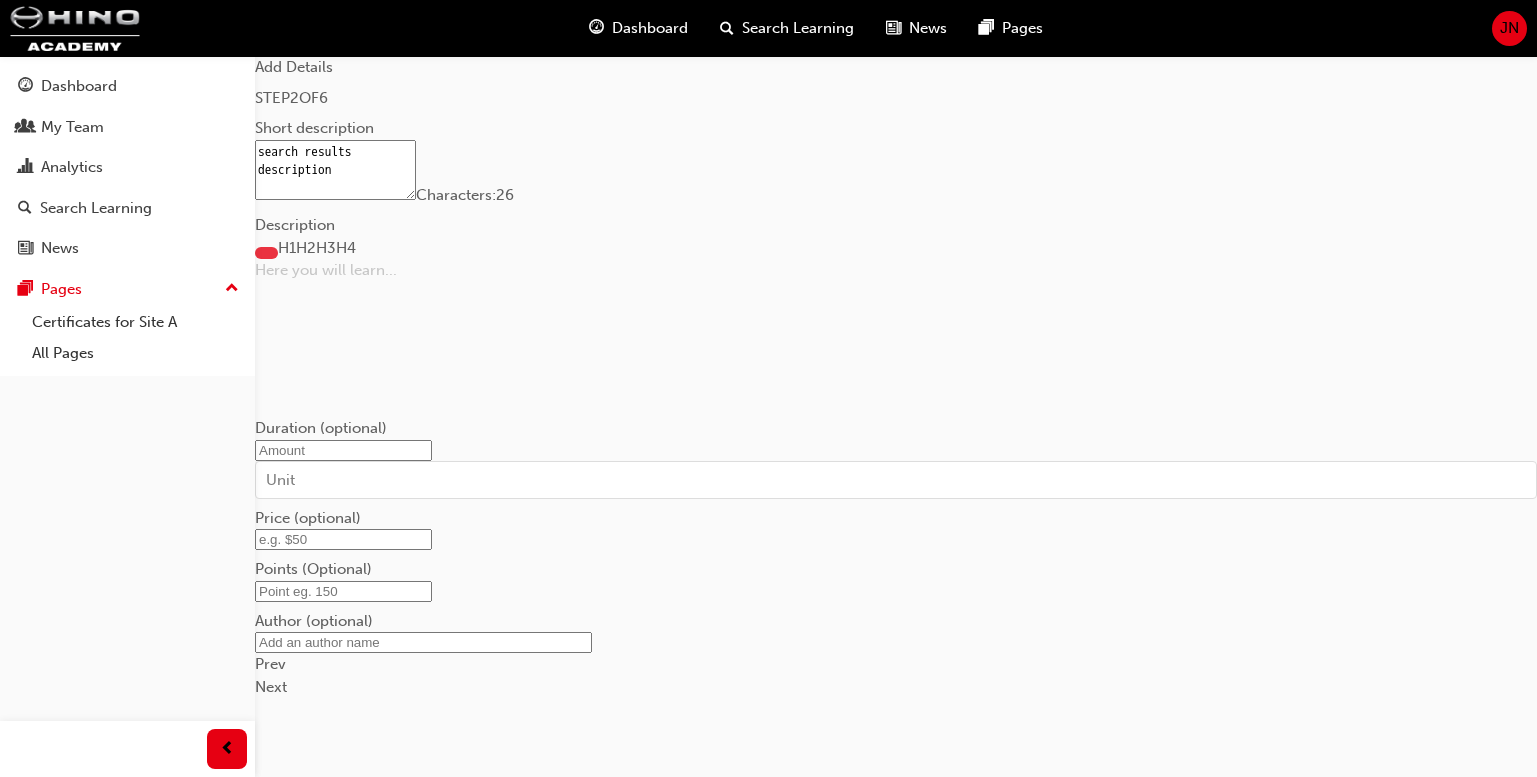 scroll, scrollTop: 209, scrollLeft: 0, axis: vertical 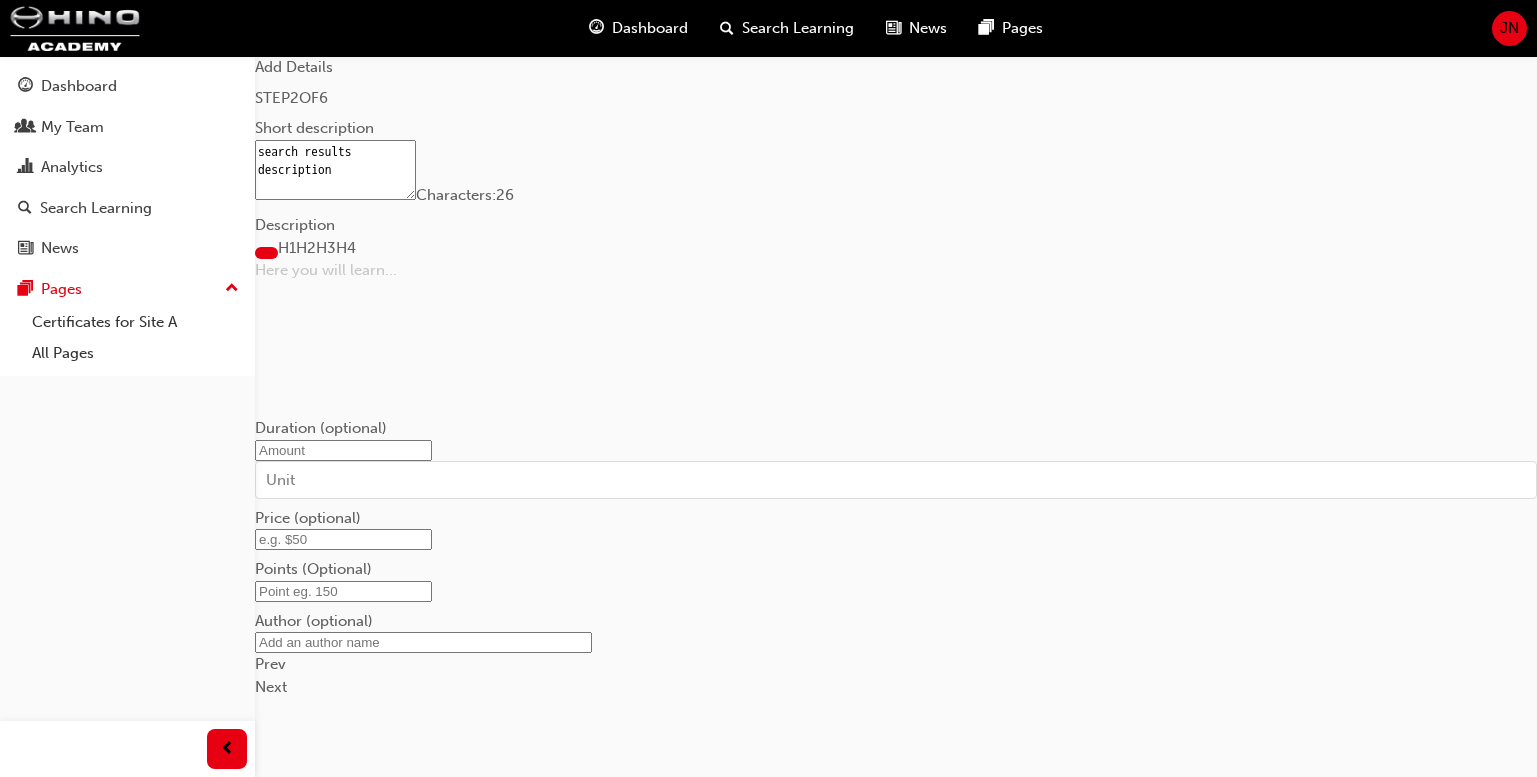 click on "H1" at bounding box center [287, 248] 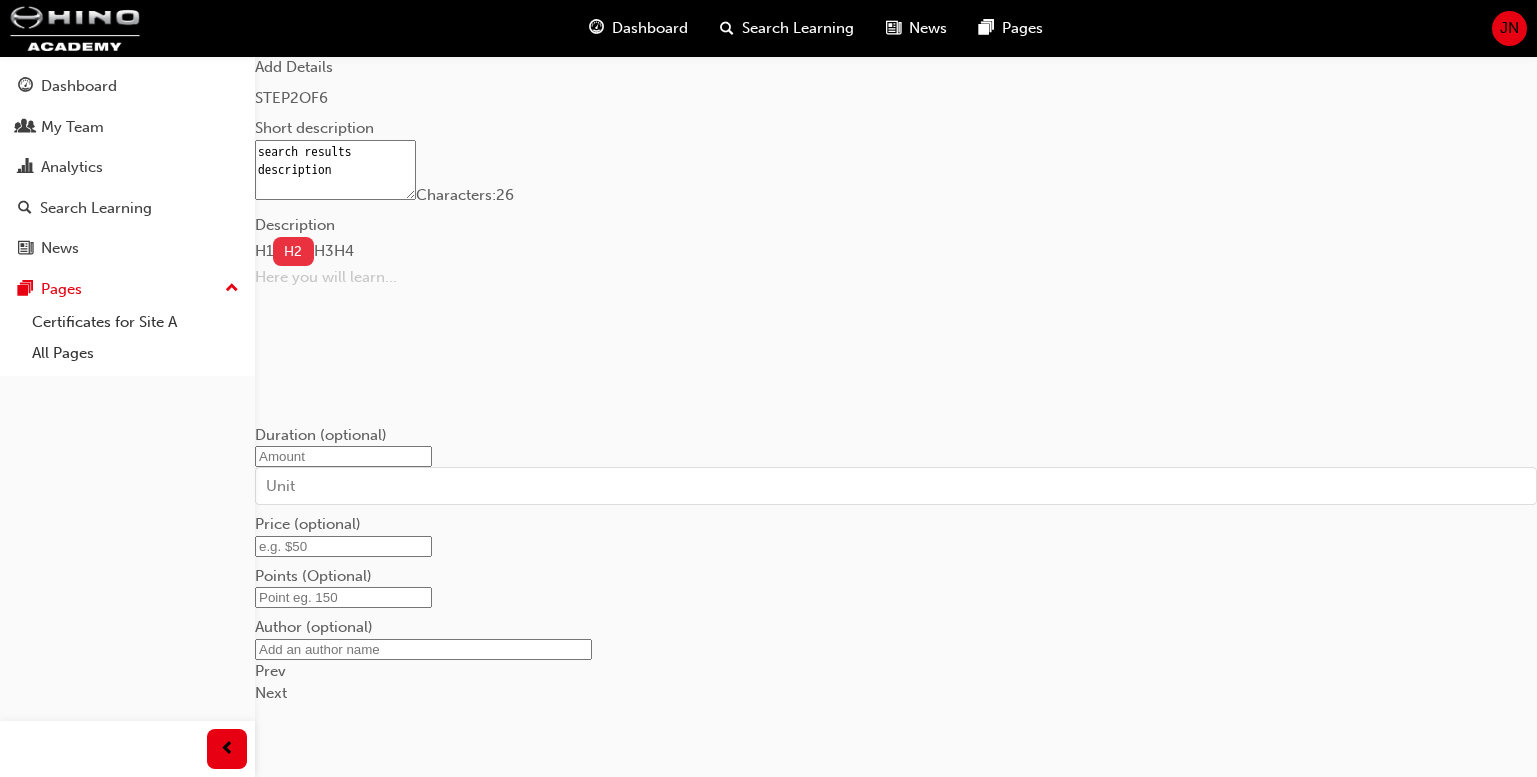 click on "H2" at bounding box center [293, 251] 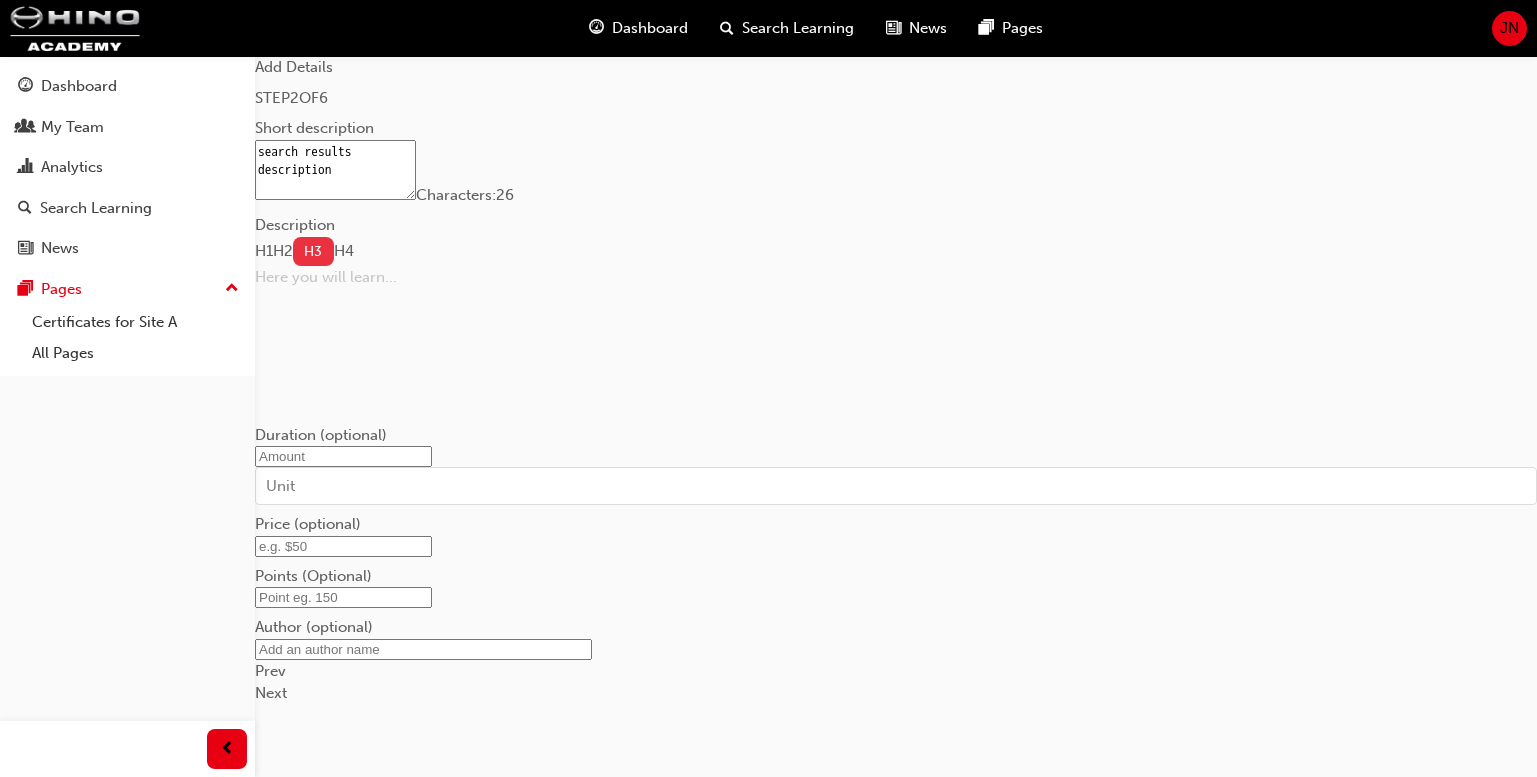 click on "H3" at bounding box center (313, 251) 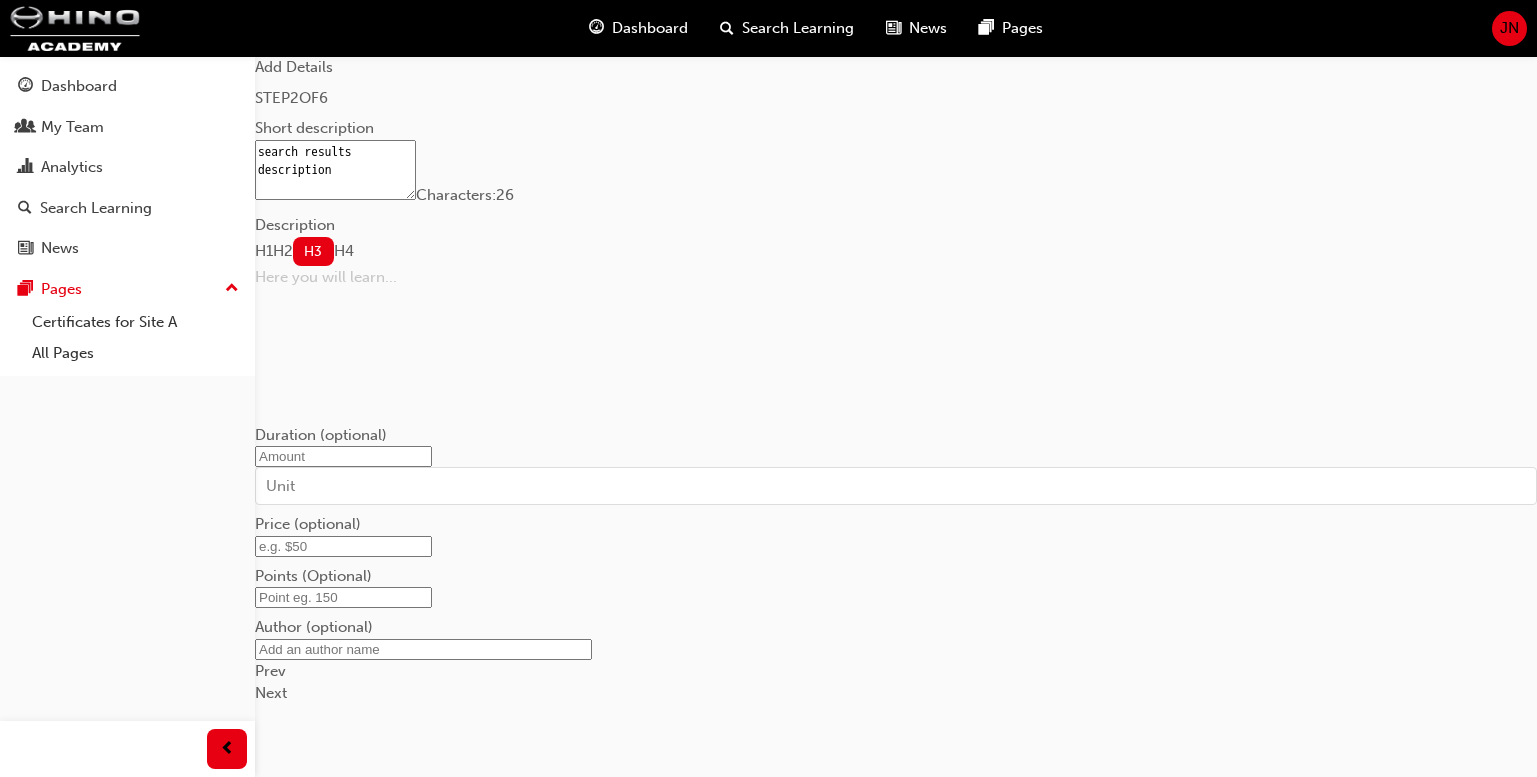 click on "H4" at bounding box center (344, 251) 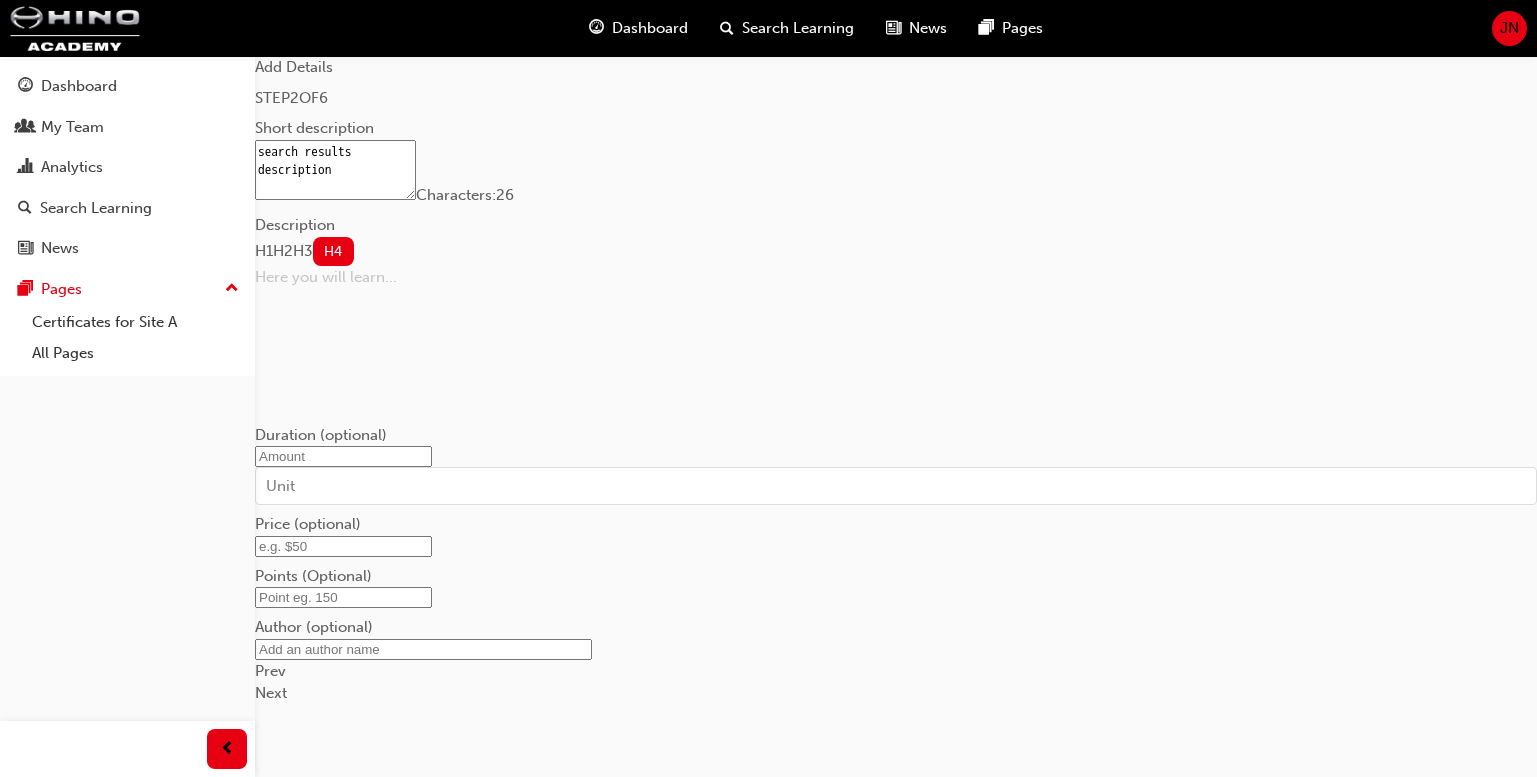 click on "H1 H2 H3 H4 Here you will learn... ﻿" at bounding box center [896, 326] 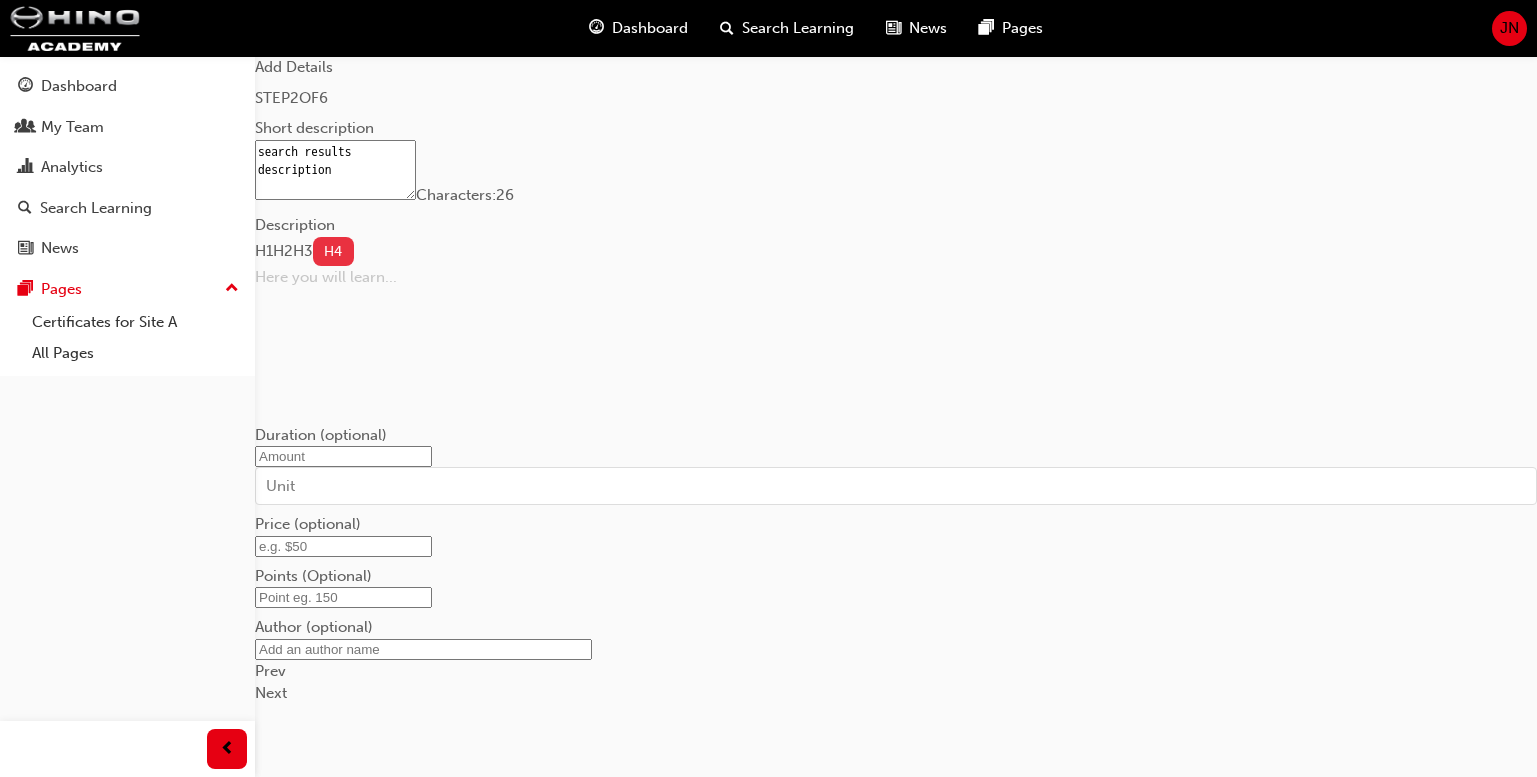 click on "H4" at bounding box center (333, 251) 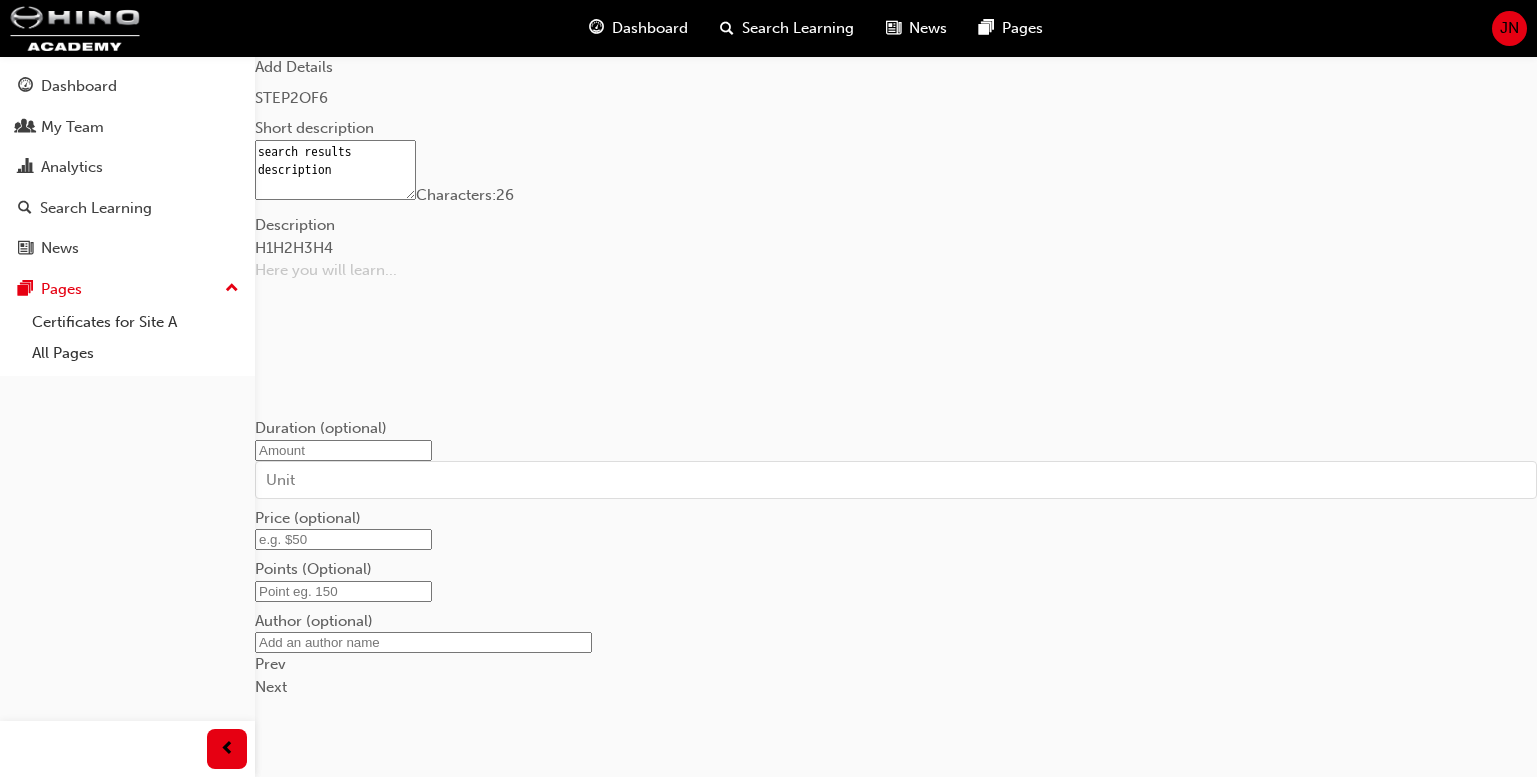 click on "Here you will learn... ﻿" at bounding box center [896, 334] 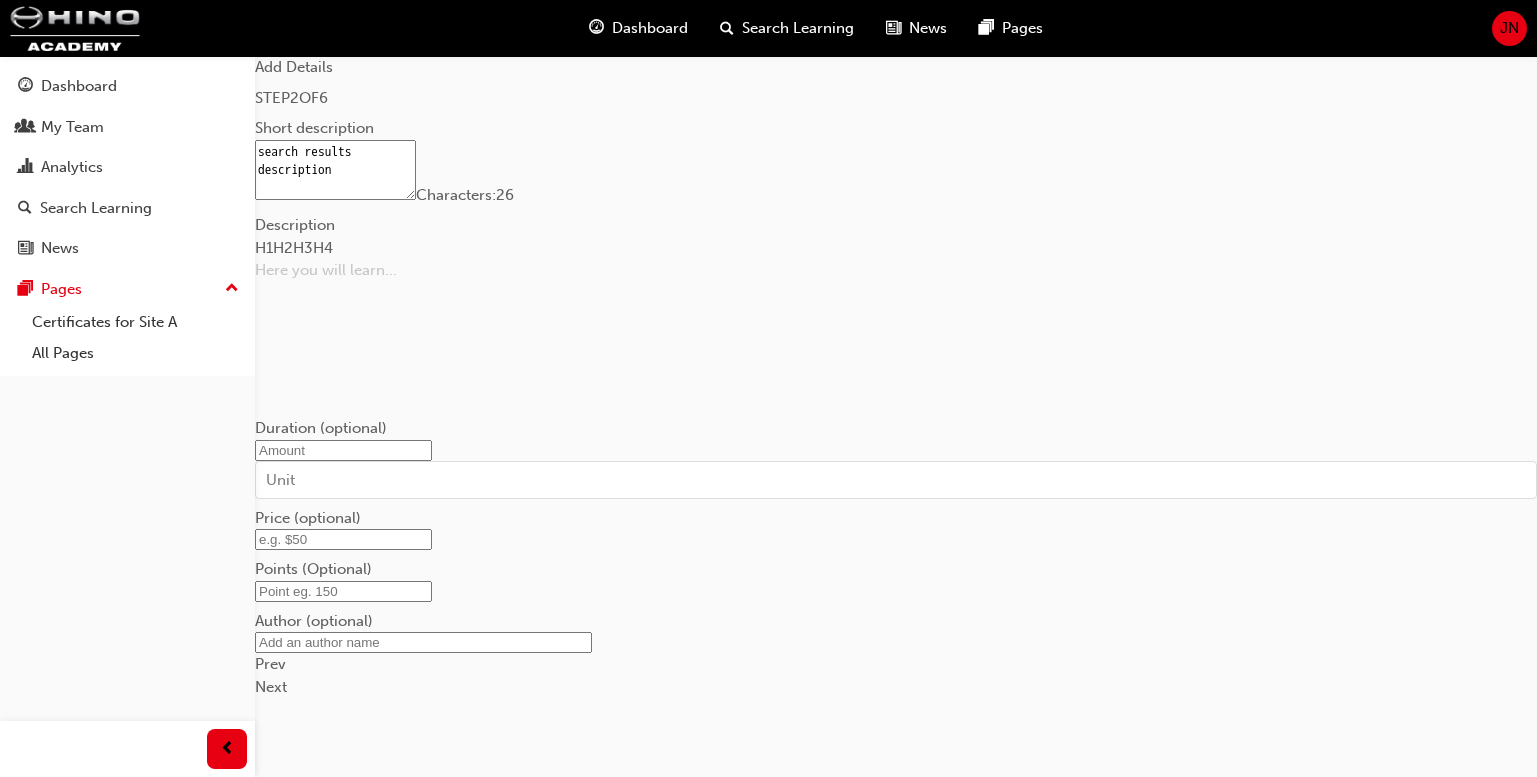 click at bounding box center (333, 253) 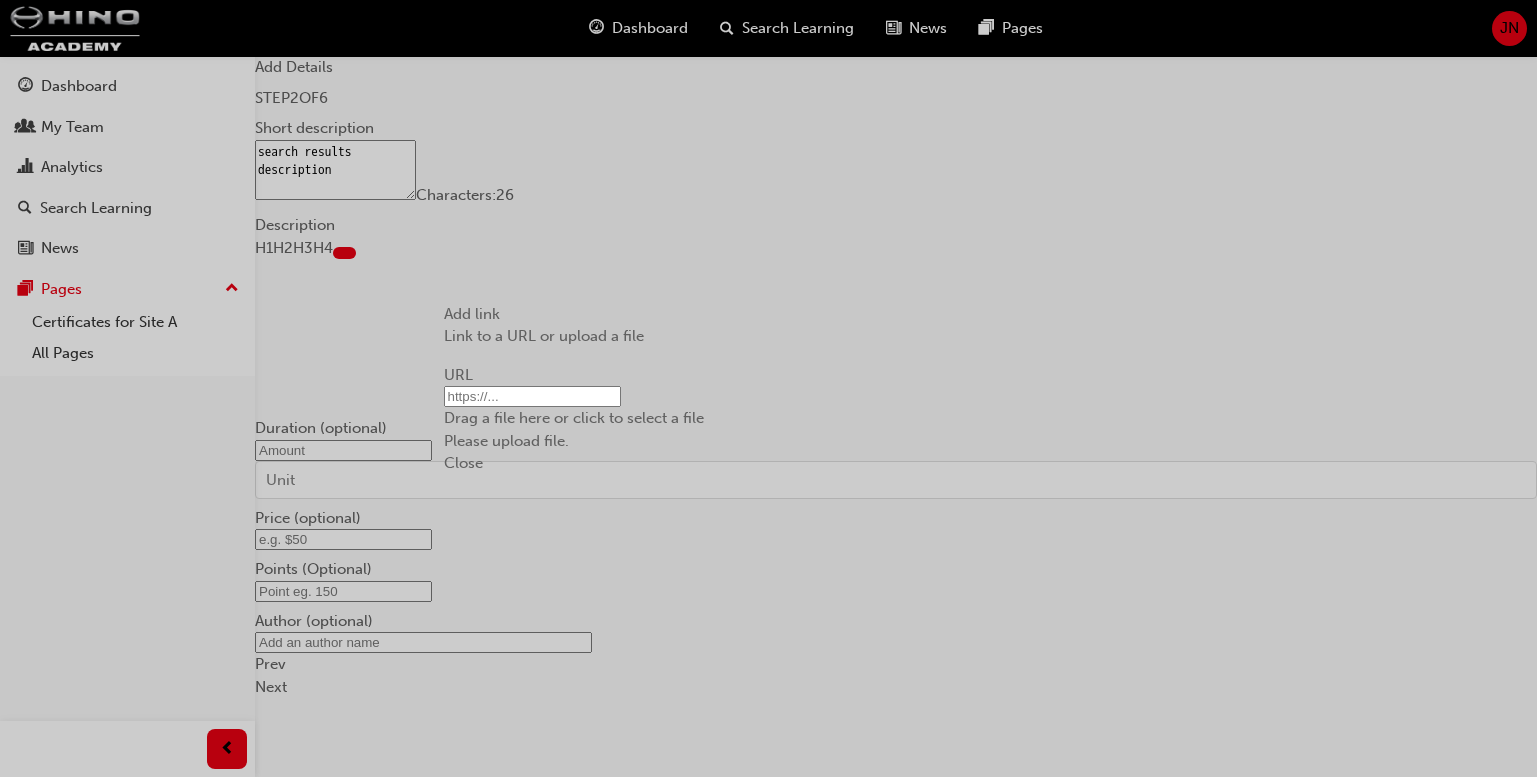 click on "Your version of Internet Explorer is outdated and not supported. Please upgrade to a  modern browser . Dashboard Search Learning News Pages JN Dashboard My Team Analytics Search Learning News Pages Pages Certificates for Site A All Pages Add Details STEP  2  OF  6 Short description search results description Characters:  26 Description H1 H2 H3 H4 ﻿ ﻿ Duration (optional) Unit Price (optional) Points (Optional) Author (optional) Prev Next Add link Link to a URL or upload a file URL Drag a file here or click to select a file Please upload file. Close" at bounding box center [768, 388] 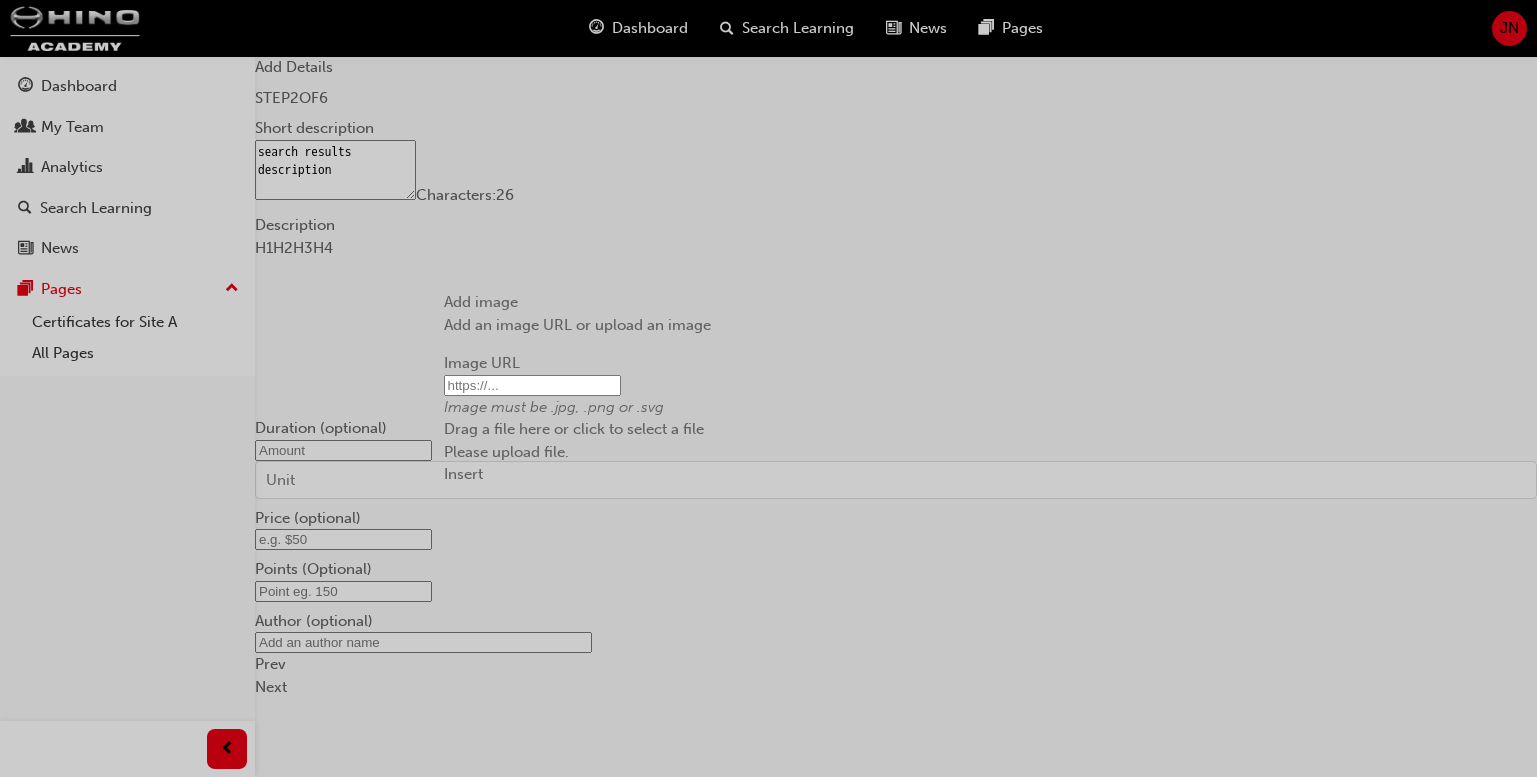 click on "Your version of Internet Explorer is outdated and not supported. Please upgrade to a  modern browser . Dashboard Search Learning News Pages JN Dashboard My Team Analytics Search Learning News Pages Pages Certificates for Site A All Pages Add Details STEP  2  OF  6 Short description search results description Characters:  26 Description H1 H2 H3 H4 ﻿ ﻿ Duration (optional) Unit Price (optional) Points (Optional) Author (optional) Prev Next Add image Add an image URL or upload an image Image URL Image must be .jpg, .png or .svg Drag a file here or click to select a file Please upload file. Insert" at bounding box center (768, 388) 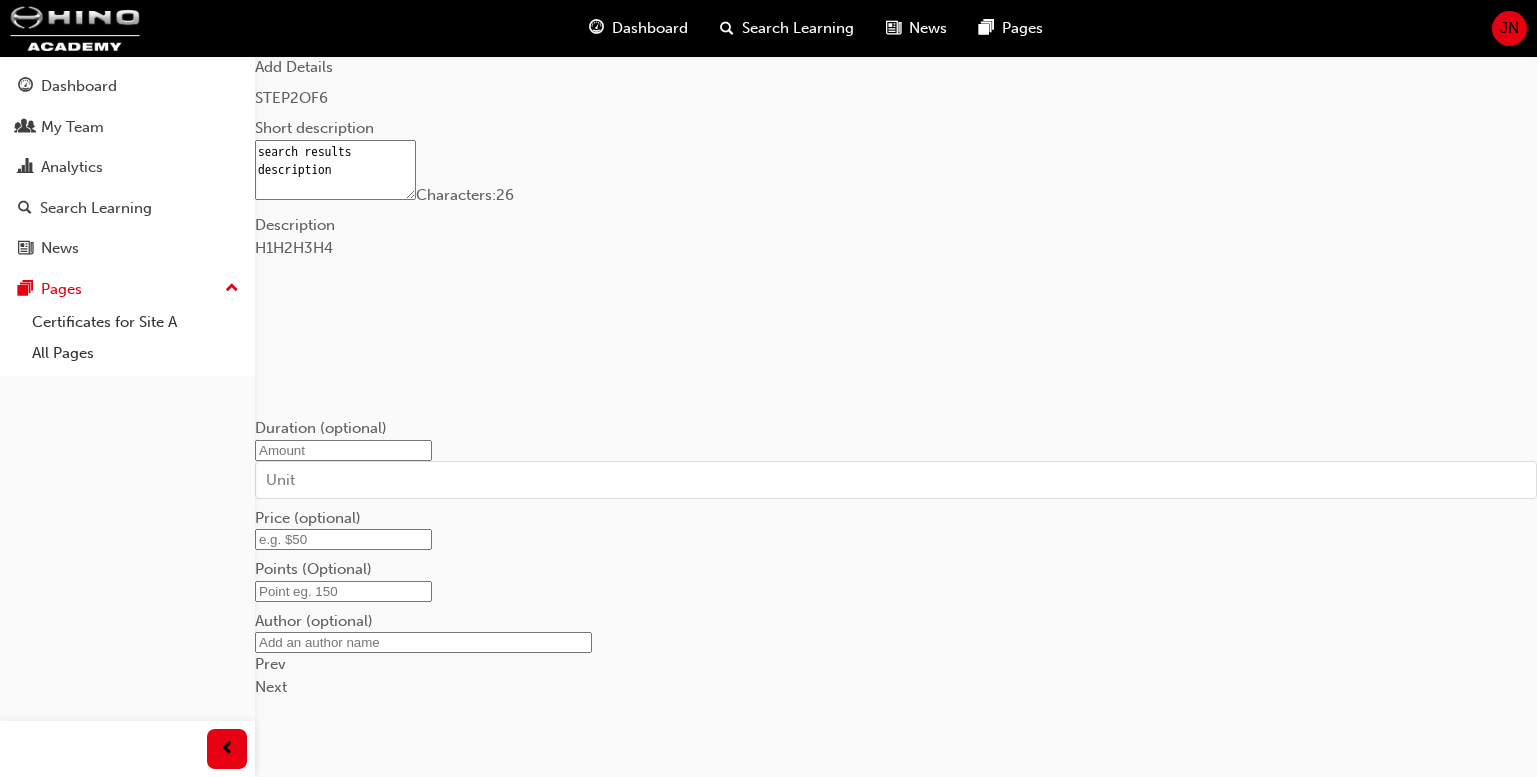click at bounding box center (333, 253) 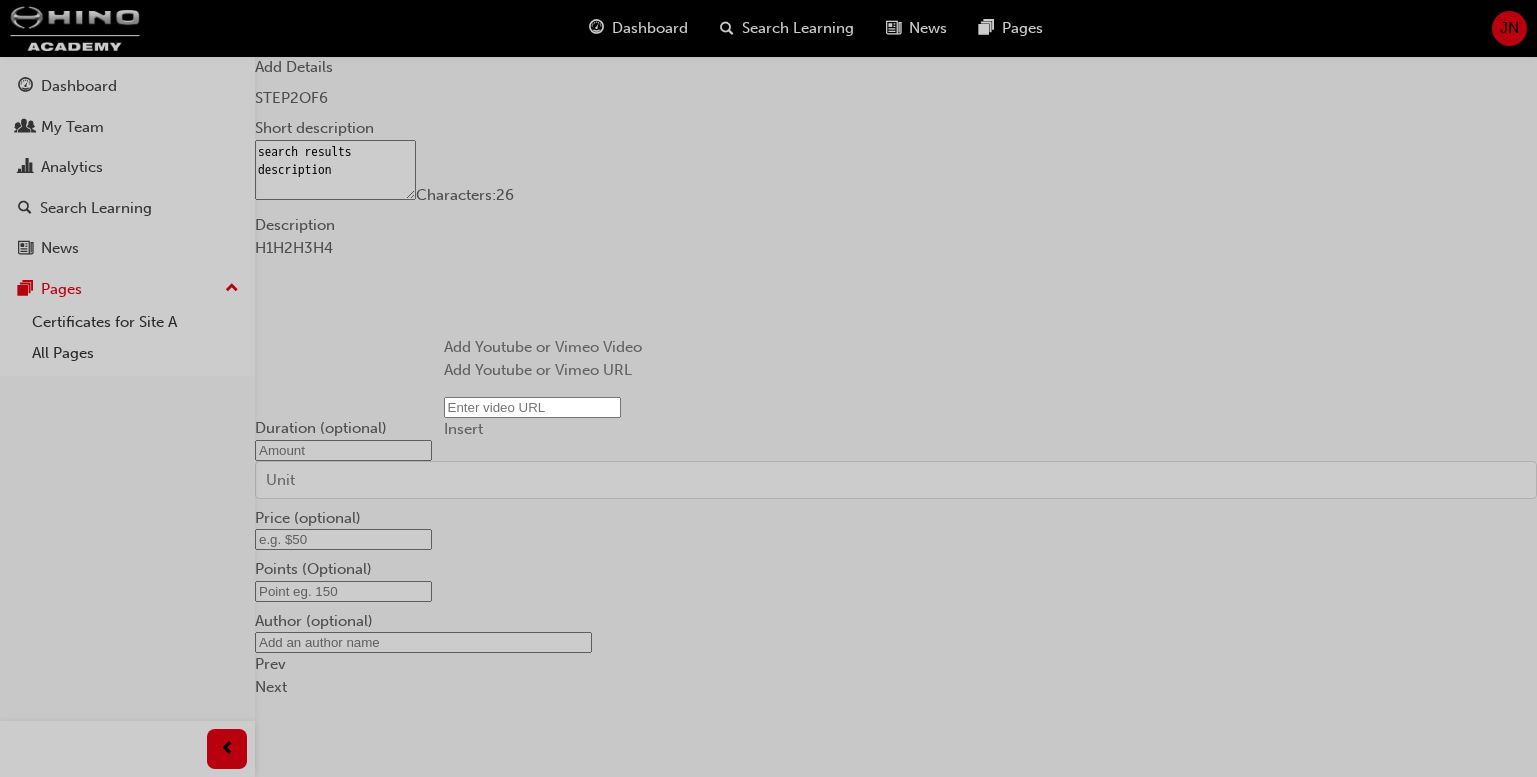 click at bounding box center (532, 407) 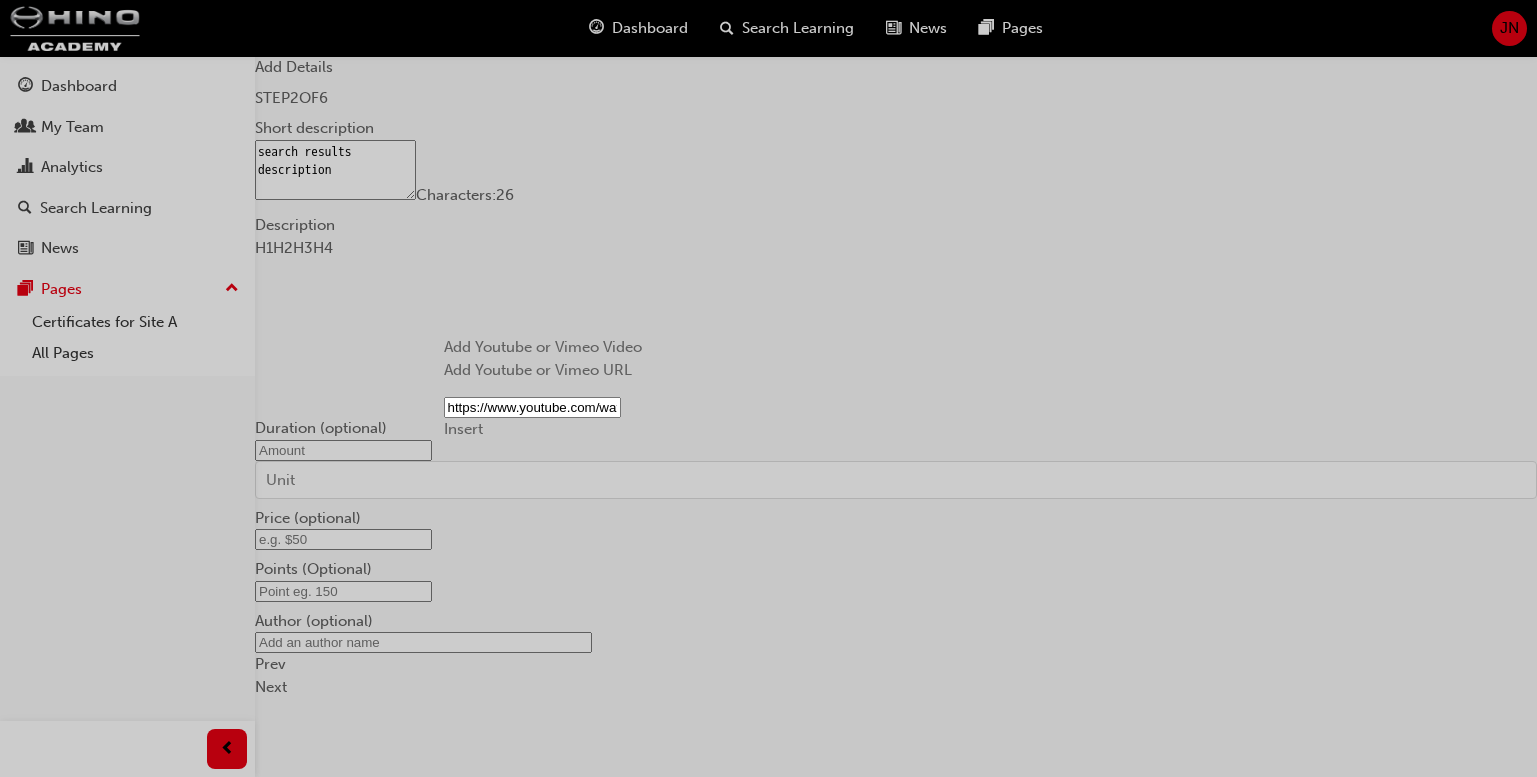 type on "https://www.youtube.com/watch?v=[ID]" 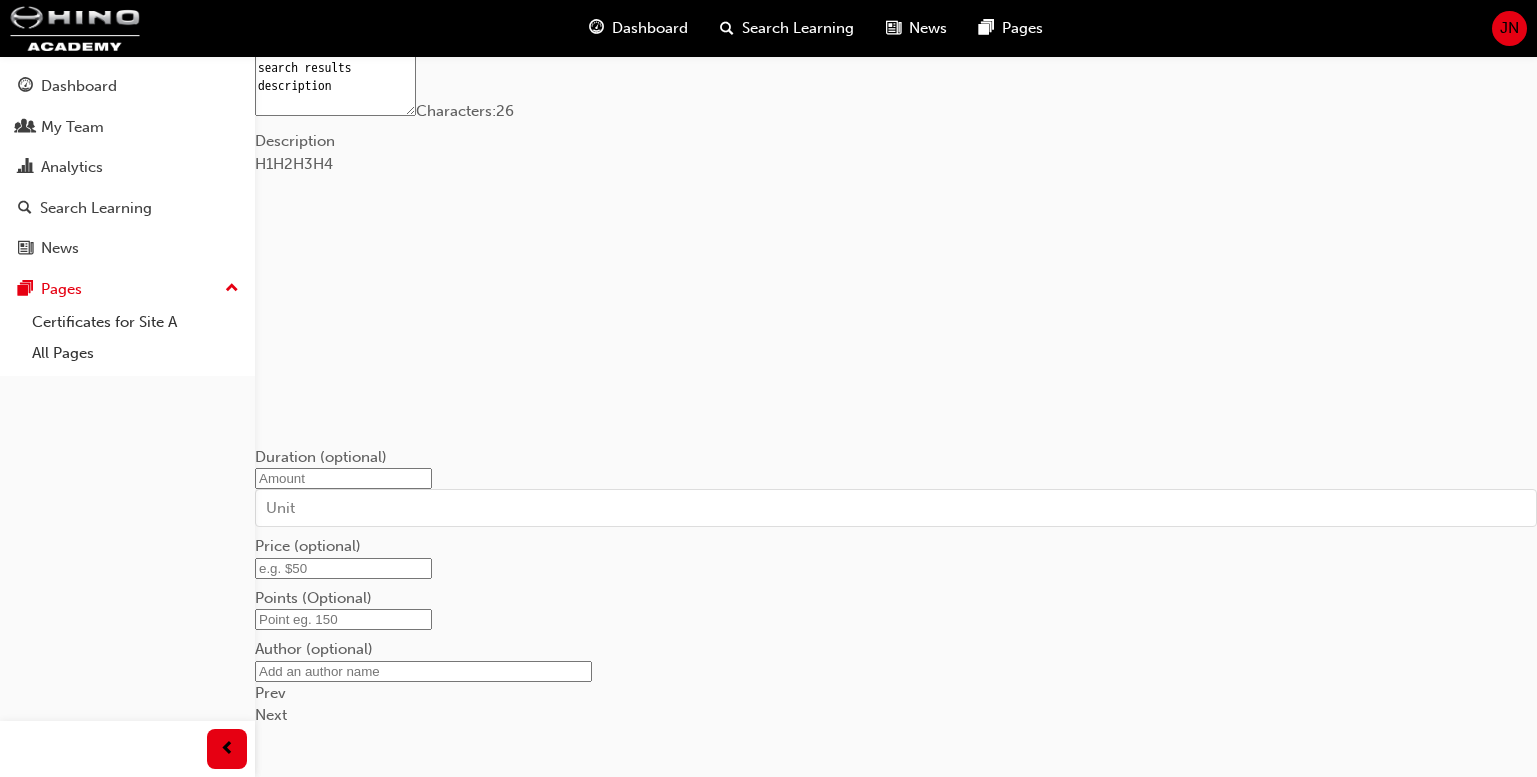 scroll, scrollTop: 205, scrollLeft: 0, axis: vertical 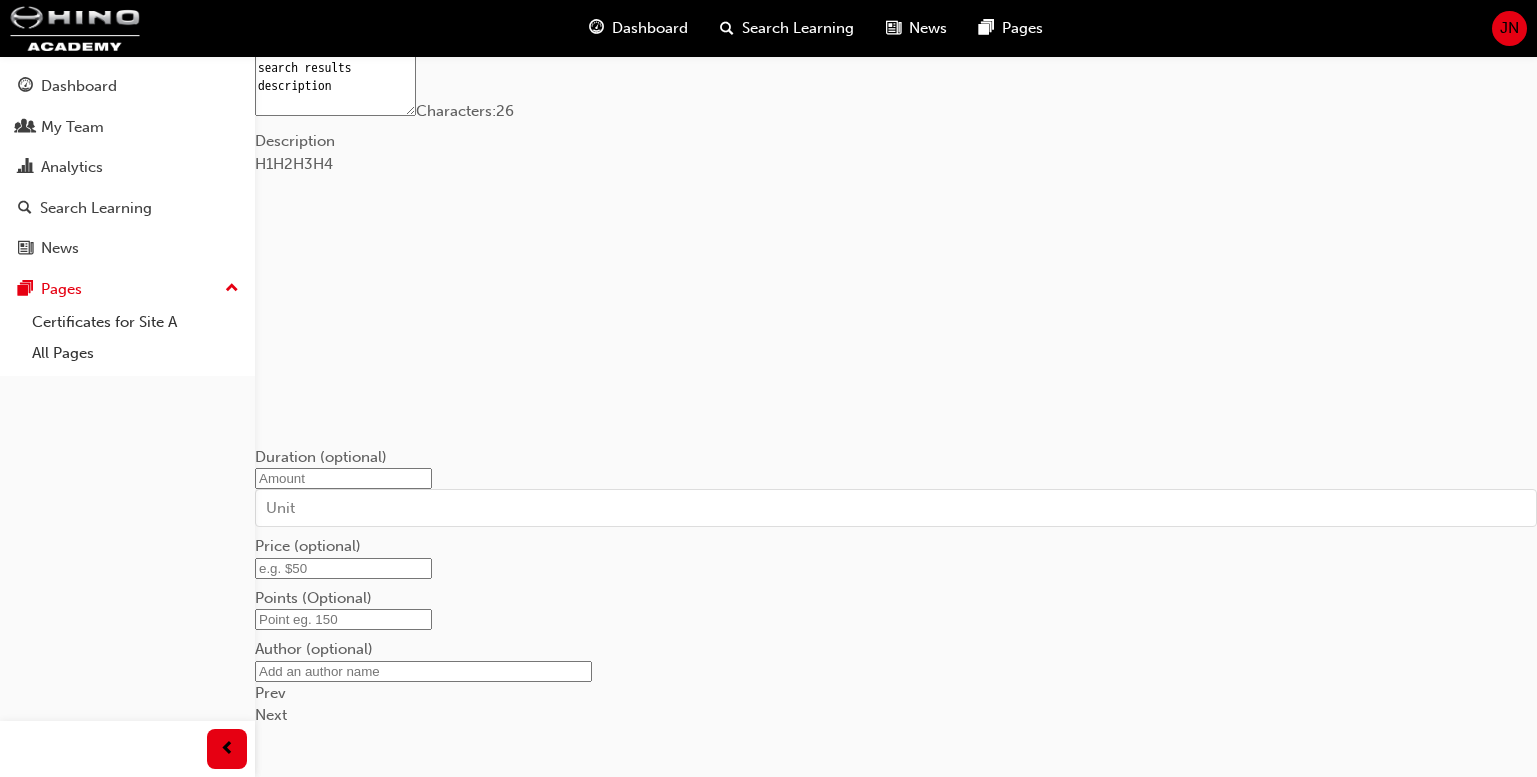 click at bounding box center (343, 478) 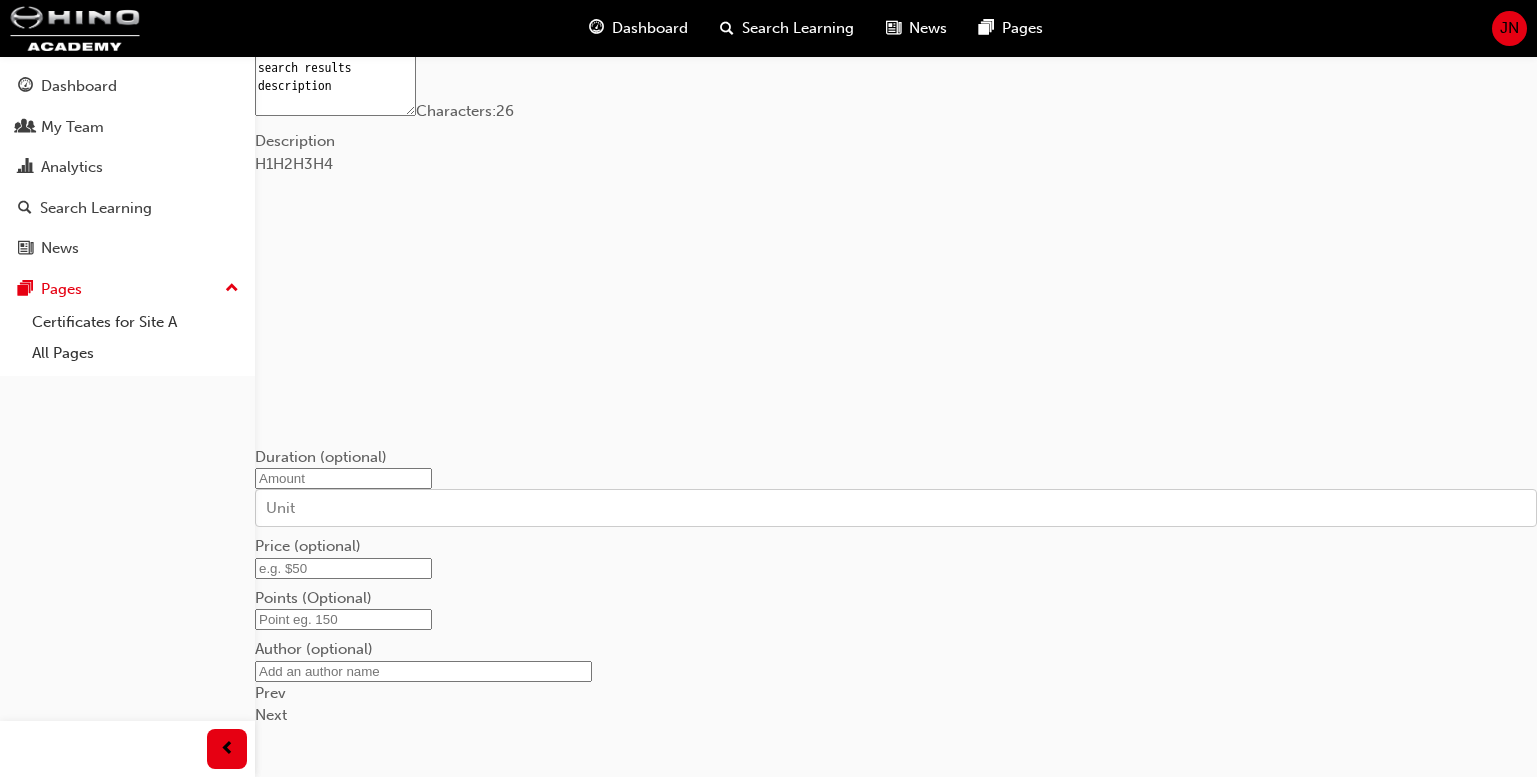 click on "Unit" at bounding box center [280, 508] 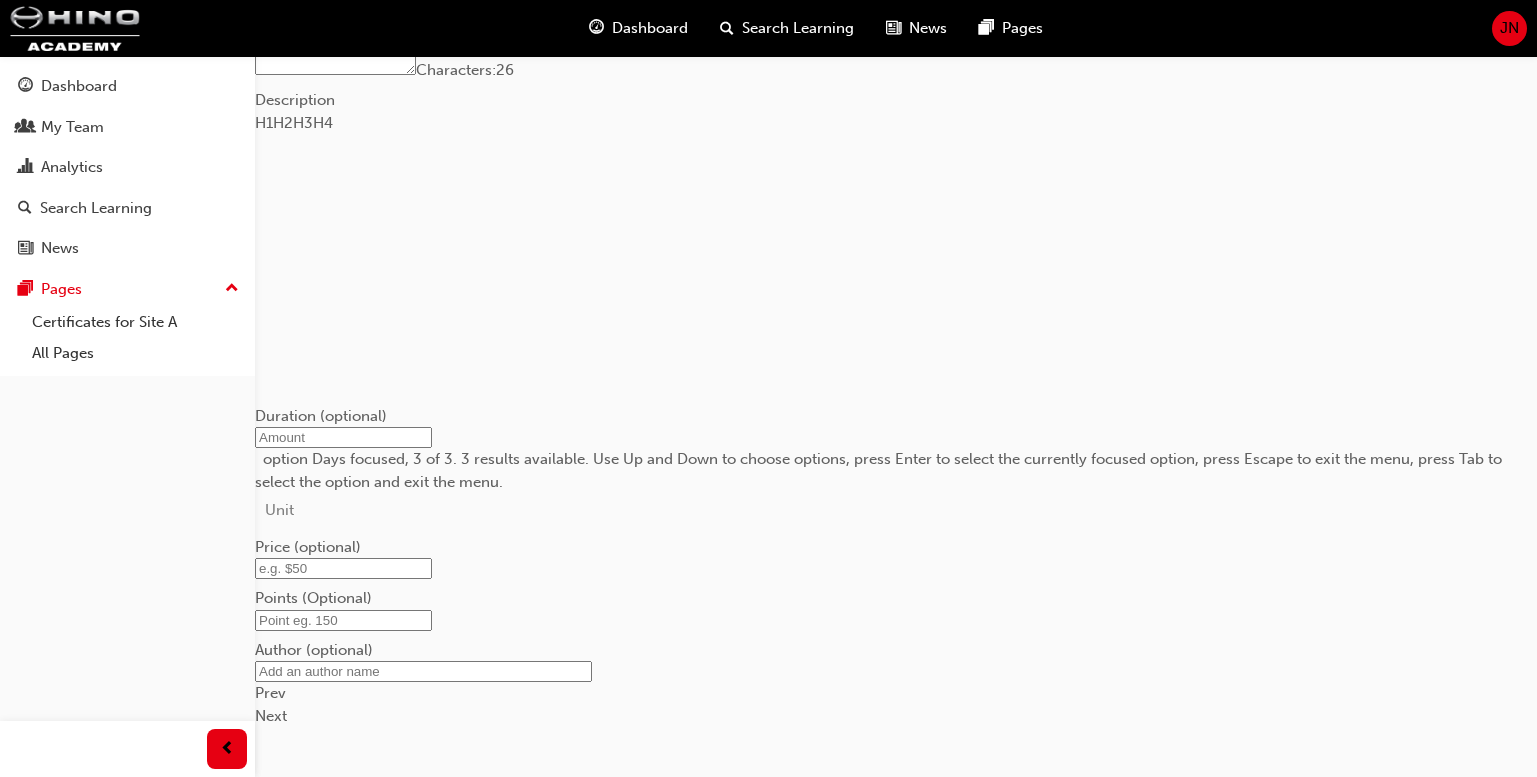 click on "Short description search results description Characters:  26 Description H1 H2 H3 H4 ﻿ ﻿ ﻿ Duration (optional)      option Days focused, 3 of 3. 3 results available. Use Up and Down to choose options, press Enter to select the currently focused option, press Escape to exit the menu, press Tab to select the option and exit the menu. Unit Price (optional) Points (Optional) Author (optional) Prev Next" at bounding box center [896, 359] 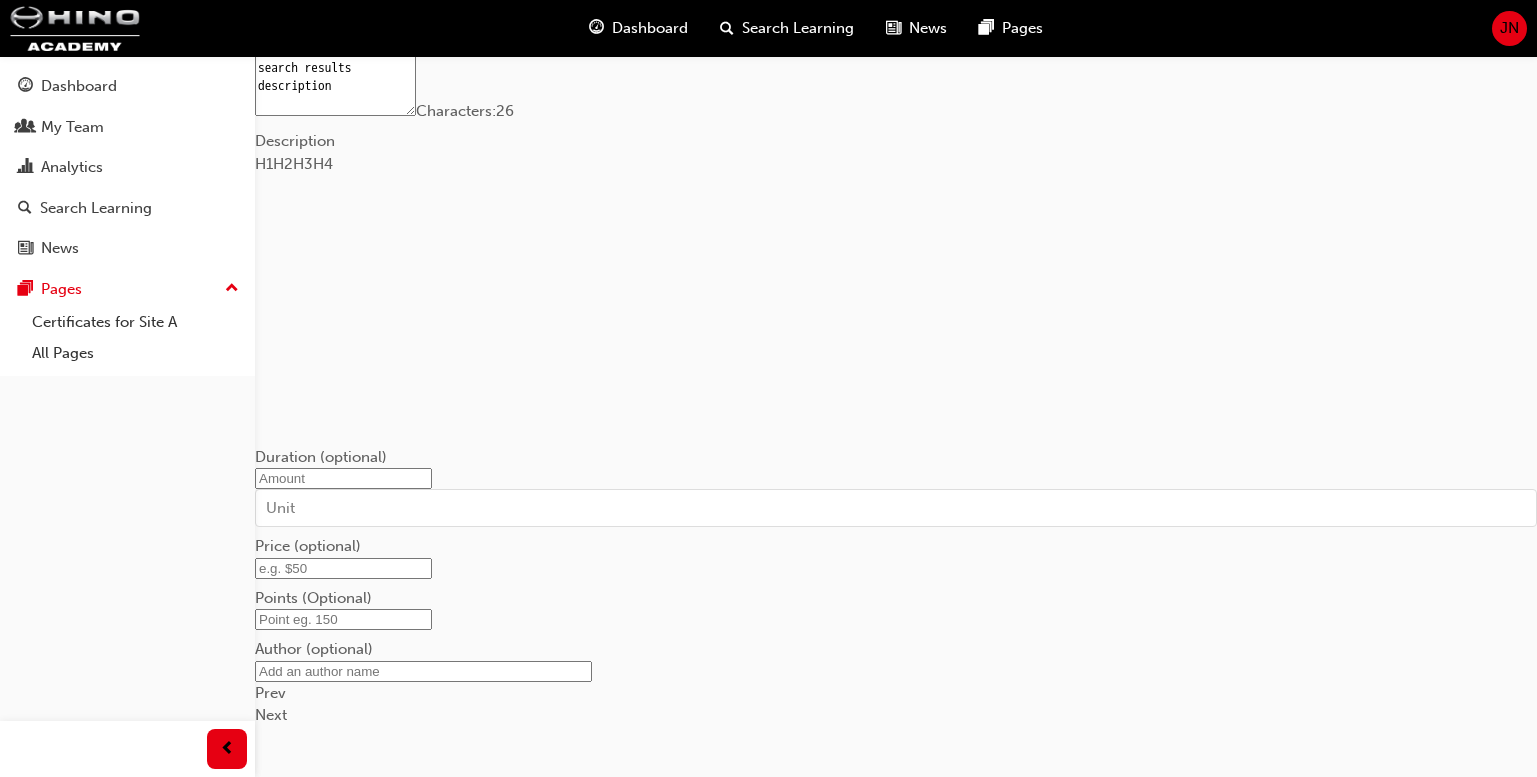 click at bounding box center [343, 478] 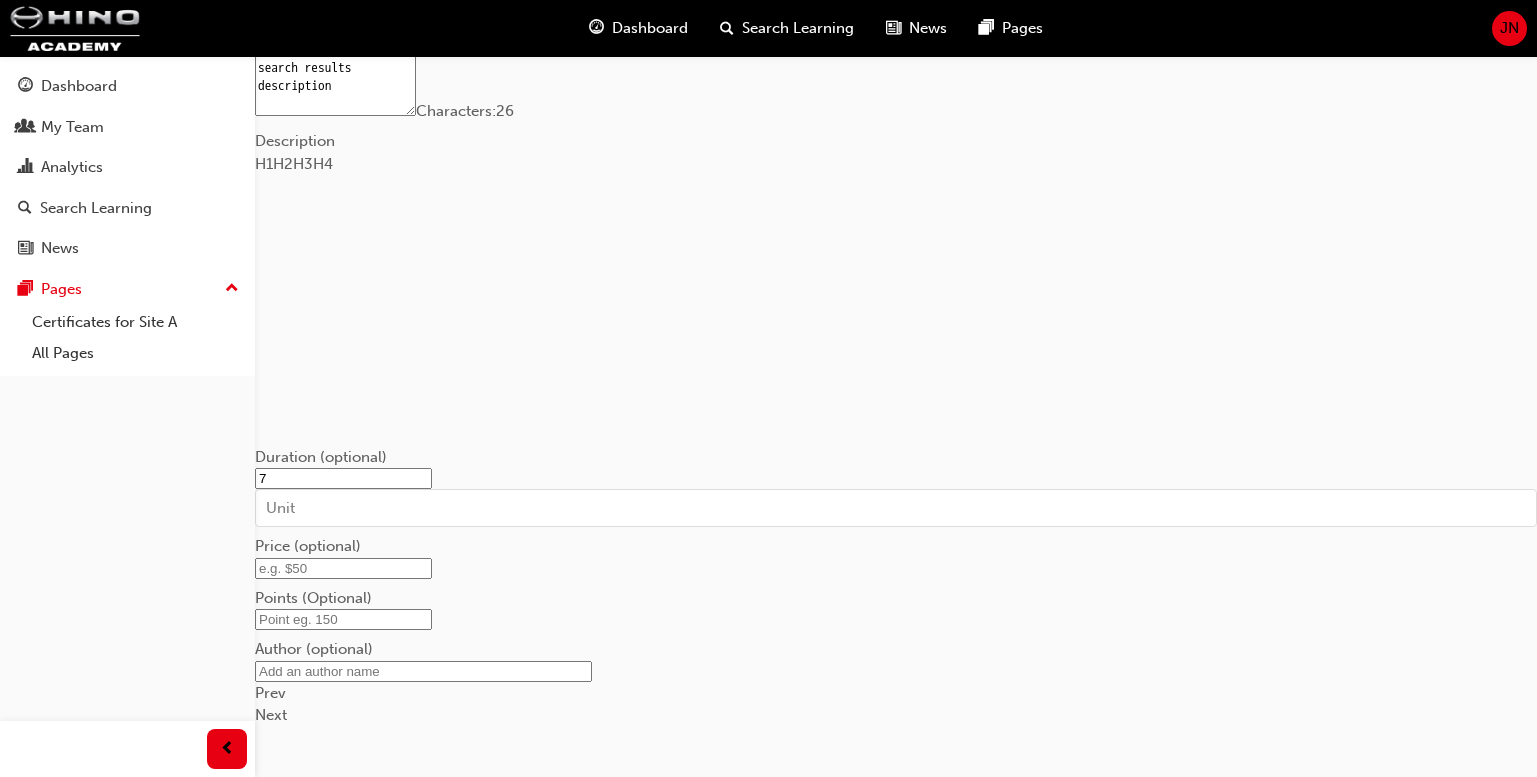 type on "7" 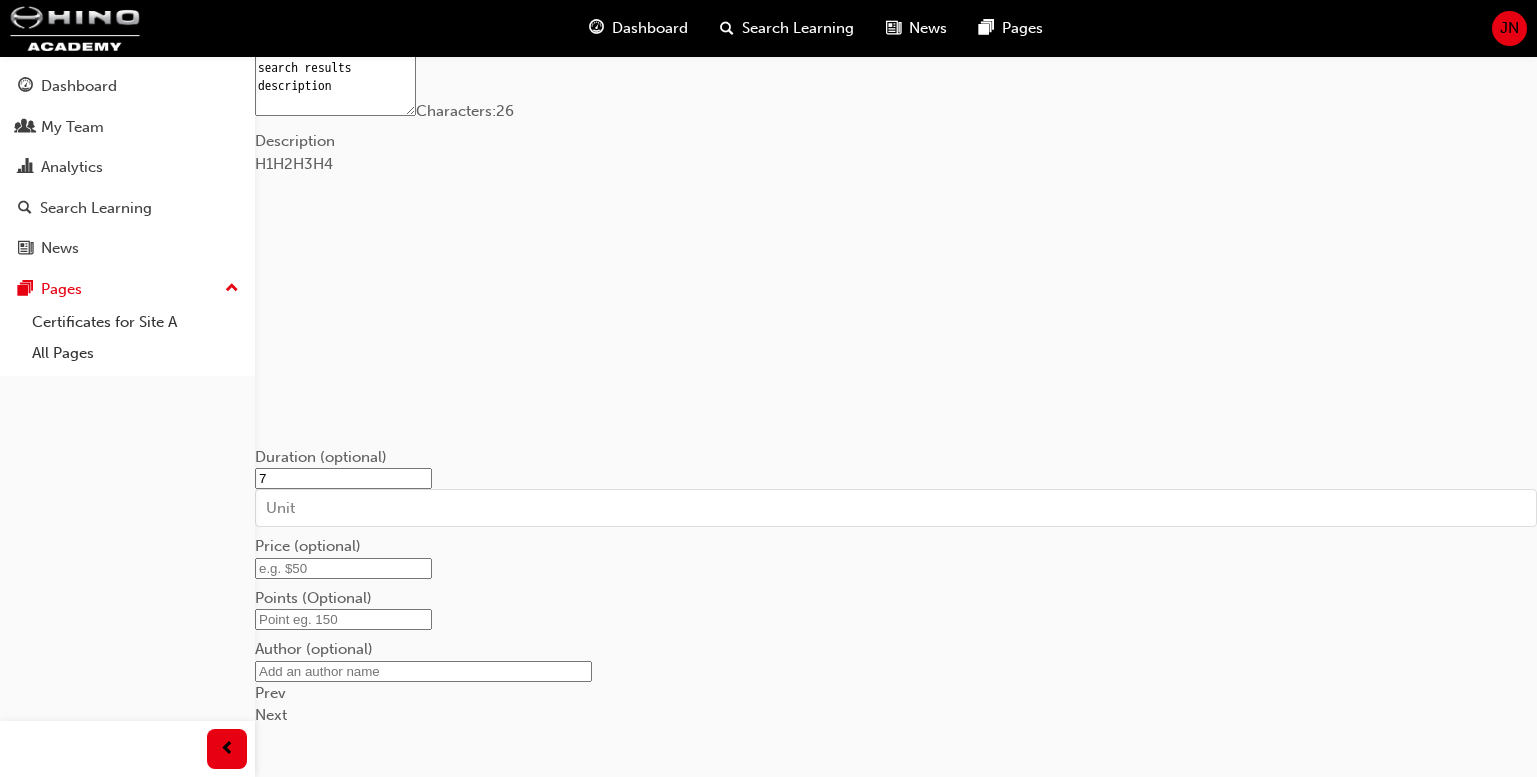 click at bounding box center (343, 619) 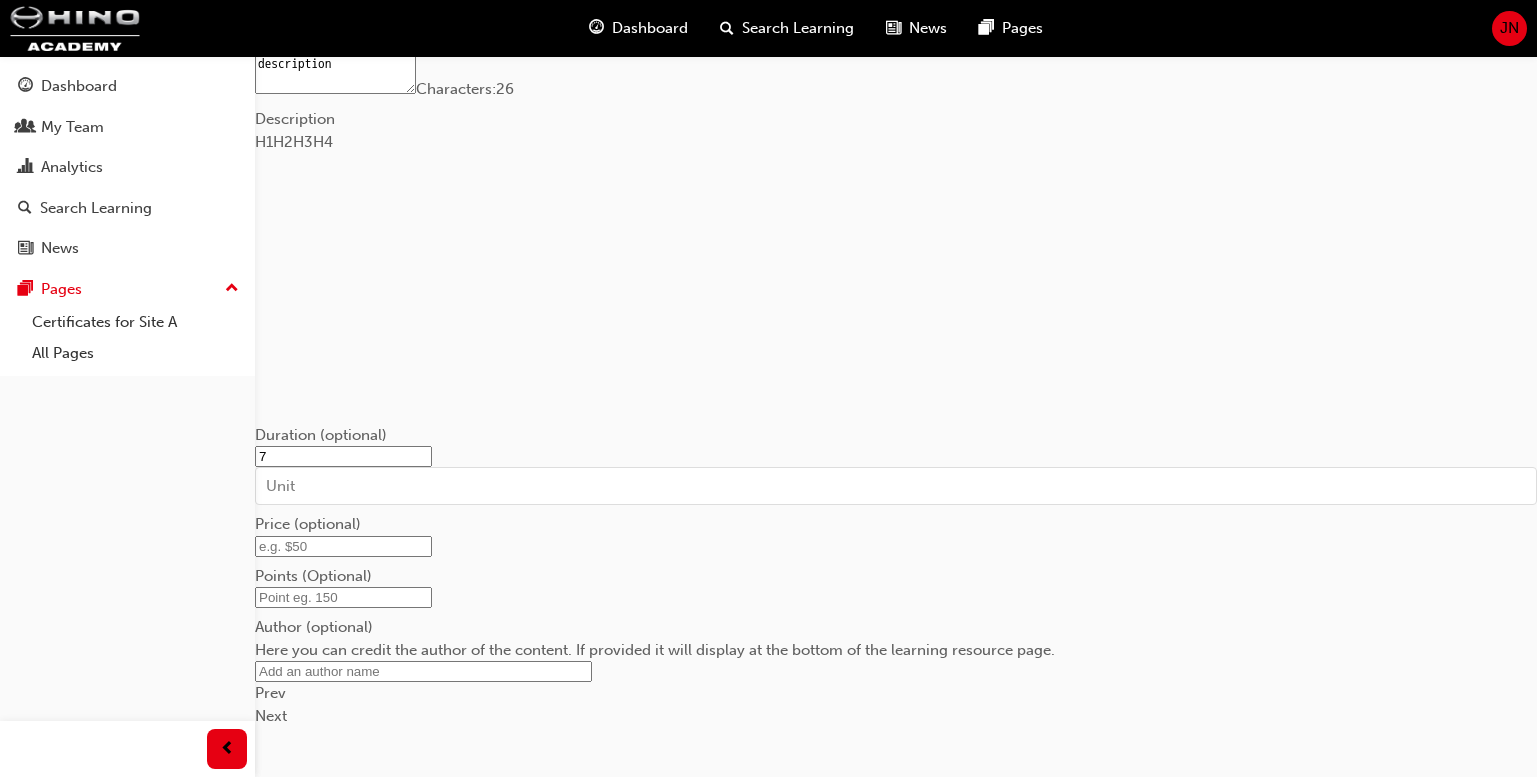 click on "Short description search results description Characters:  26 Description H1 H2 H3 H4 ﻿ ﻿ ﻿ Duration (optional) 7 Unit Price (optional) Points (Optional) Author (optional) Here you can credit the author of the content. If provided it will display at the bottom of the learning resource page. Prev Next" at bounding box center (896, 369) 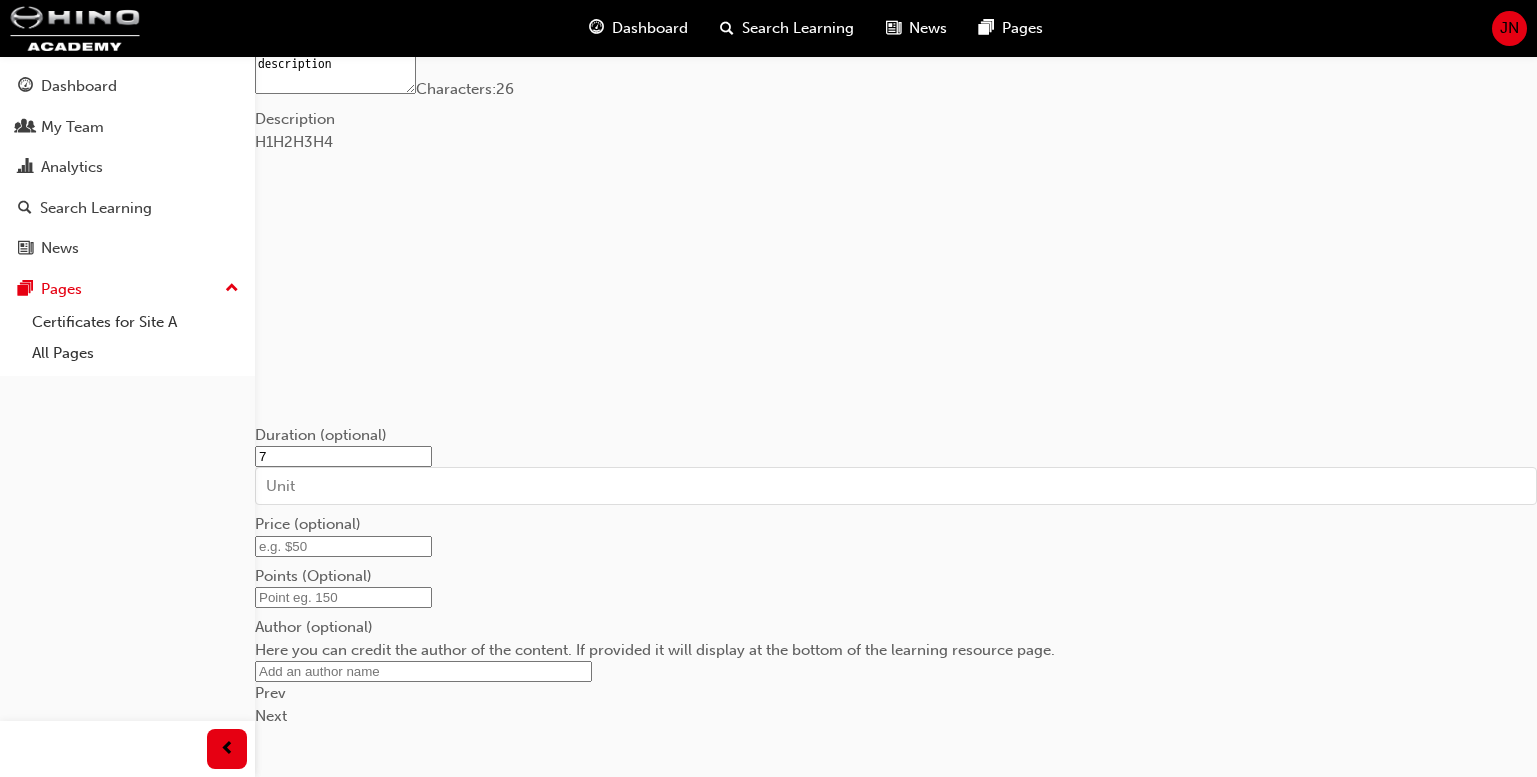 drag, startPoint x: 1165, startPoint y: 681, endPoint x: 1170, endPoint y: 667, distance: 14.866069 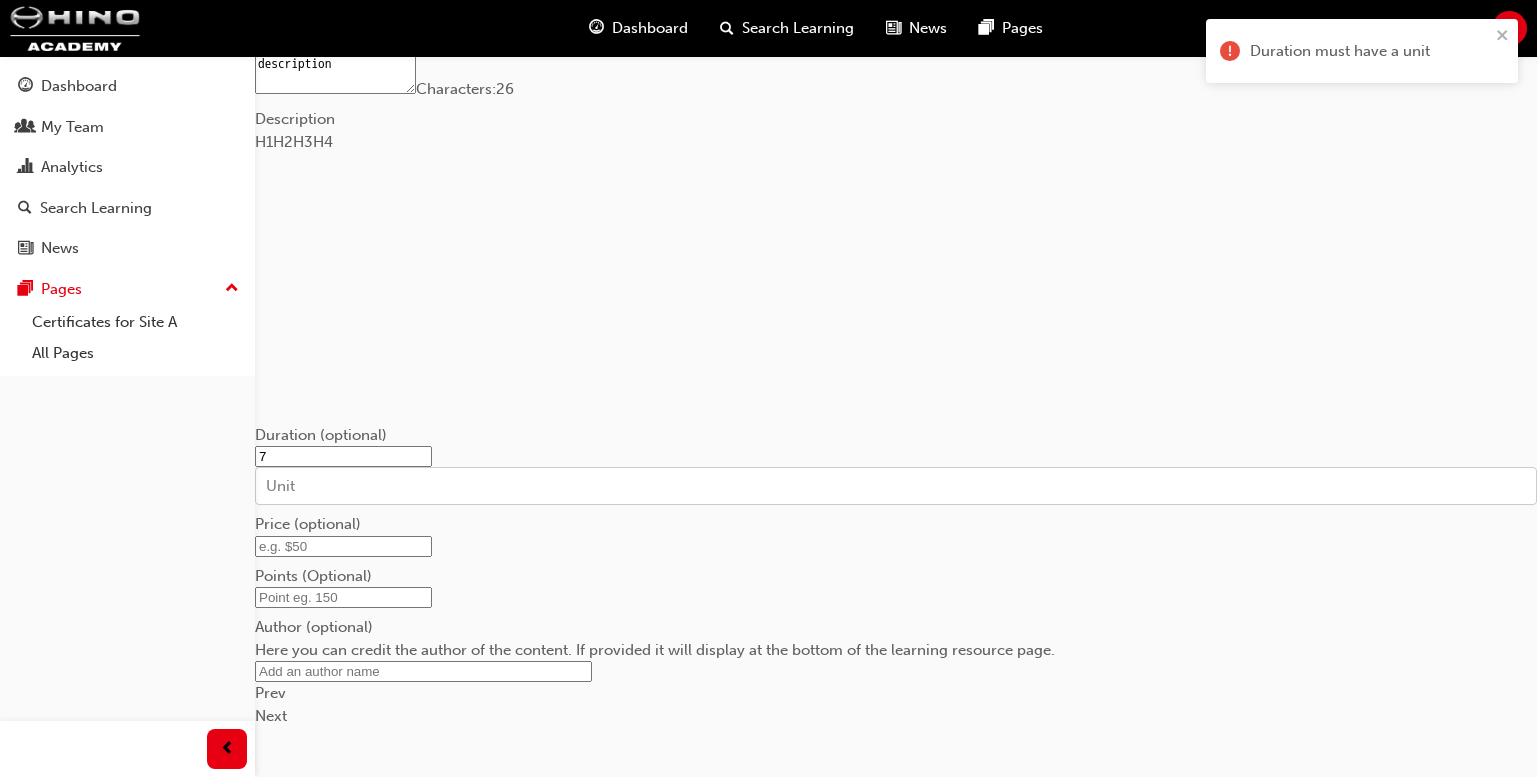 click on "Unit" at bounding box center (896, 486) 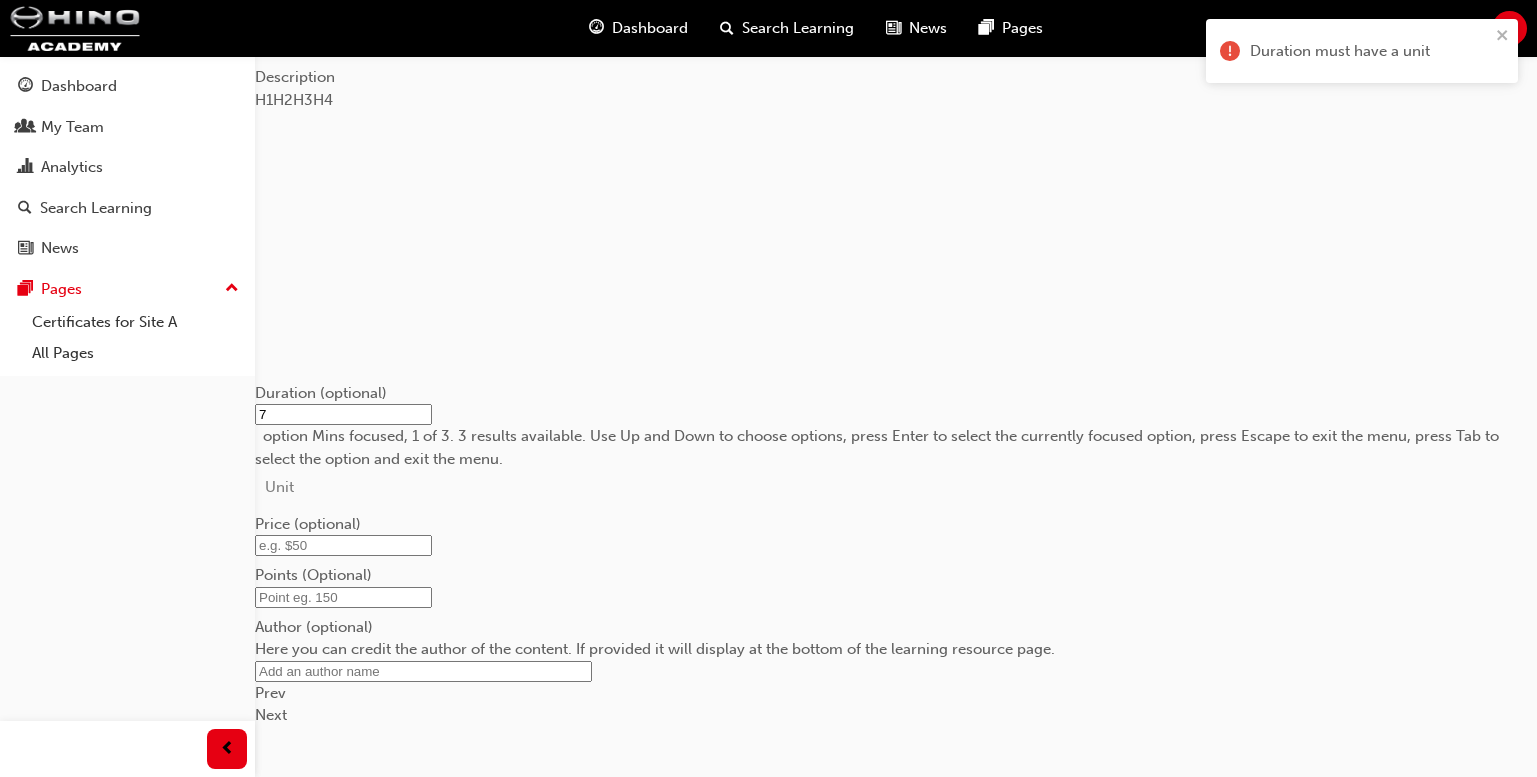 click on "Mins" at bounding box center (16, 640) 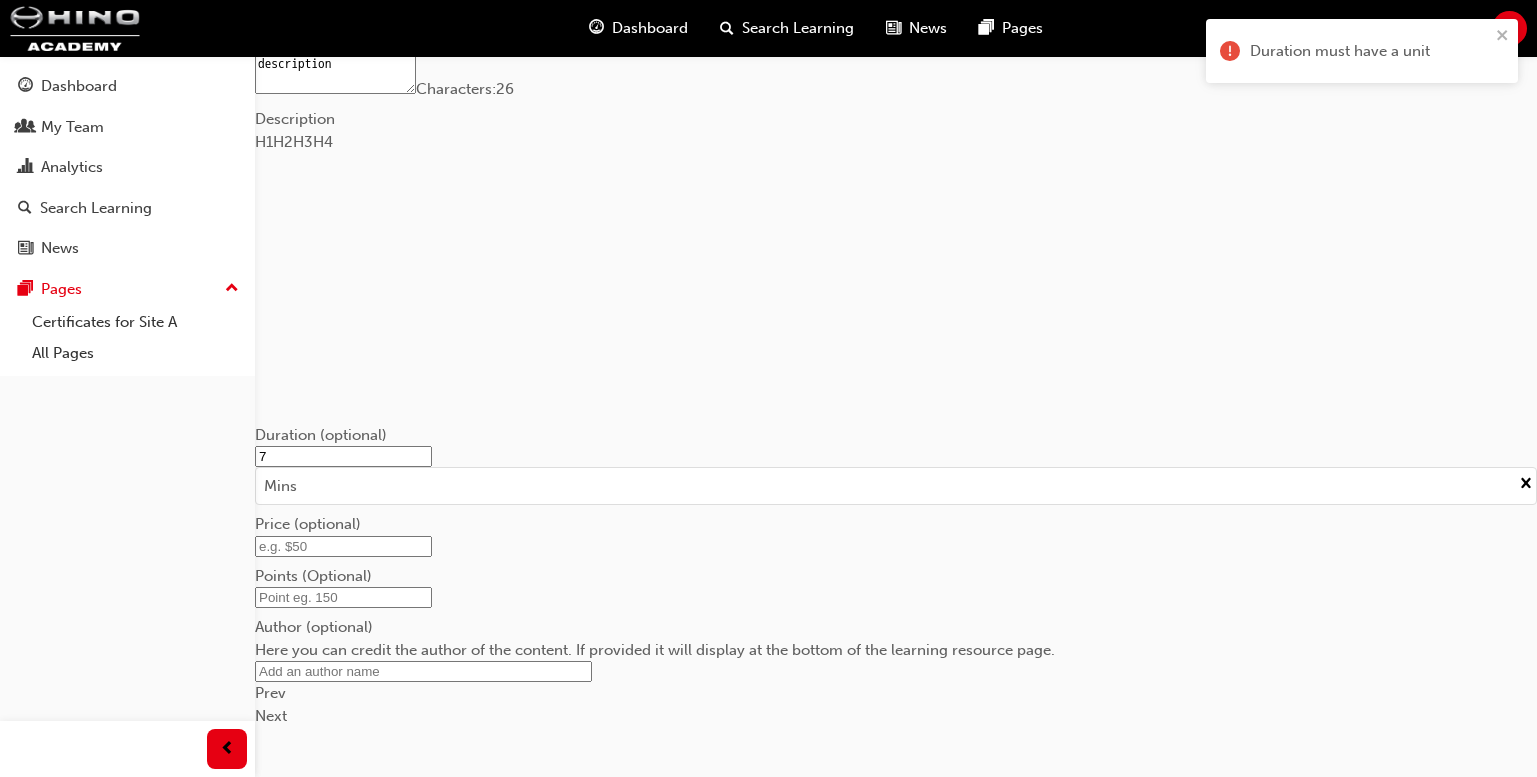 click on "Next" at bounding box center [271, 716] 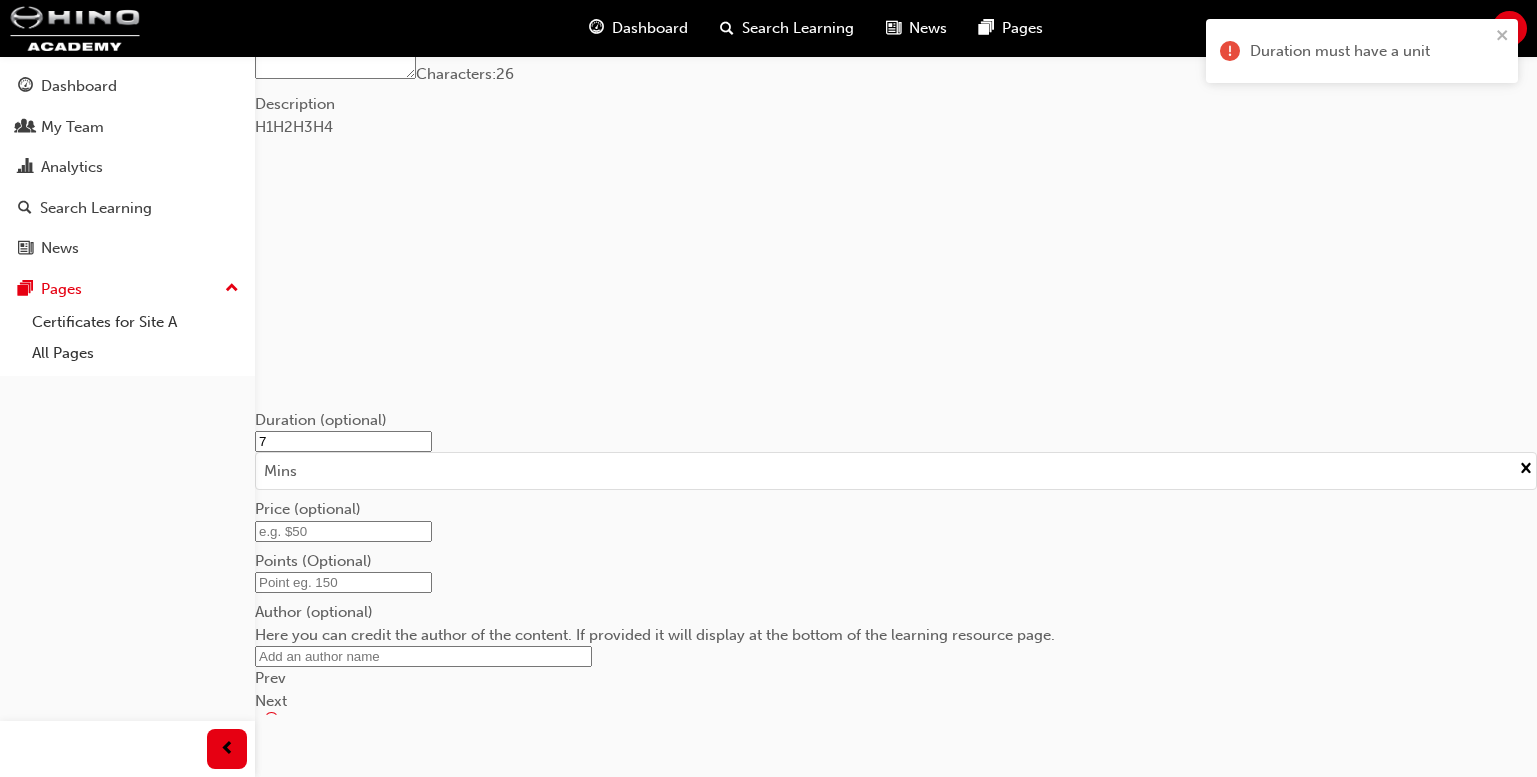 scroll, scrollTop: 0, scrollLeft: 0, axis: both 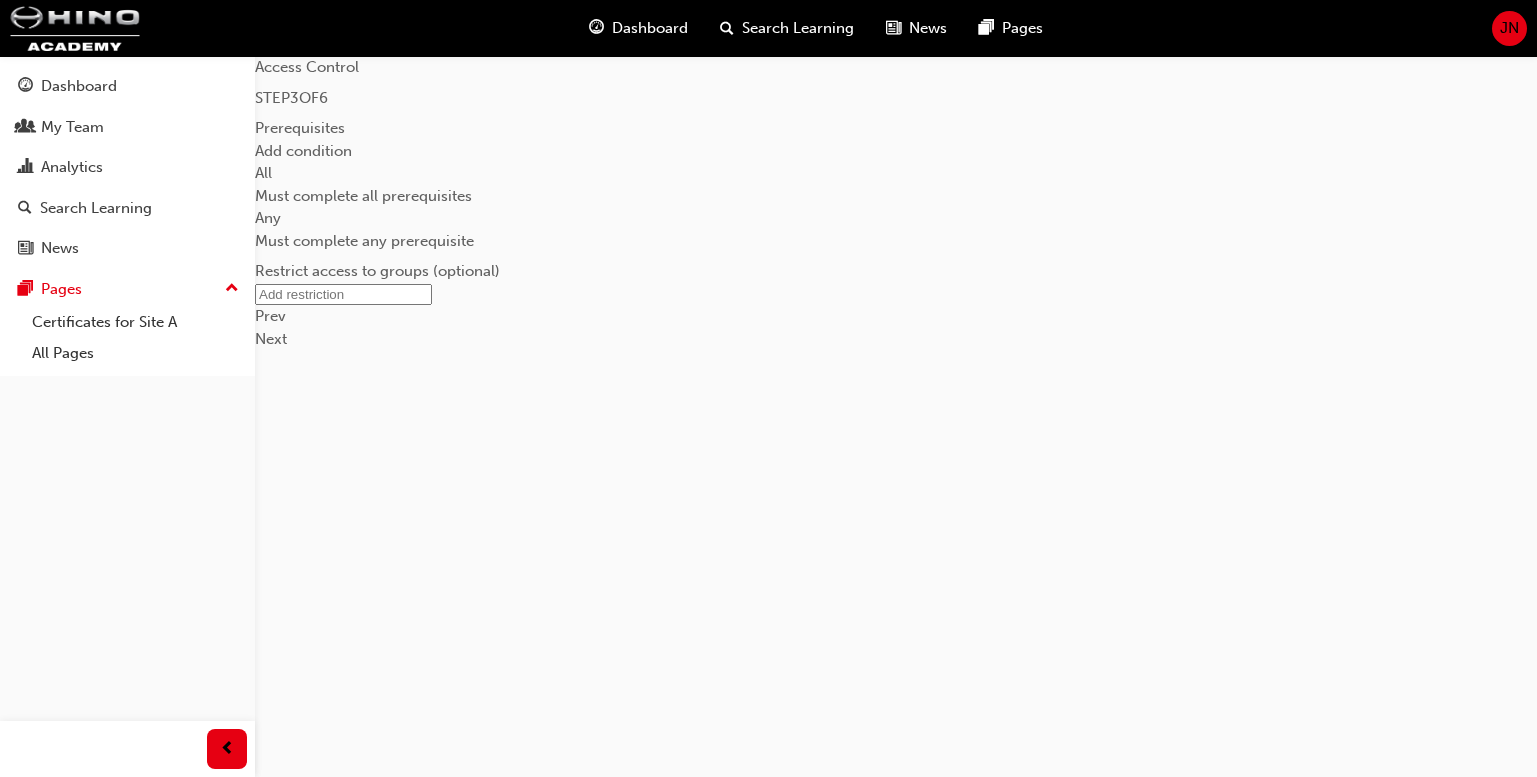 click on "Add condition" at bounding box center (303, 151) 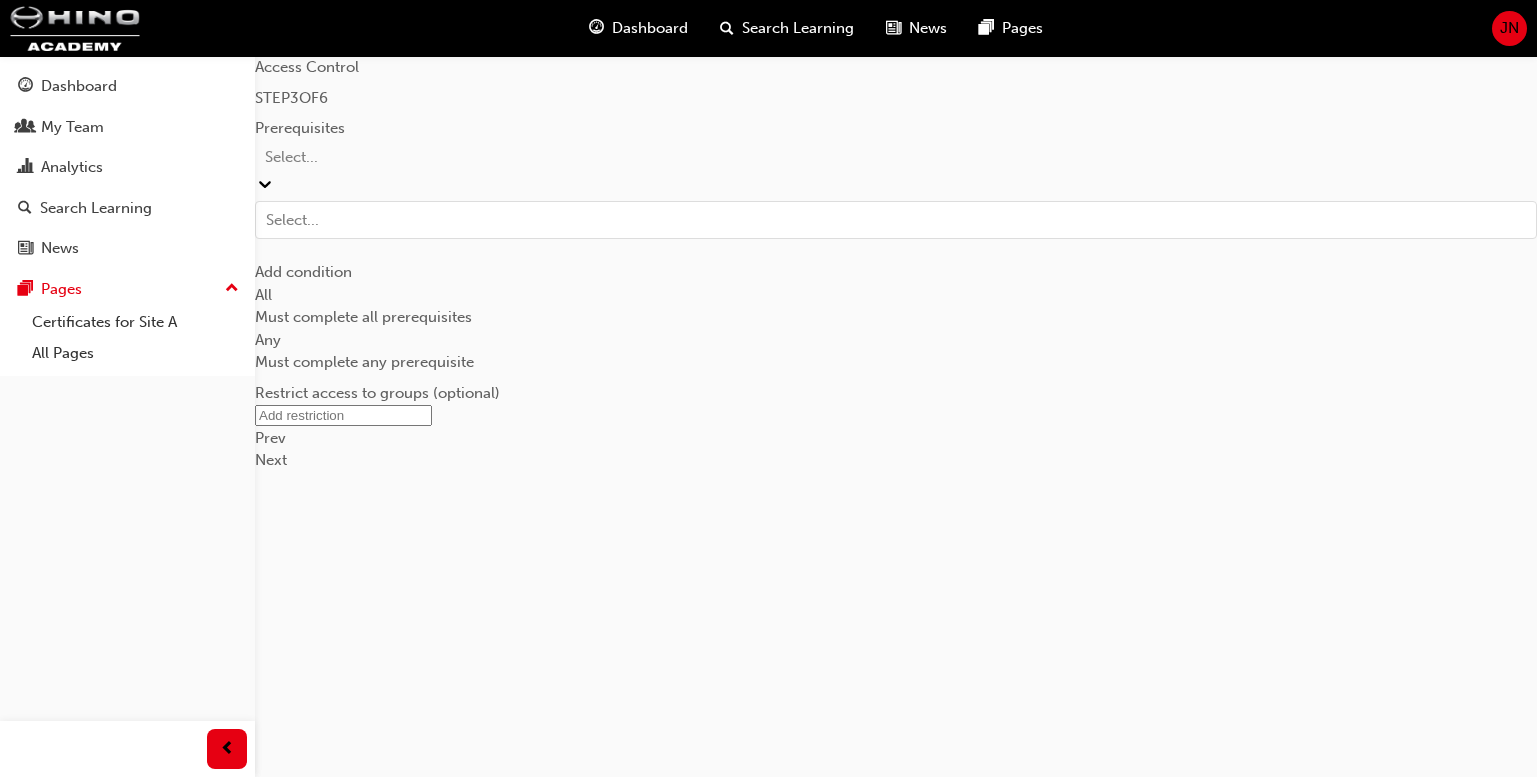 click on "Select..." at bounding box center [896, 157] 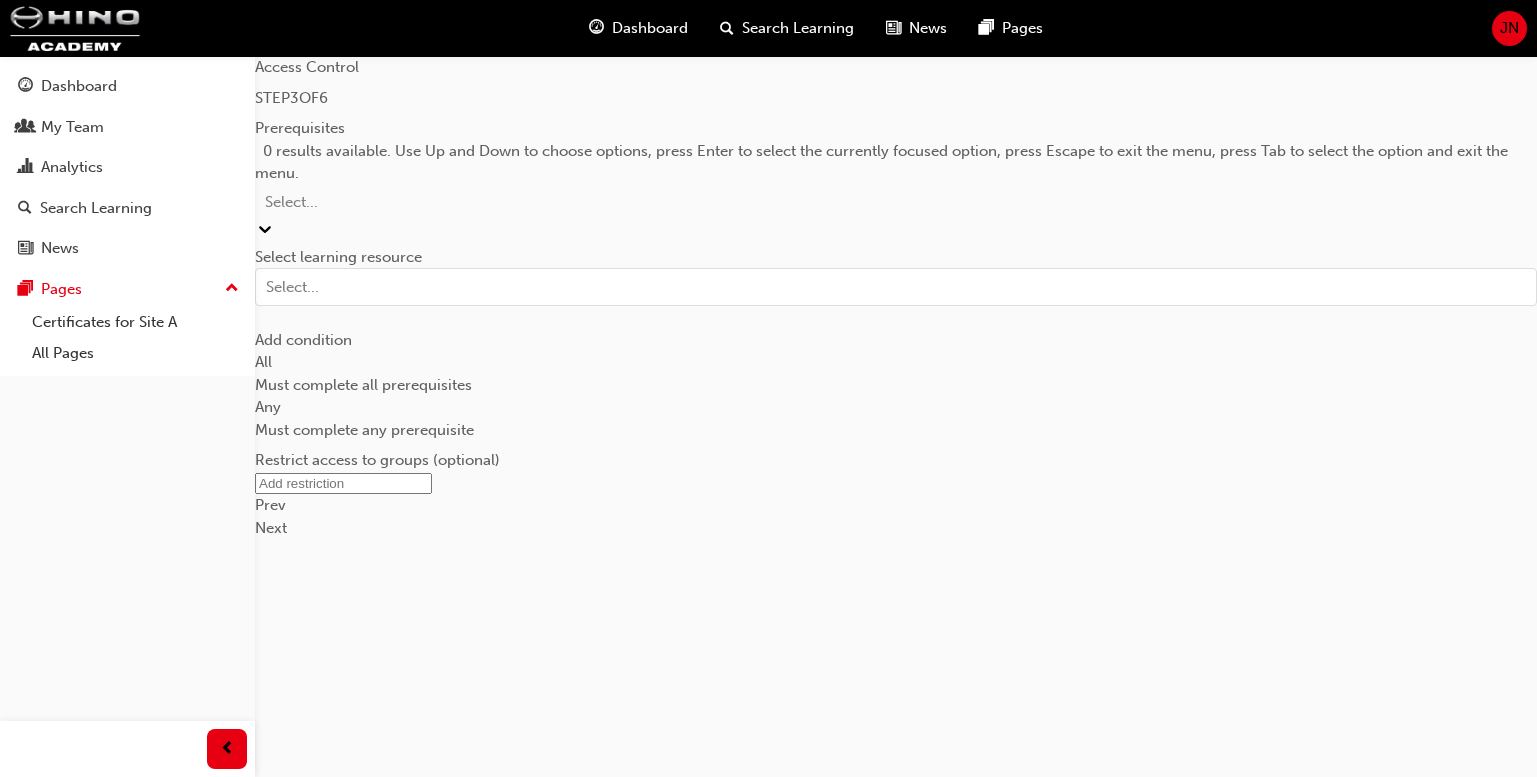 type on "j" 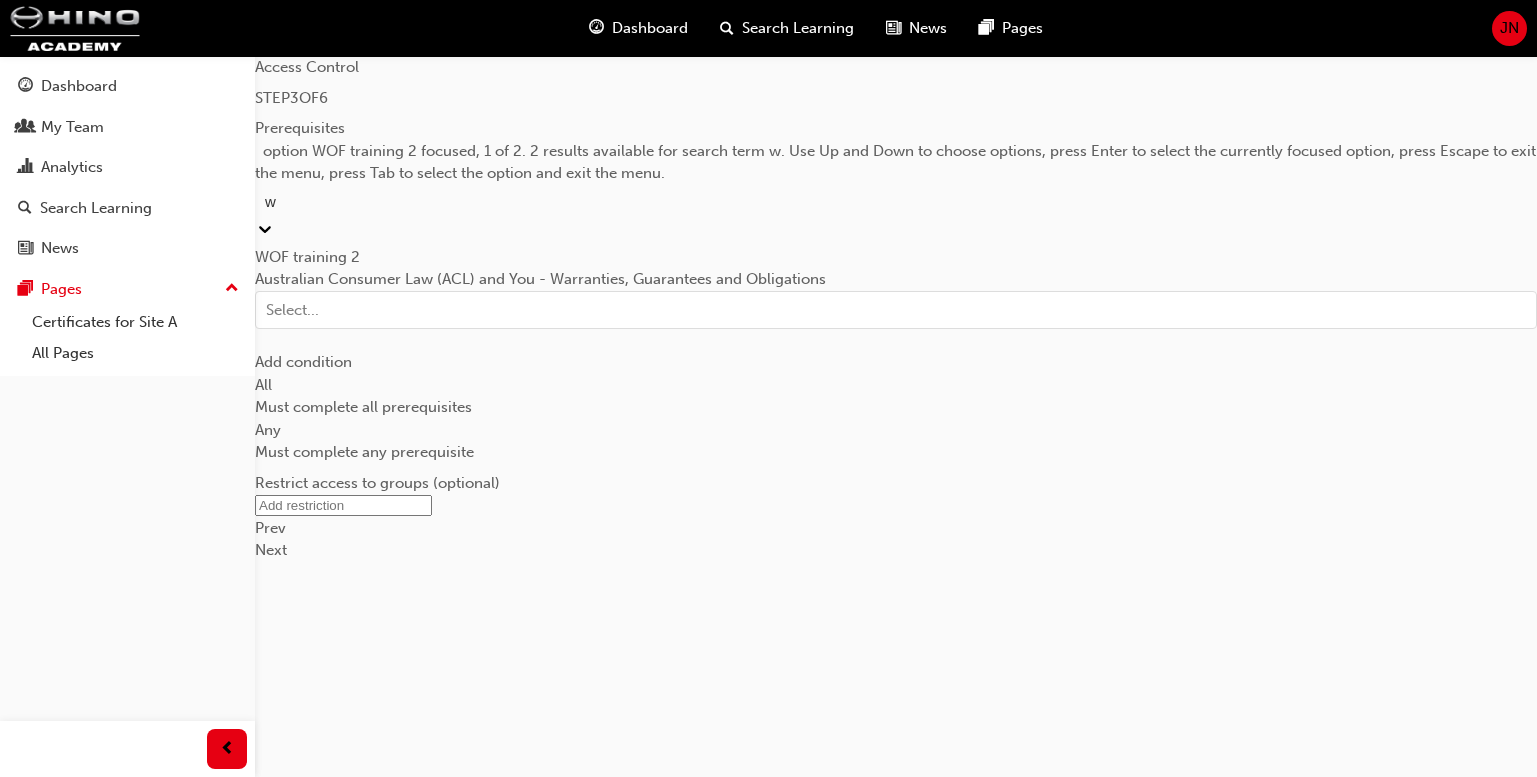 click on "WOF training 2" at bounding box center [896, 257] 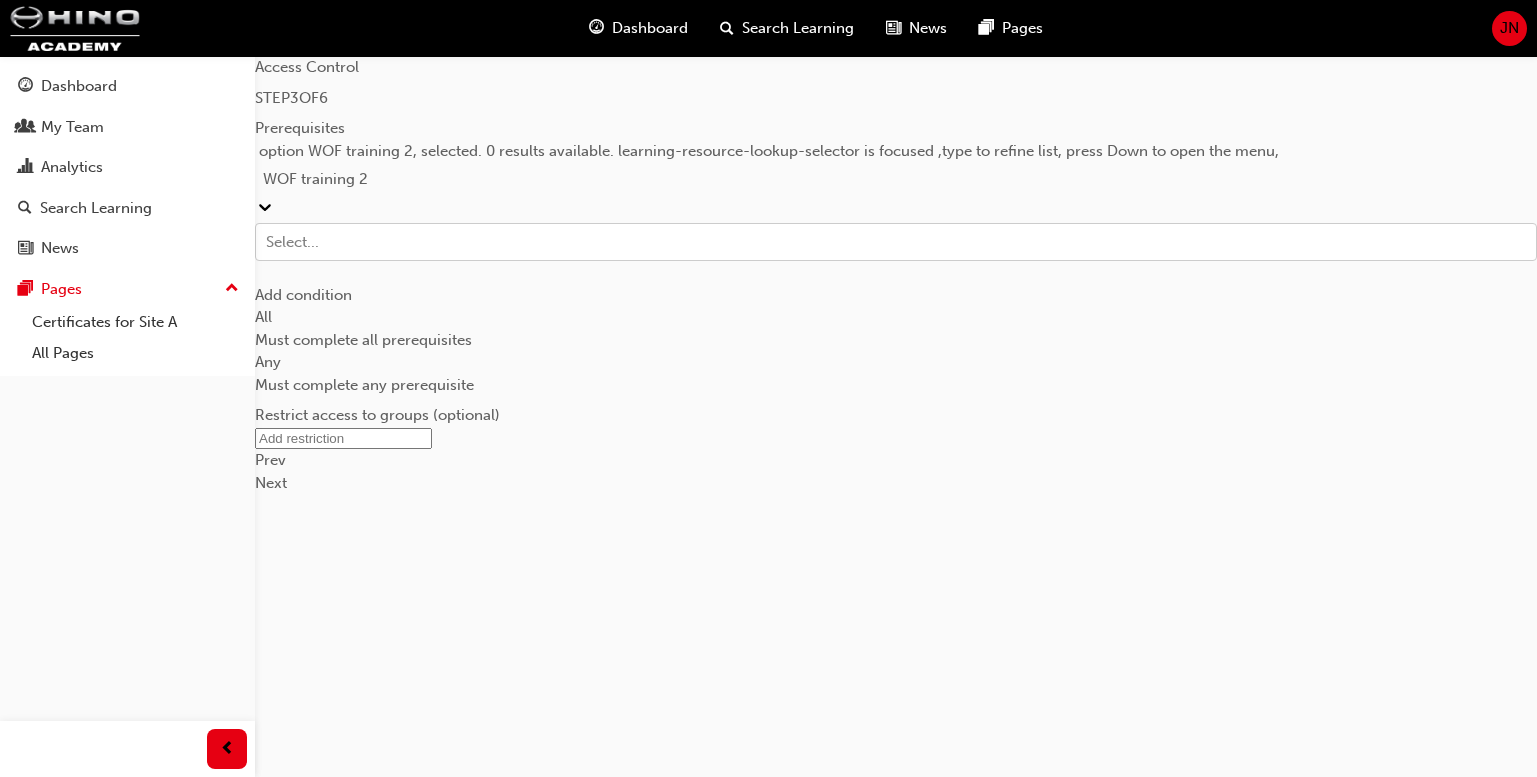 click on "Select..." at bounding box center [896, 242] 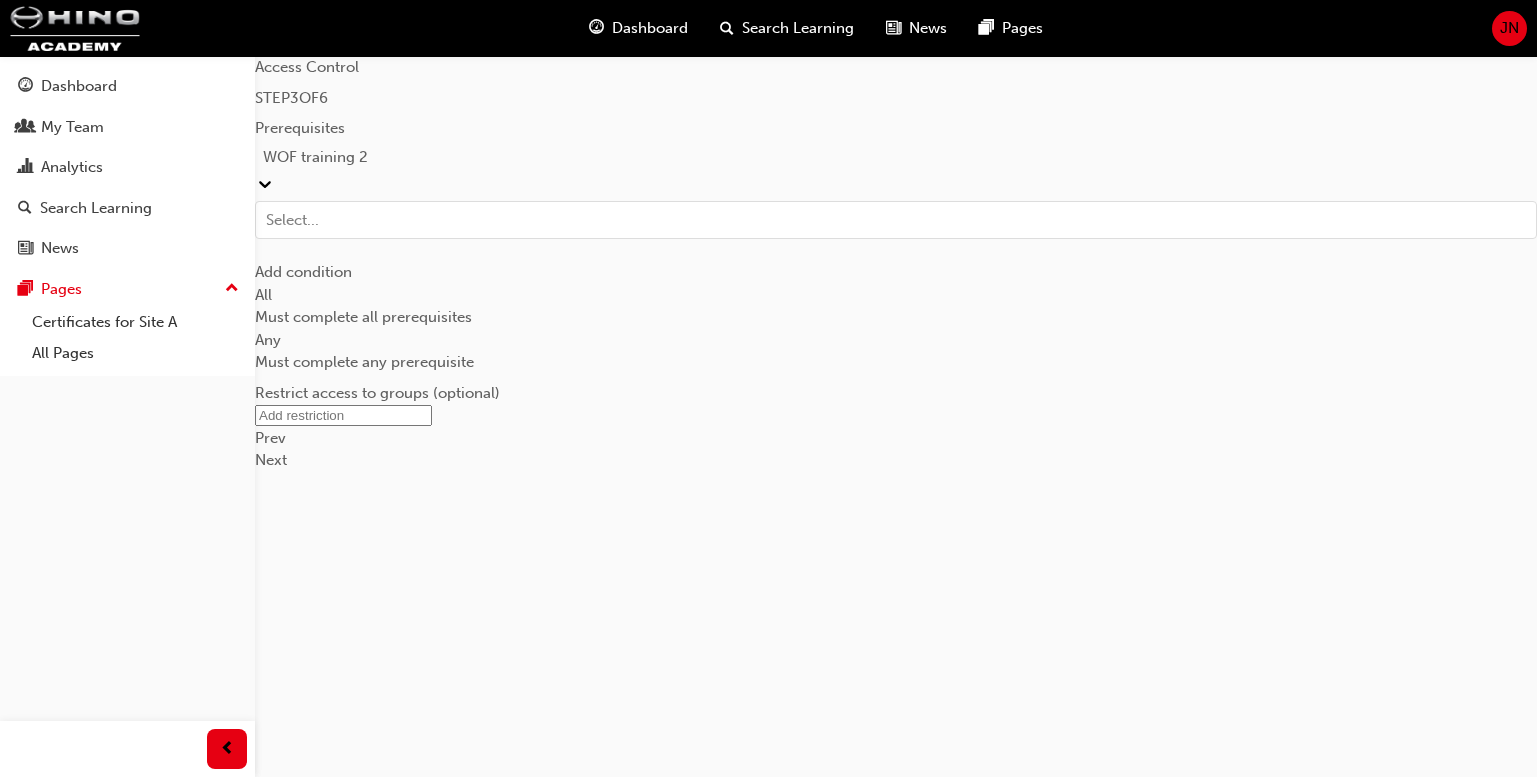 click at bounding box center [343, 415] 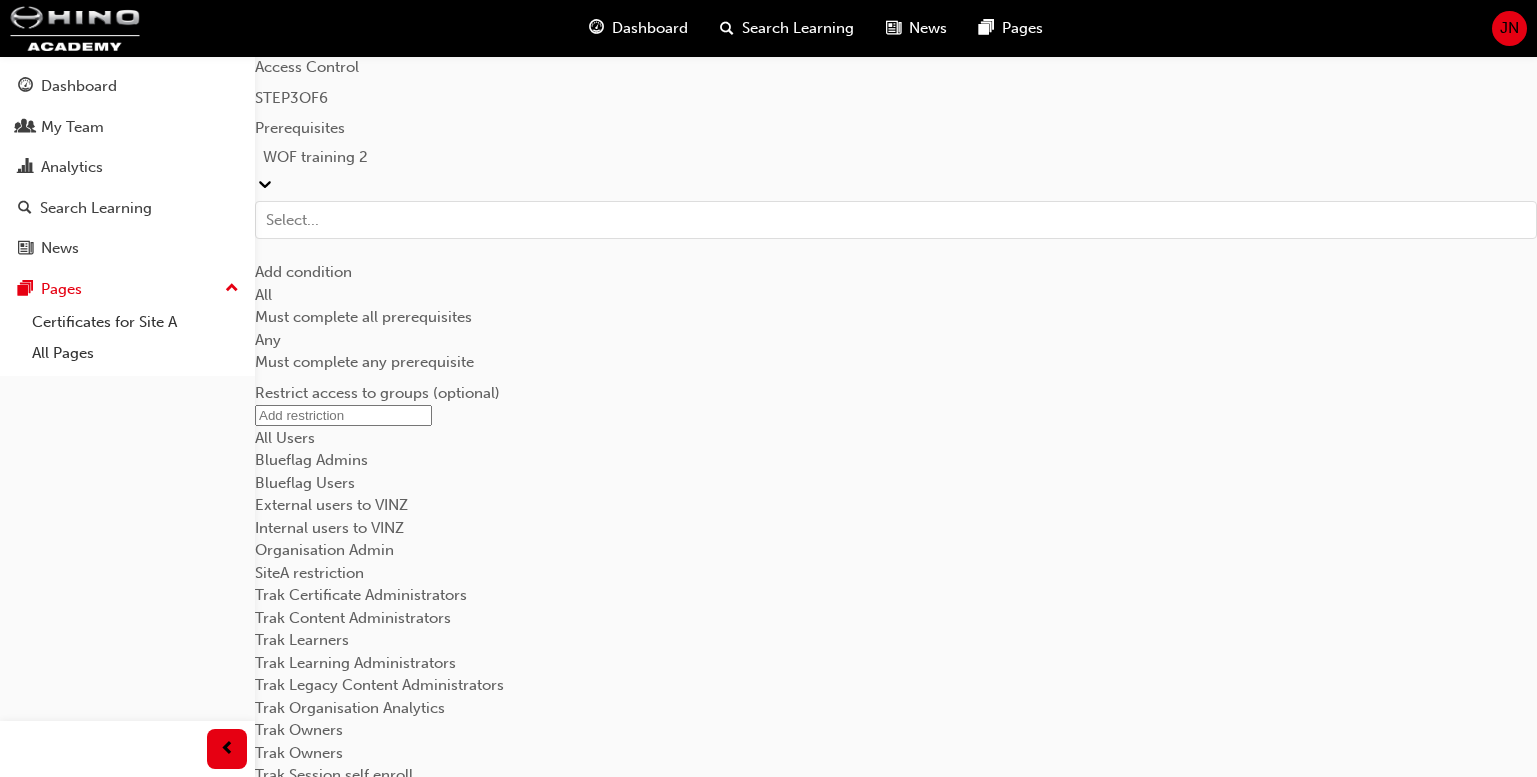 scroll, scrollTop: 450, scrollLeft: 0, axis: vertical 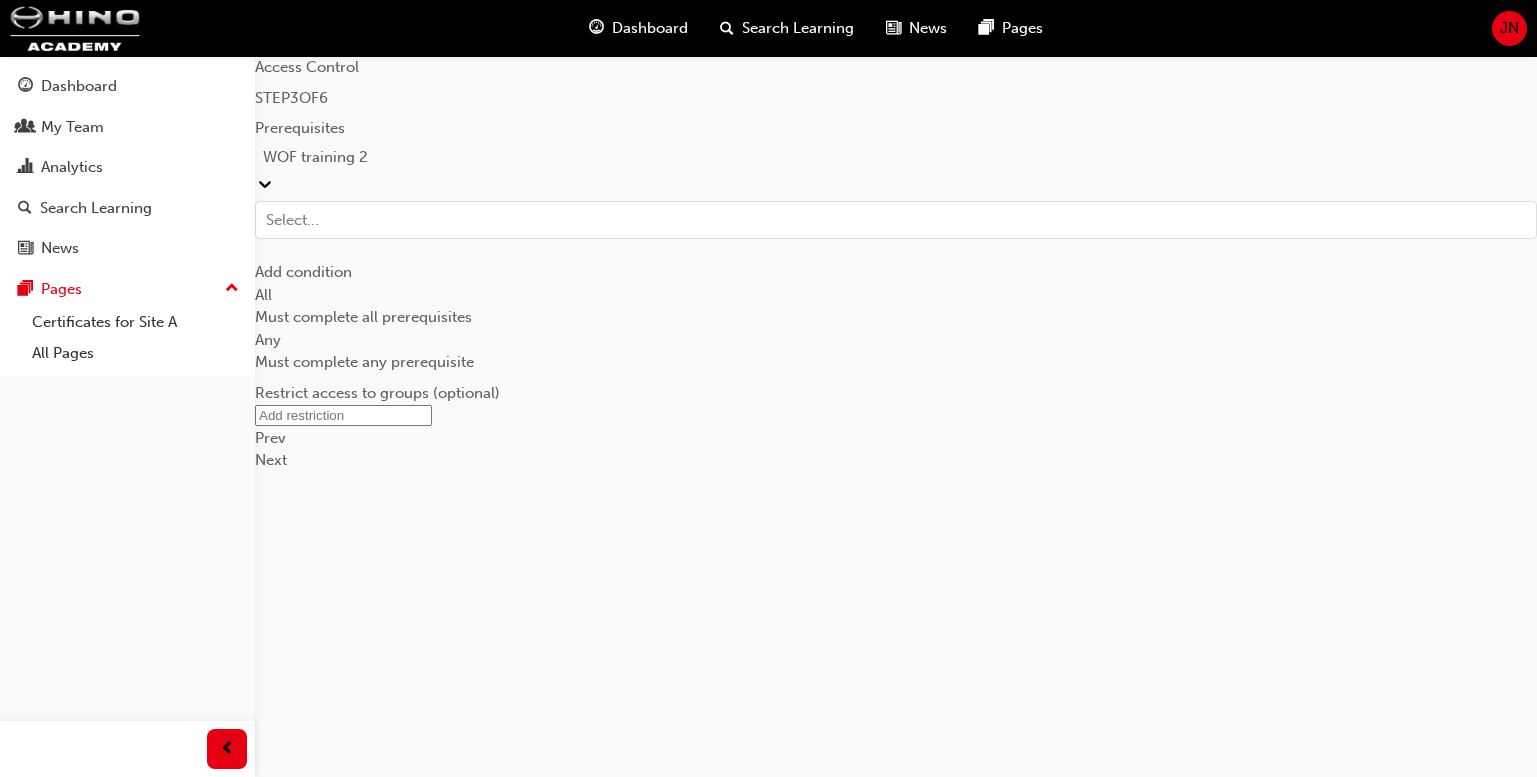 click on "Next" at bounding box center [271, 460] 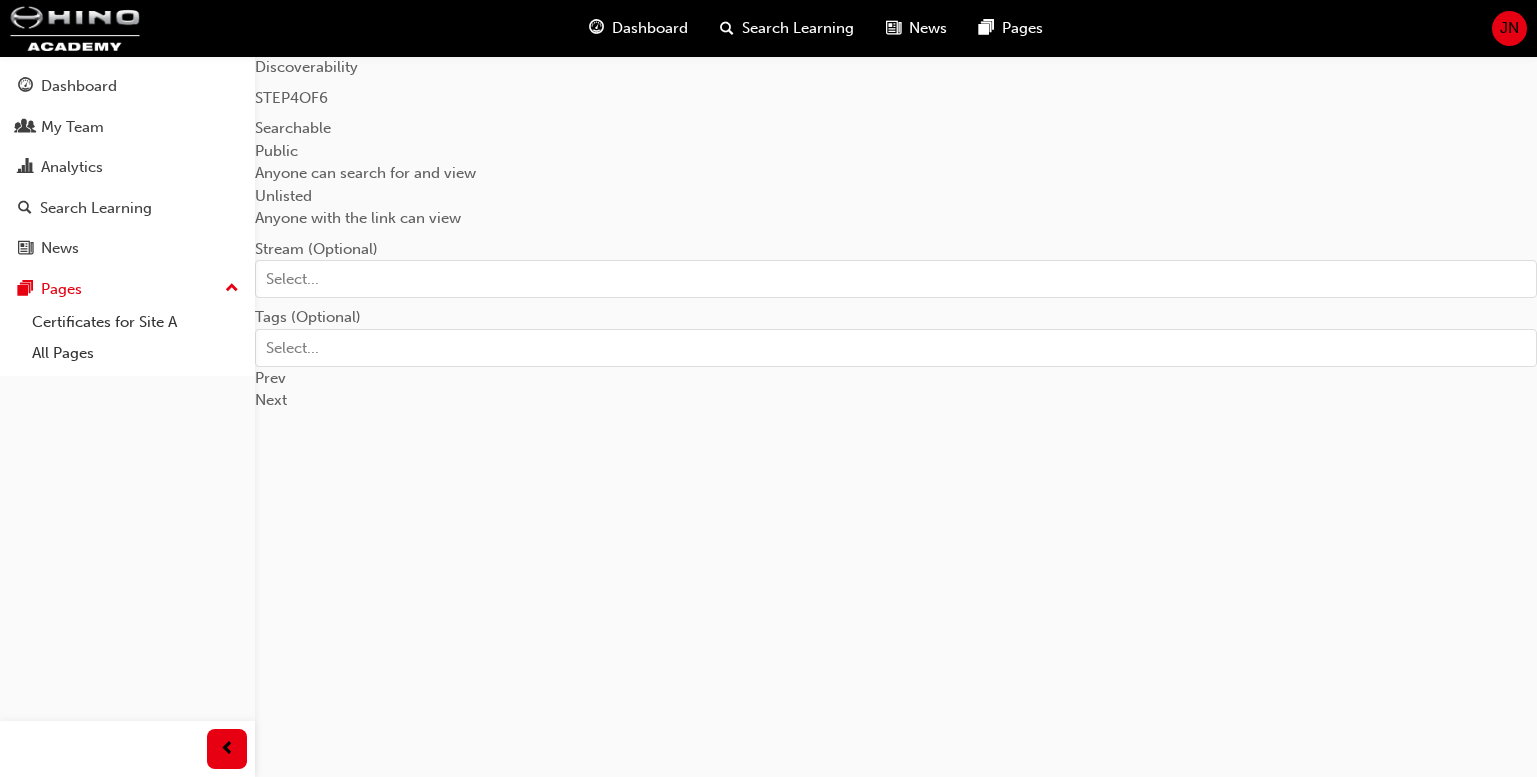 scroll, scrollTop: 0, scrollLeft: 0, axis: both 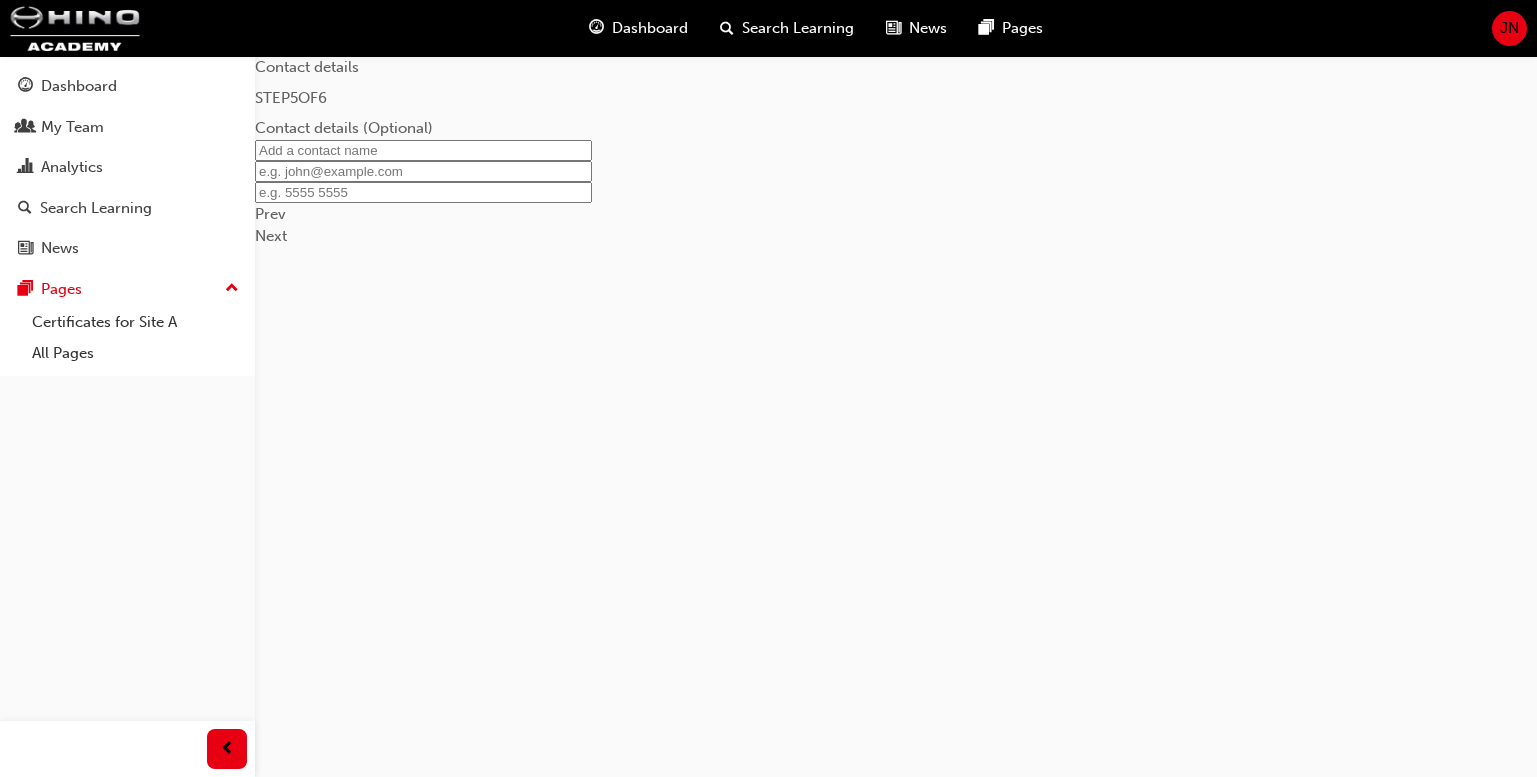 click at bounding box center (423, 150) 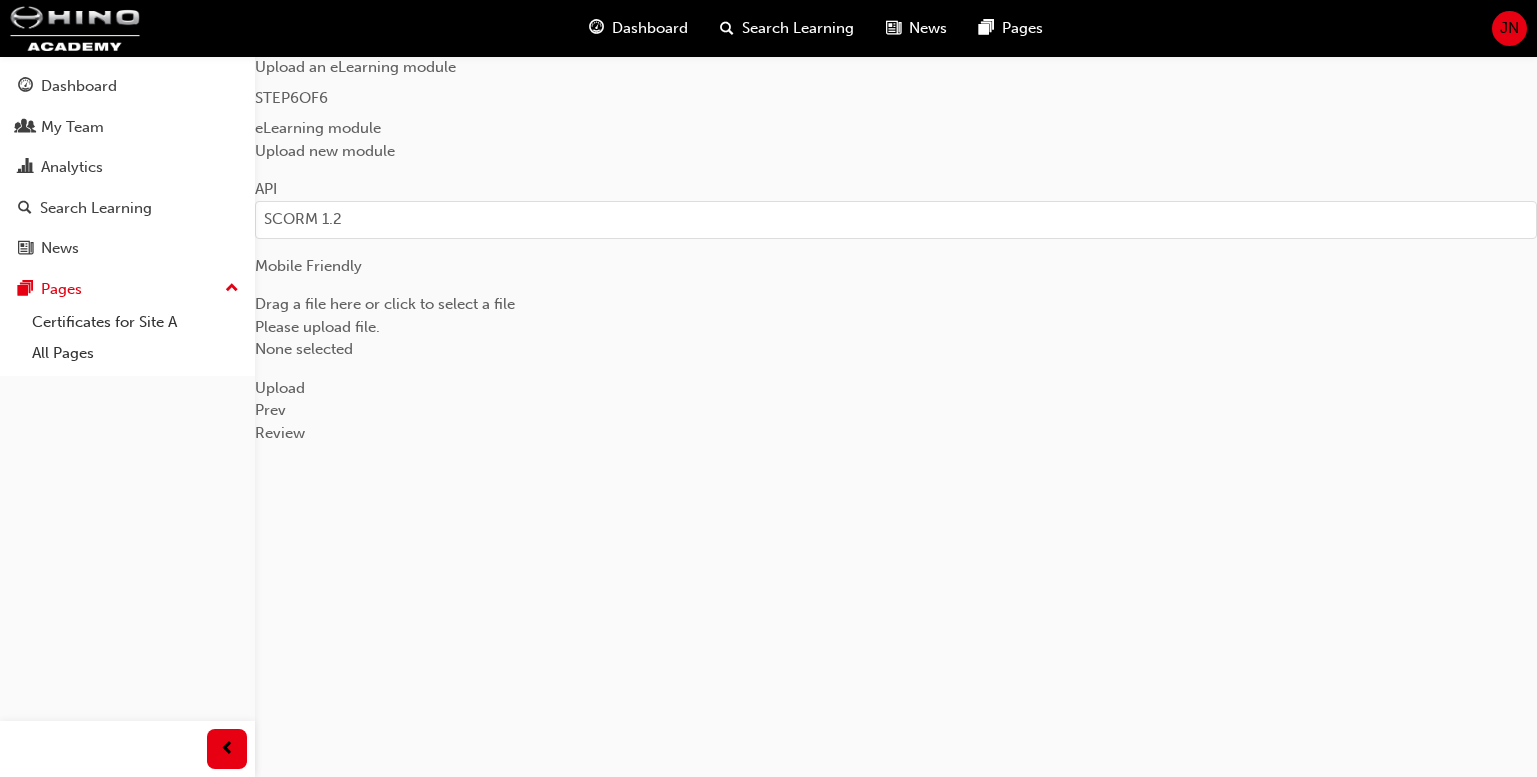 click on "JN" at bounding box center (1509, 28) 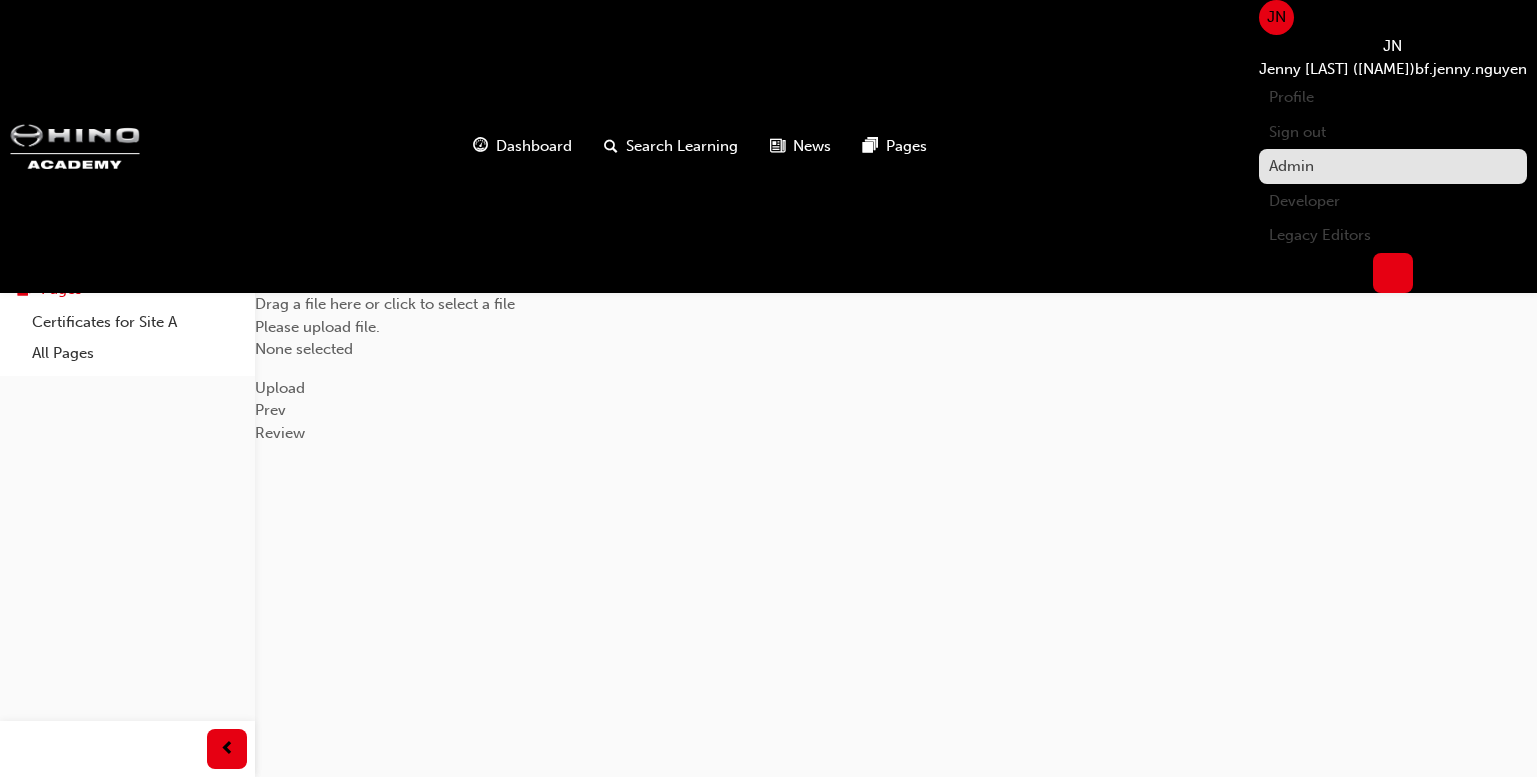 click on "Admin" at bounding box center (1393, 166) 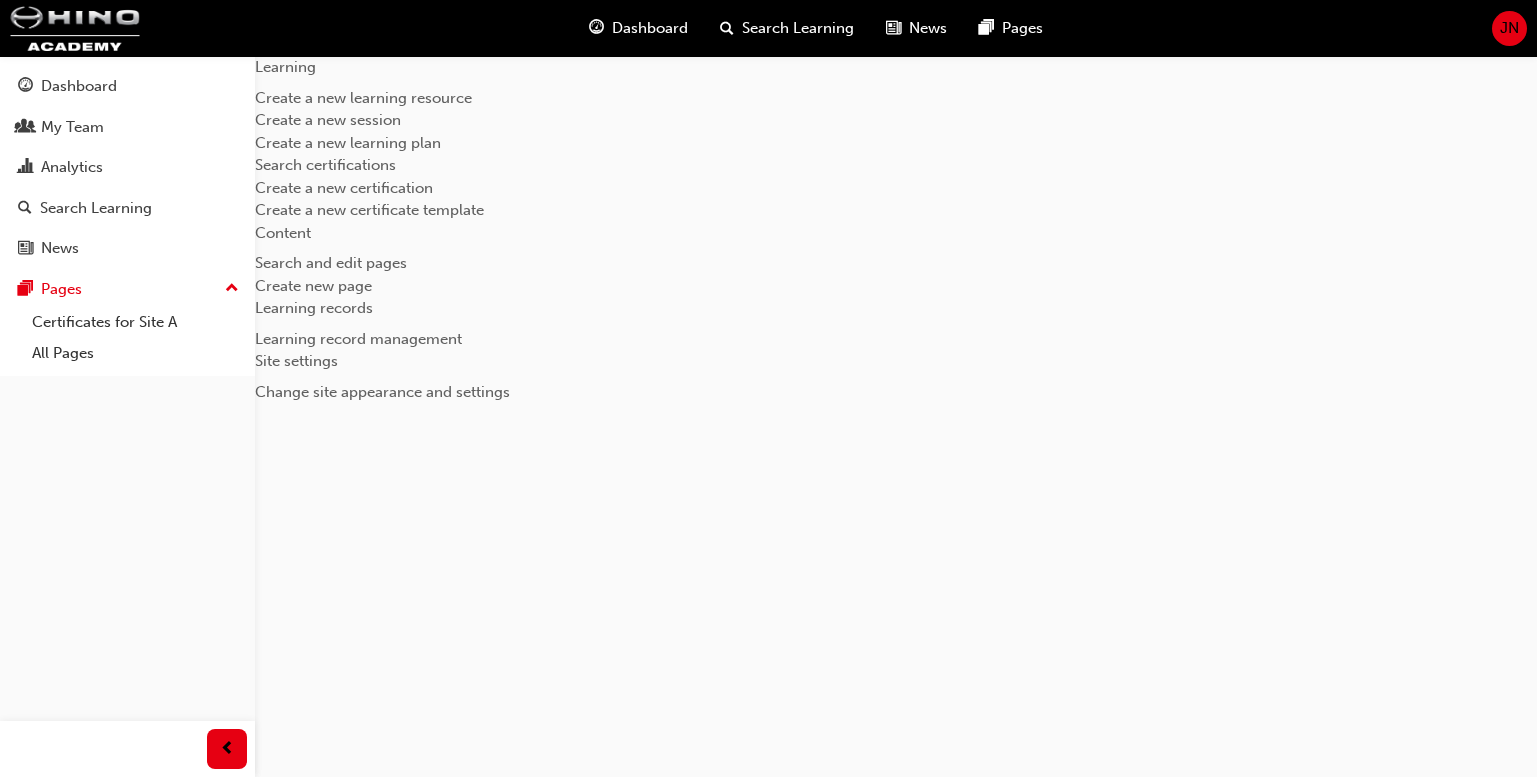 click on "Create a new learning resource" at bounding box center (363, 98) 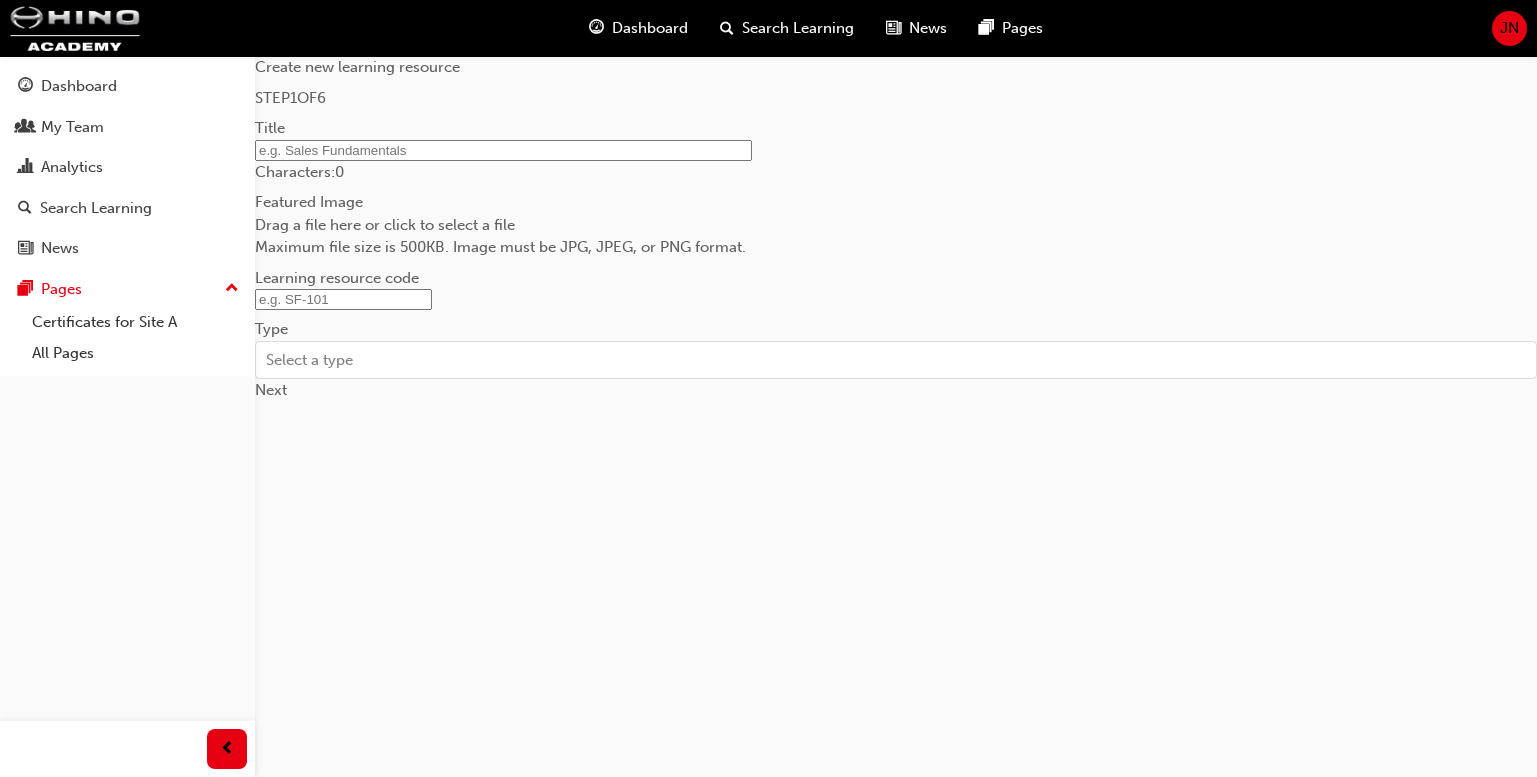 click at bounding box center (503, 150) 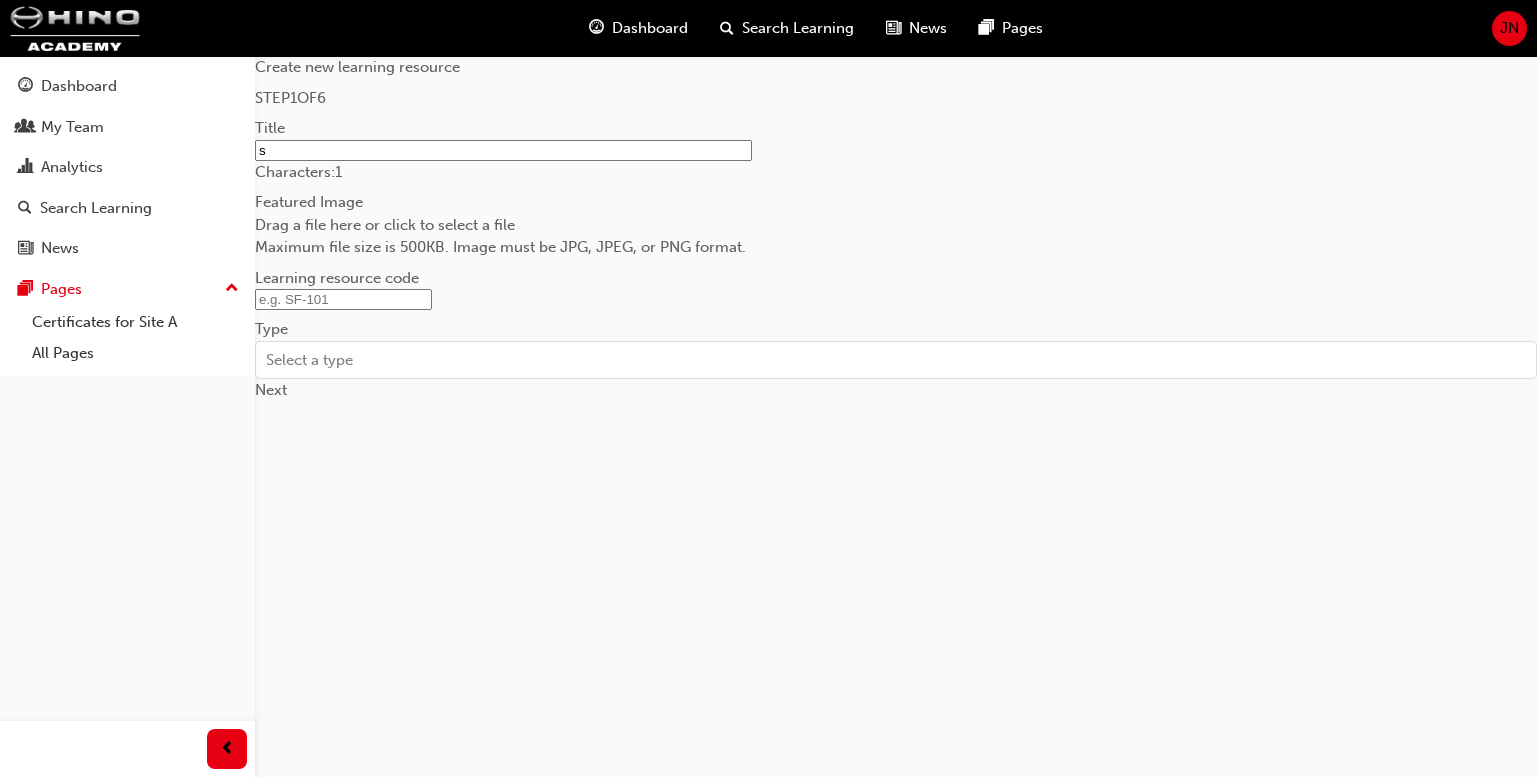 type on "s" 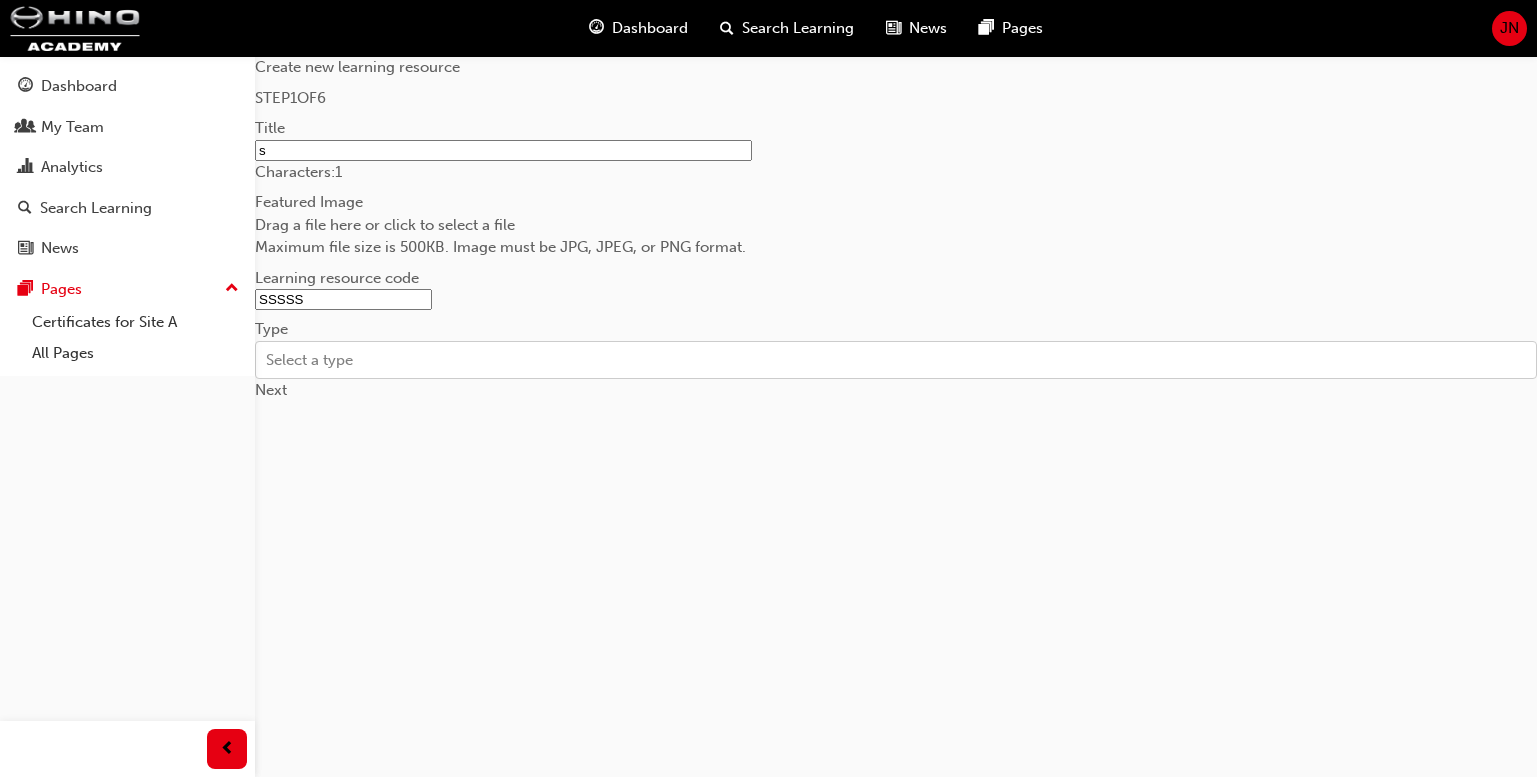 type on "SSSSS" 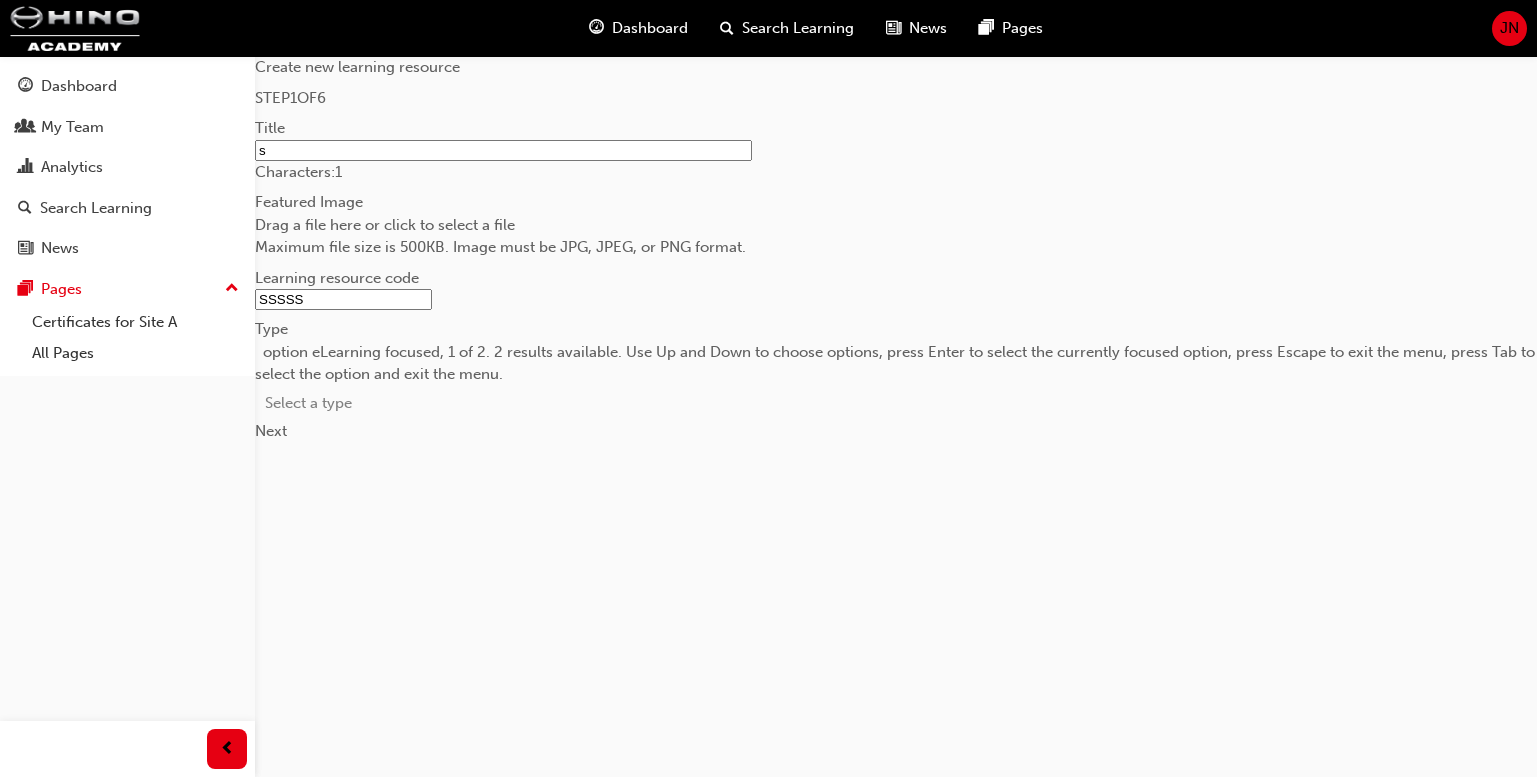 click on "Select a type" at bounding box center (308, 403) 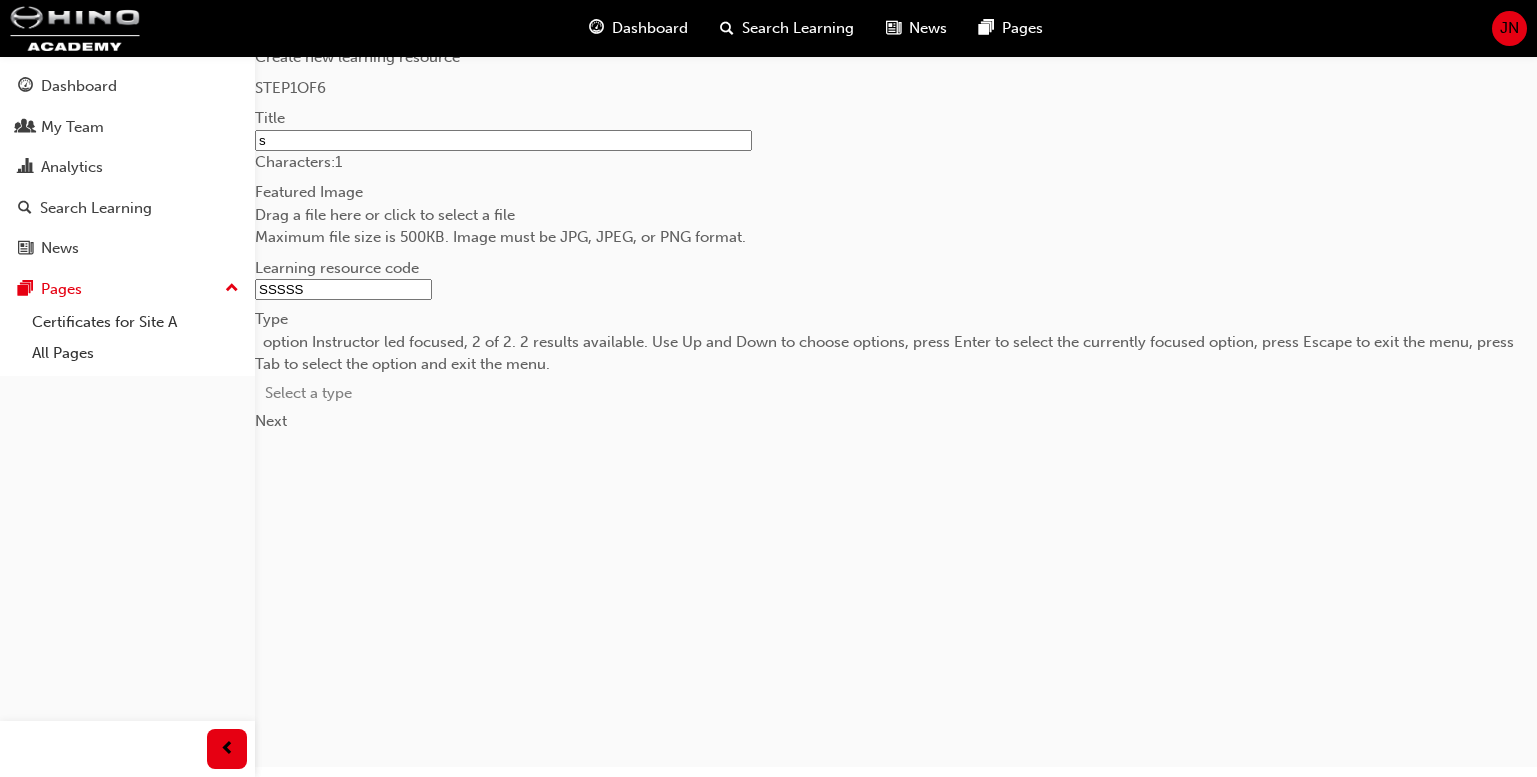 click on "Instructor led" at bounding box center (46, 801) 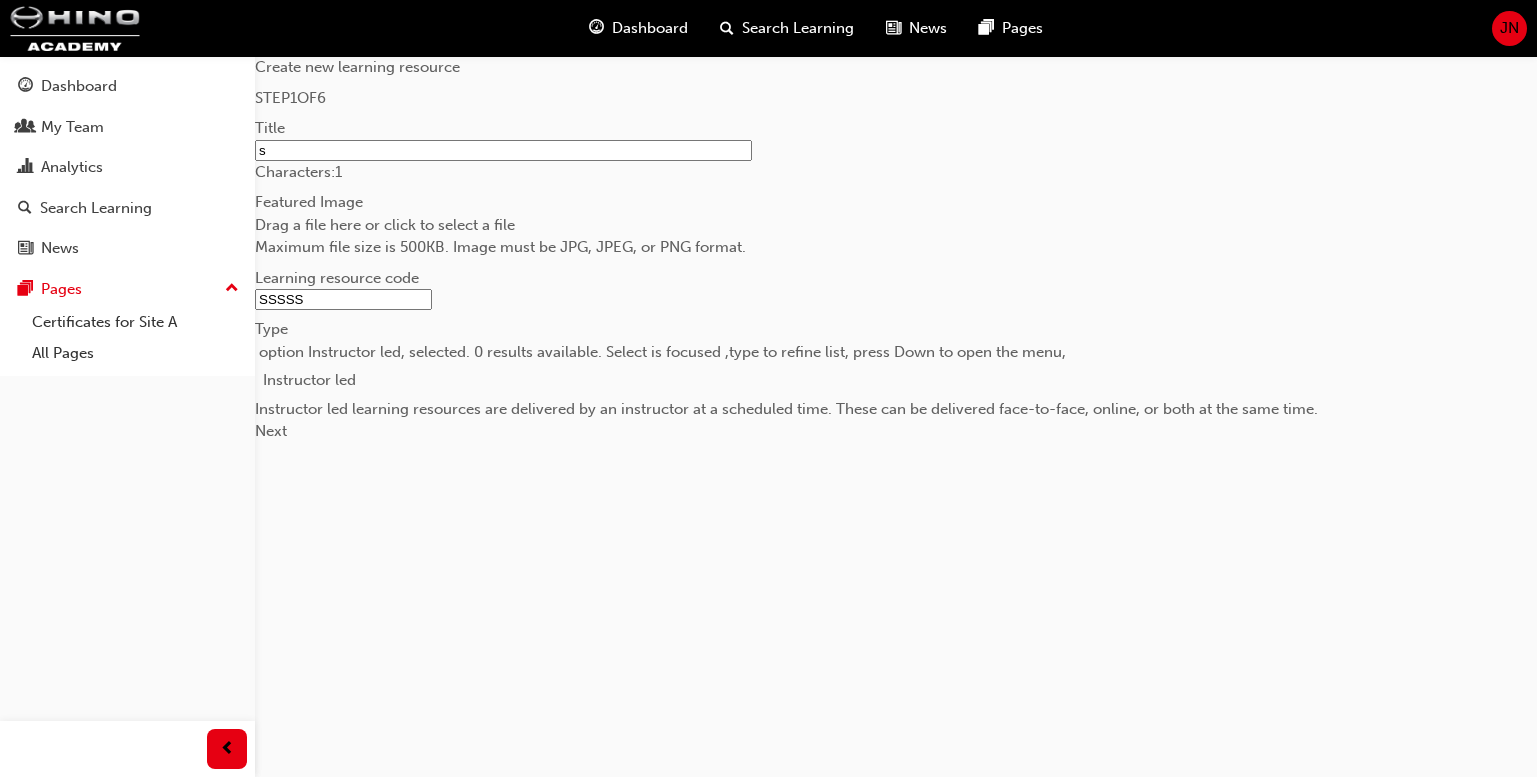 scroll, scrollTop: 245, scrollLeft: 0, axis: vertical 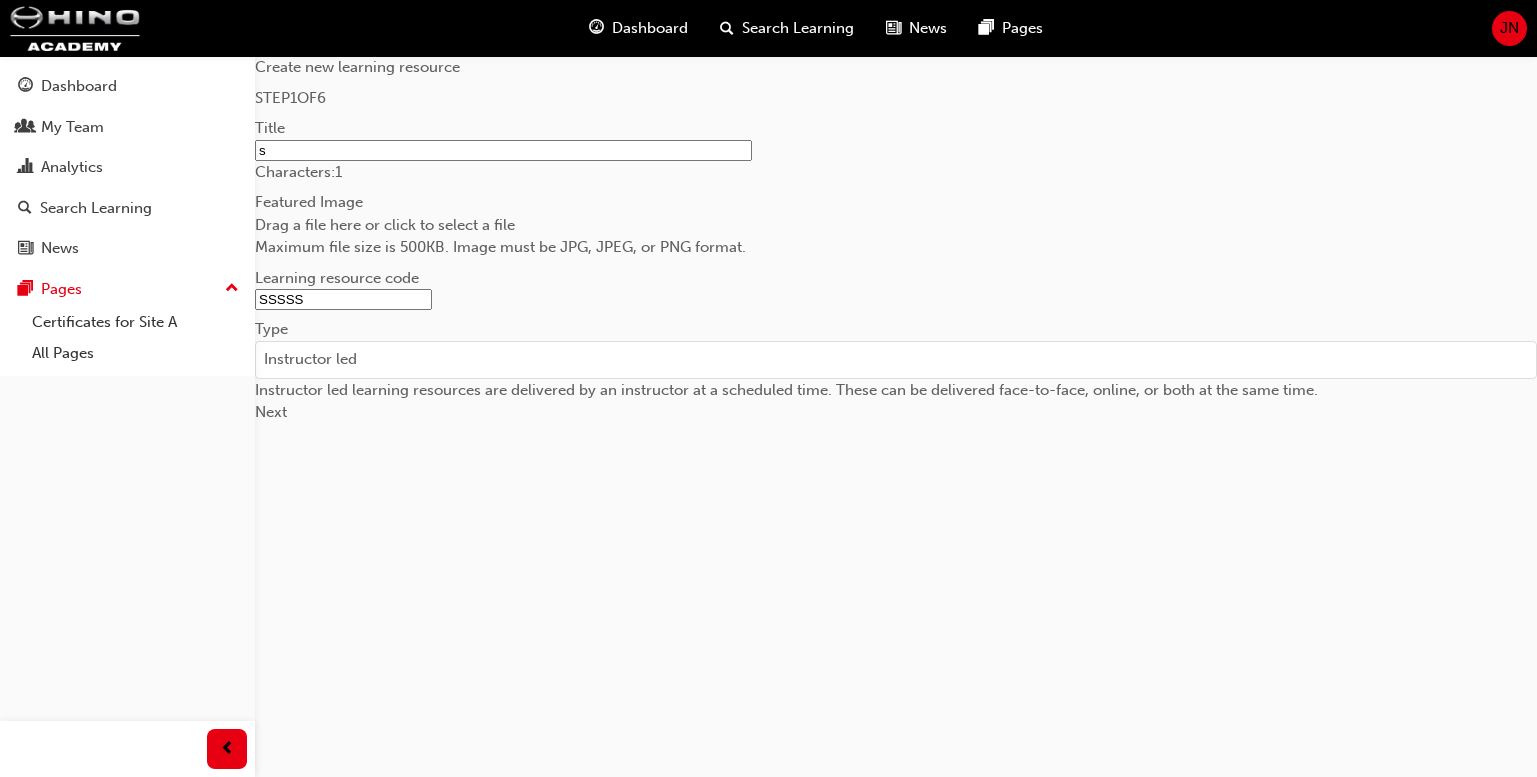 drag, startPoint x: 1140, startPoint y: 626, endPoint x: 1115, endPoint y: 607, distance: 31.400637 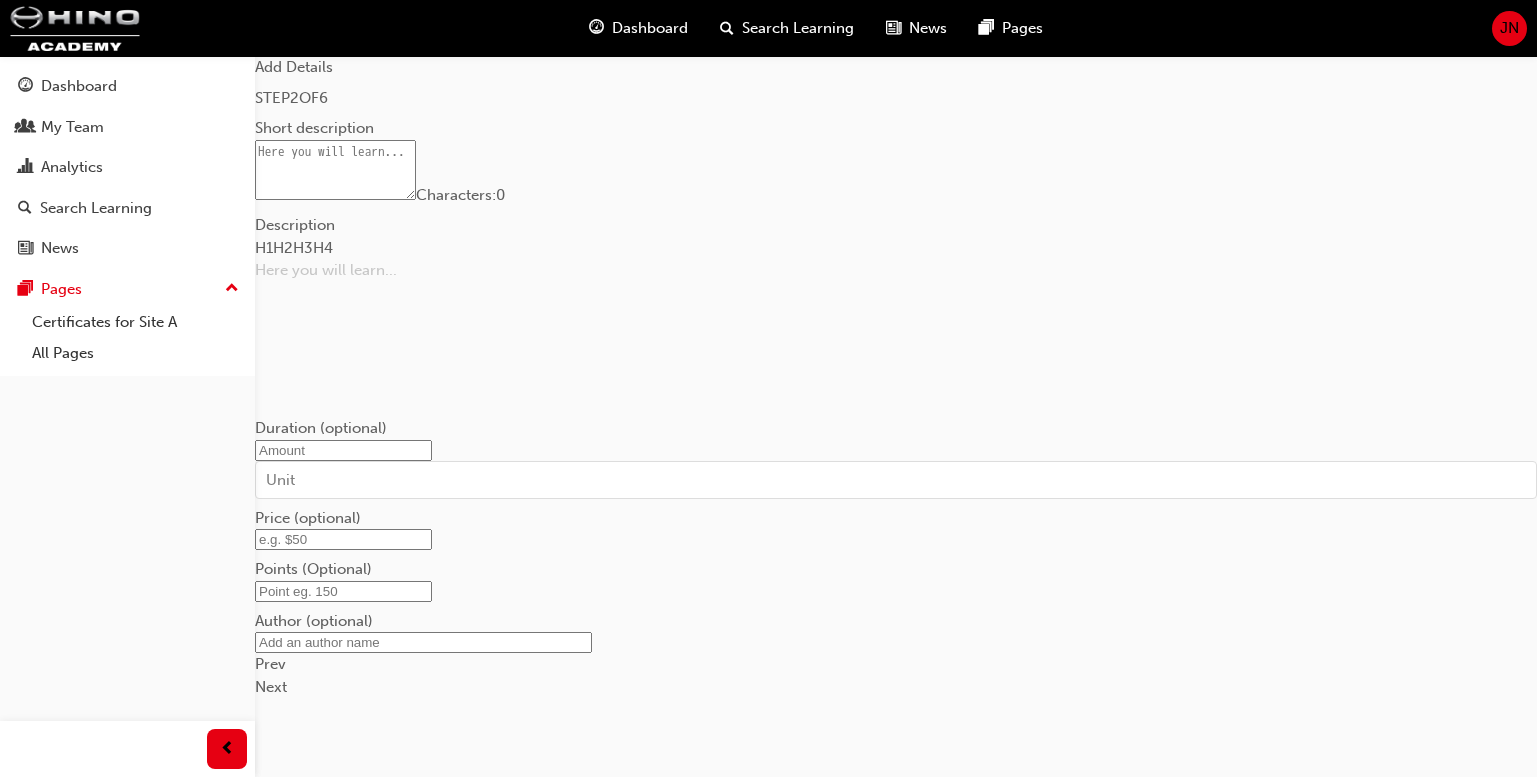 scroll, scrollTop: 531, scrollLeft: 0, axis: vertical 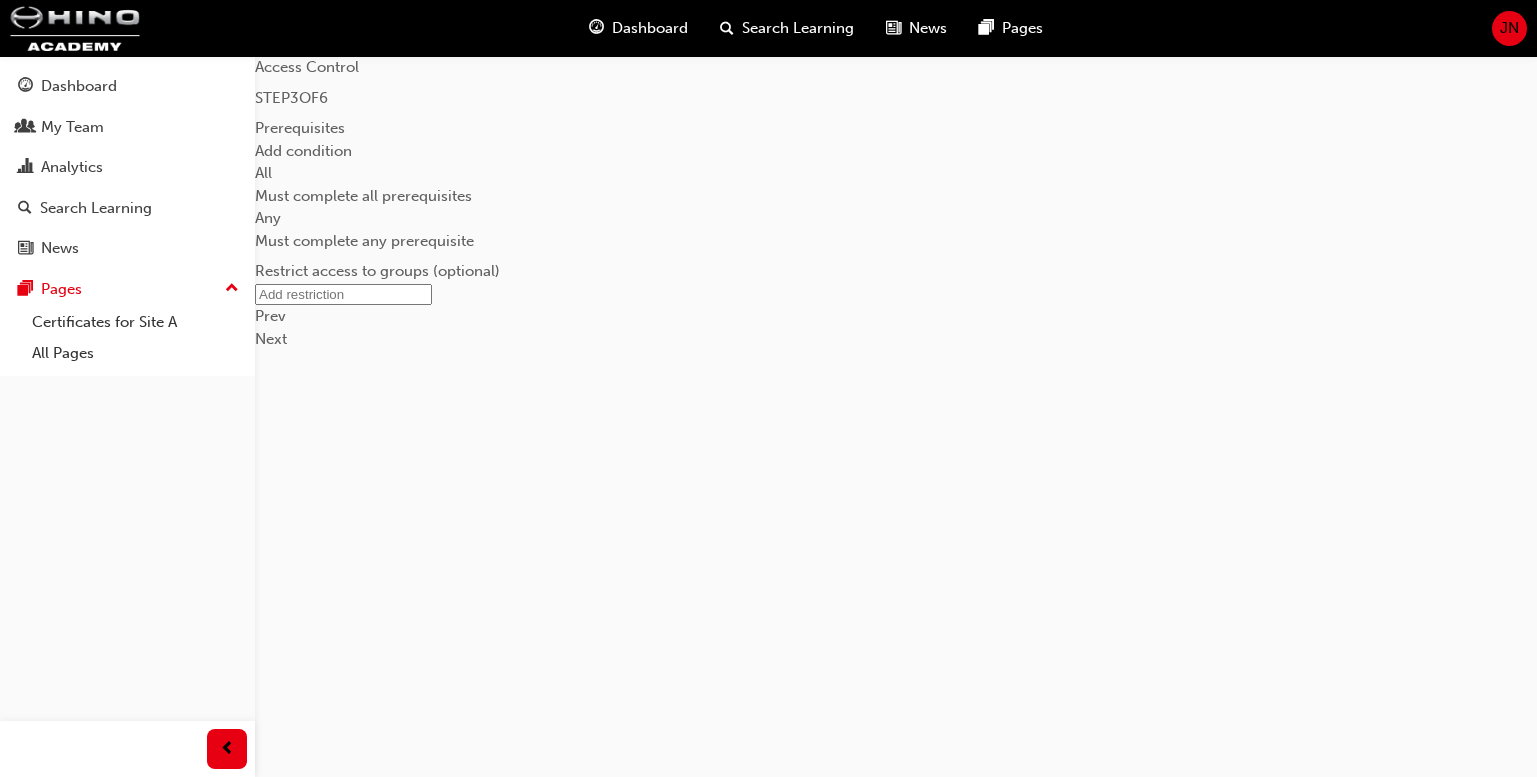 click on "Next" at bounding box center [271, 339] 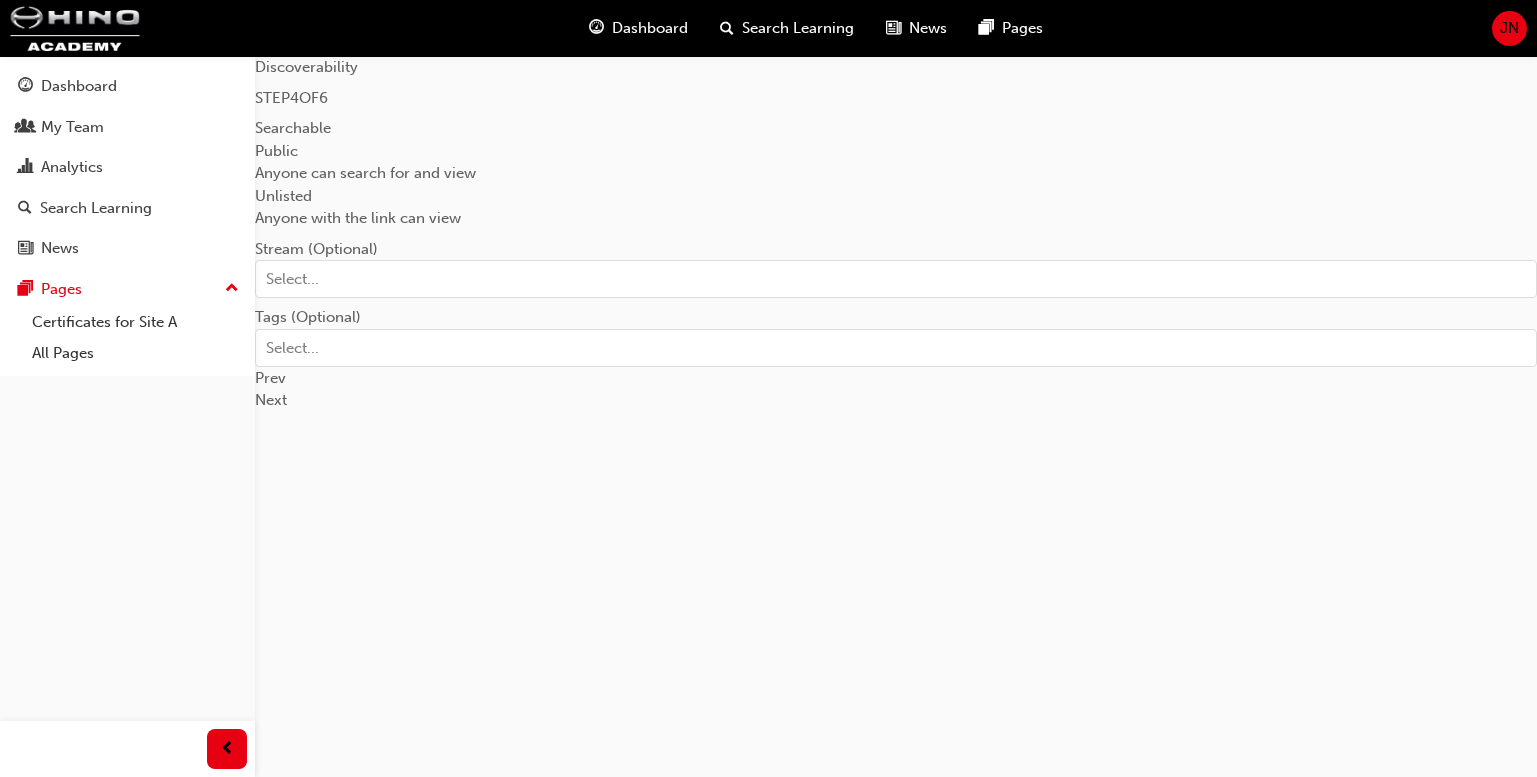 click on "Next" at bounding box center (271, 400) 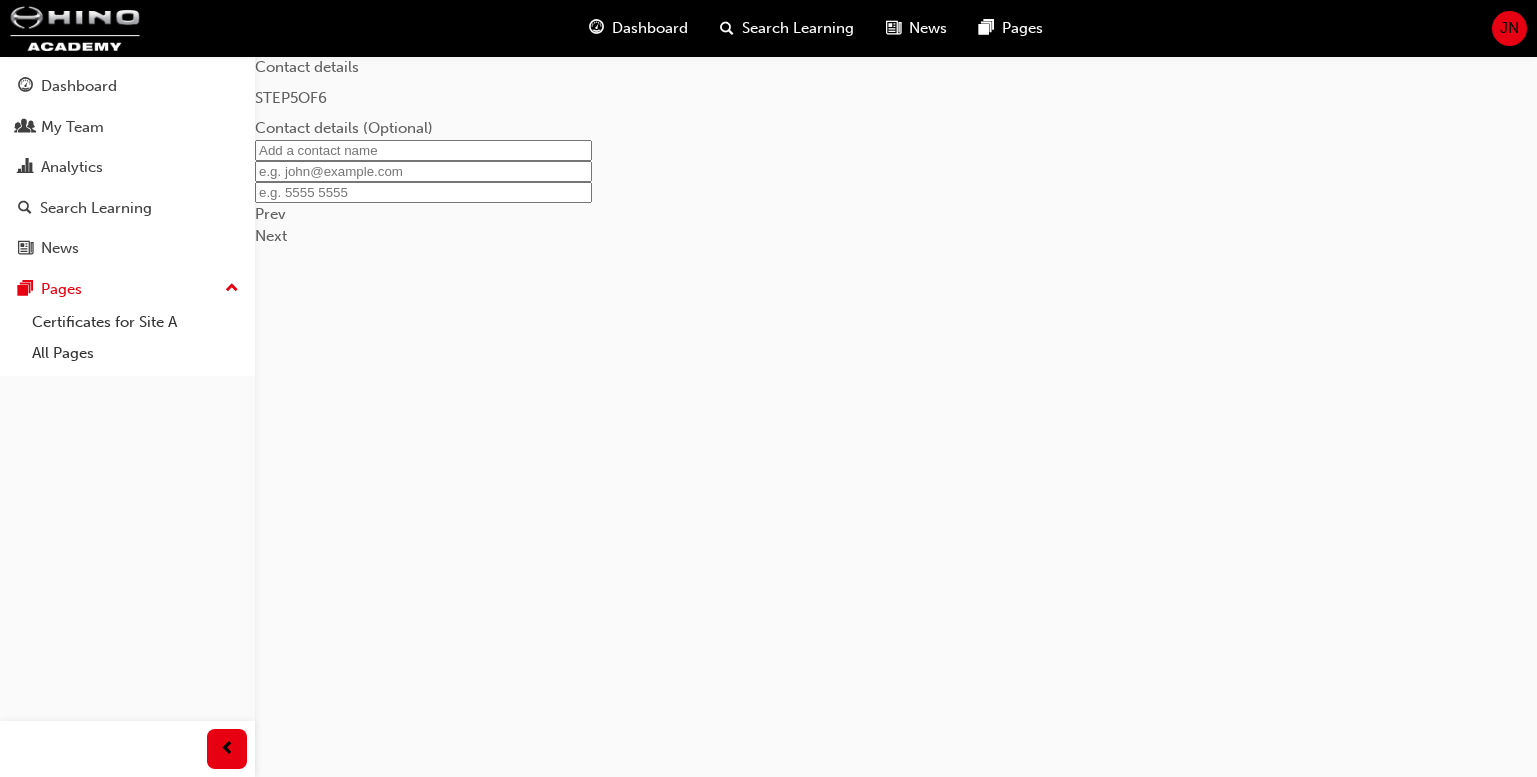 click on "Next" at bounding box center [271, 236] 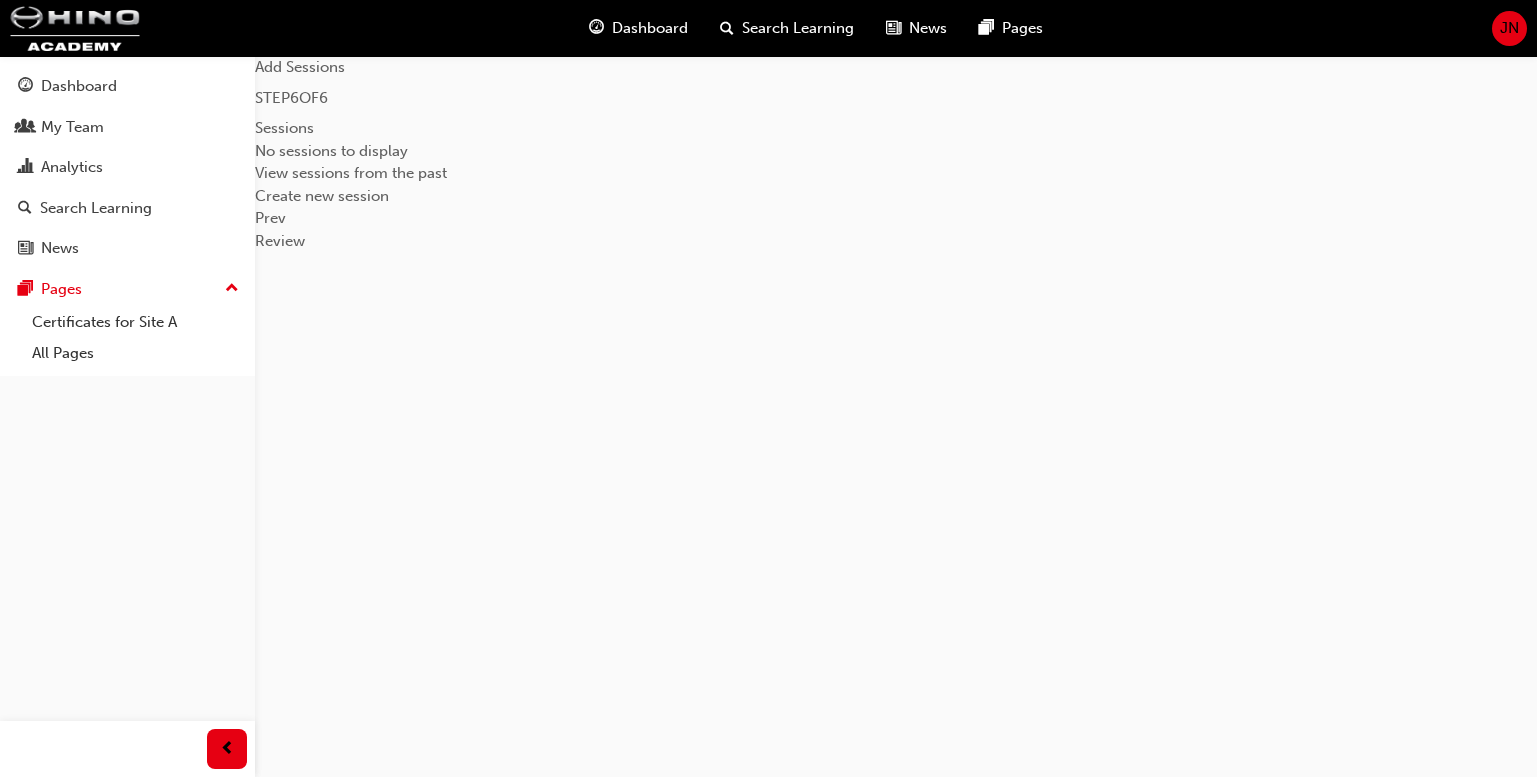 click on "Create new session" at bounding box center [896, 196] 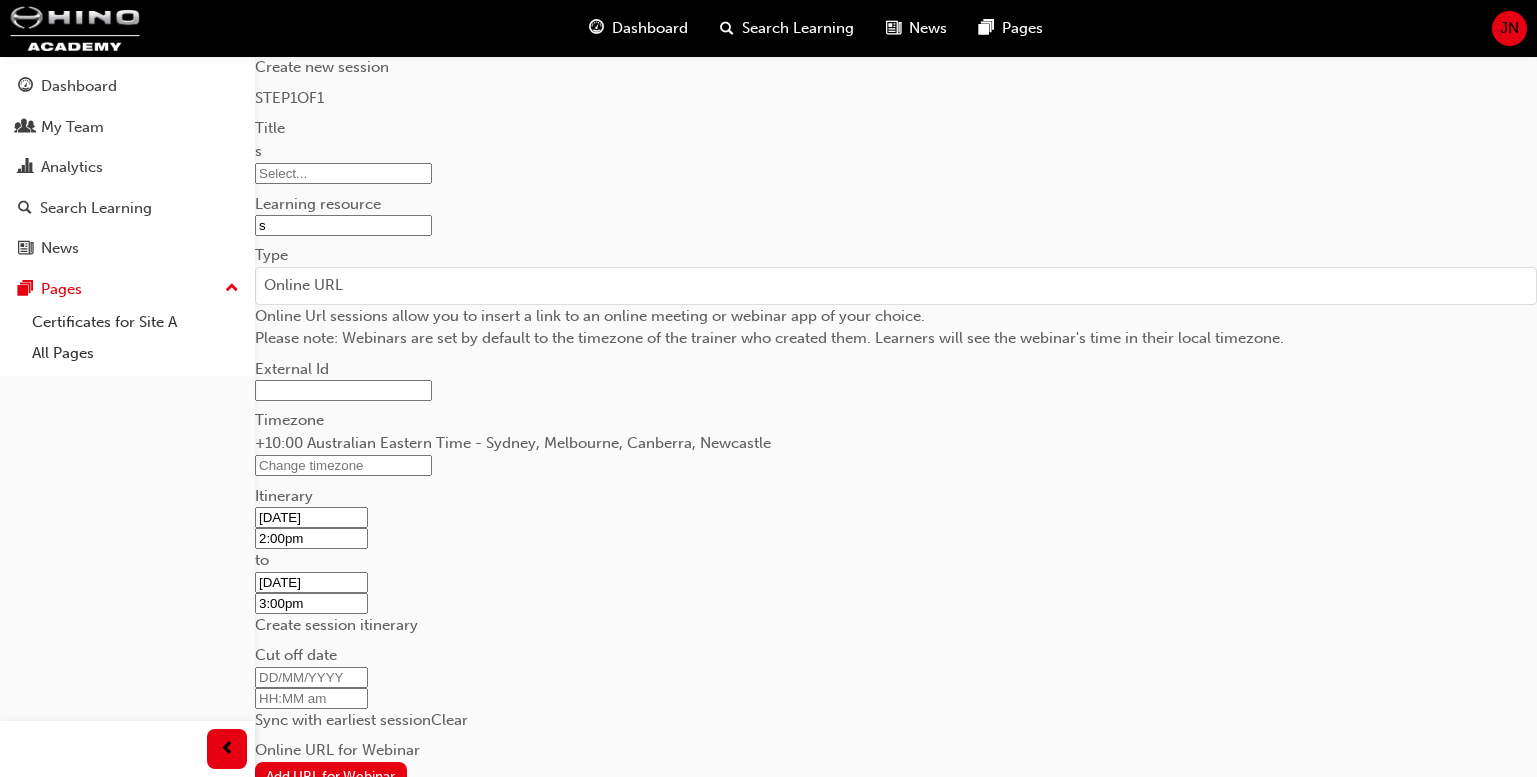 click on "s" at bounding box center [896, 151] 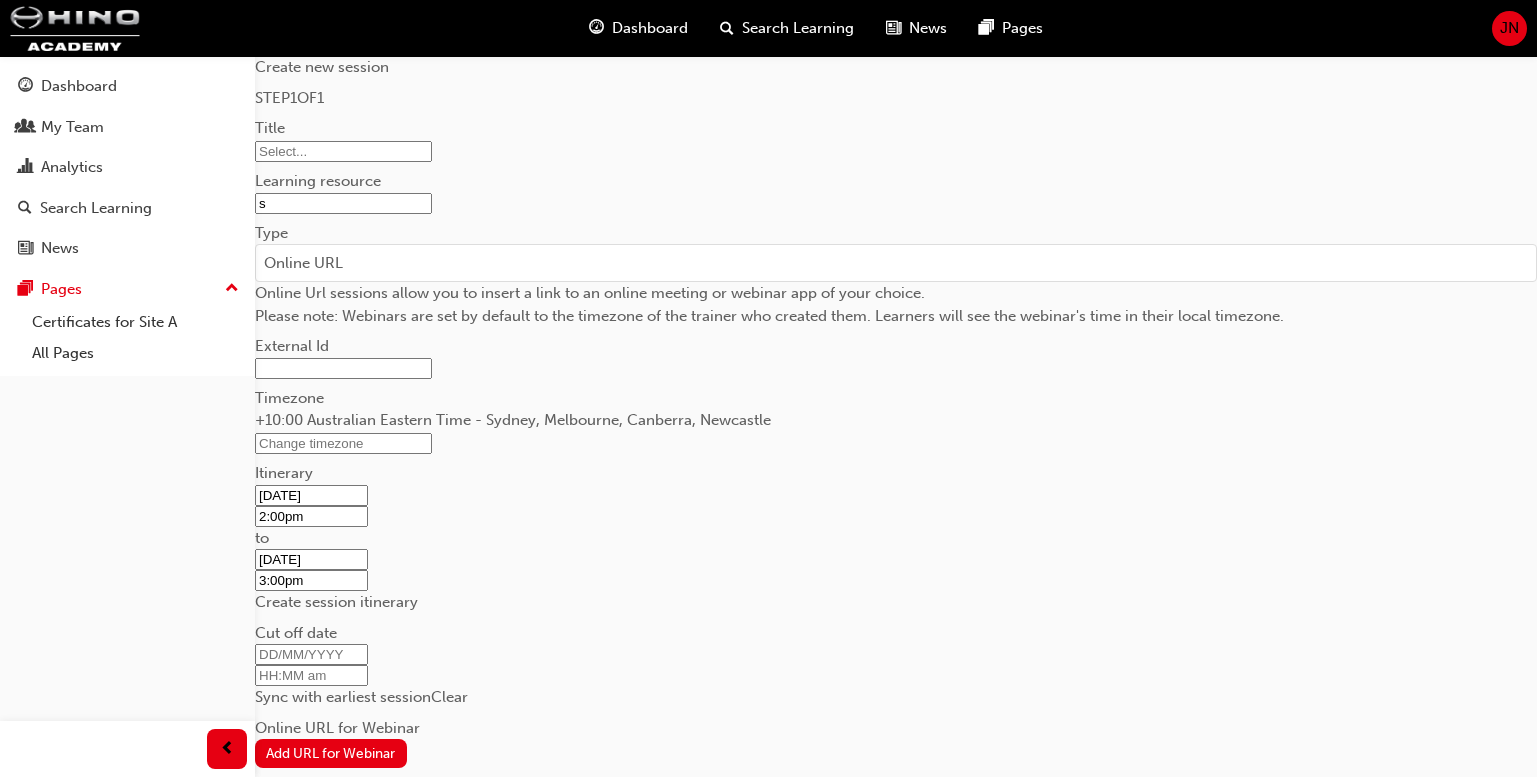 click at bounding box center [343, 151] 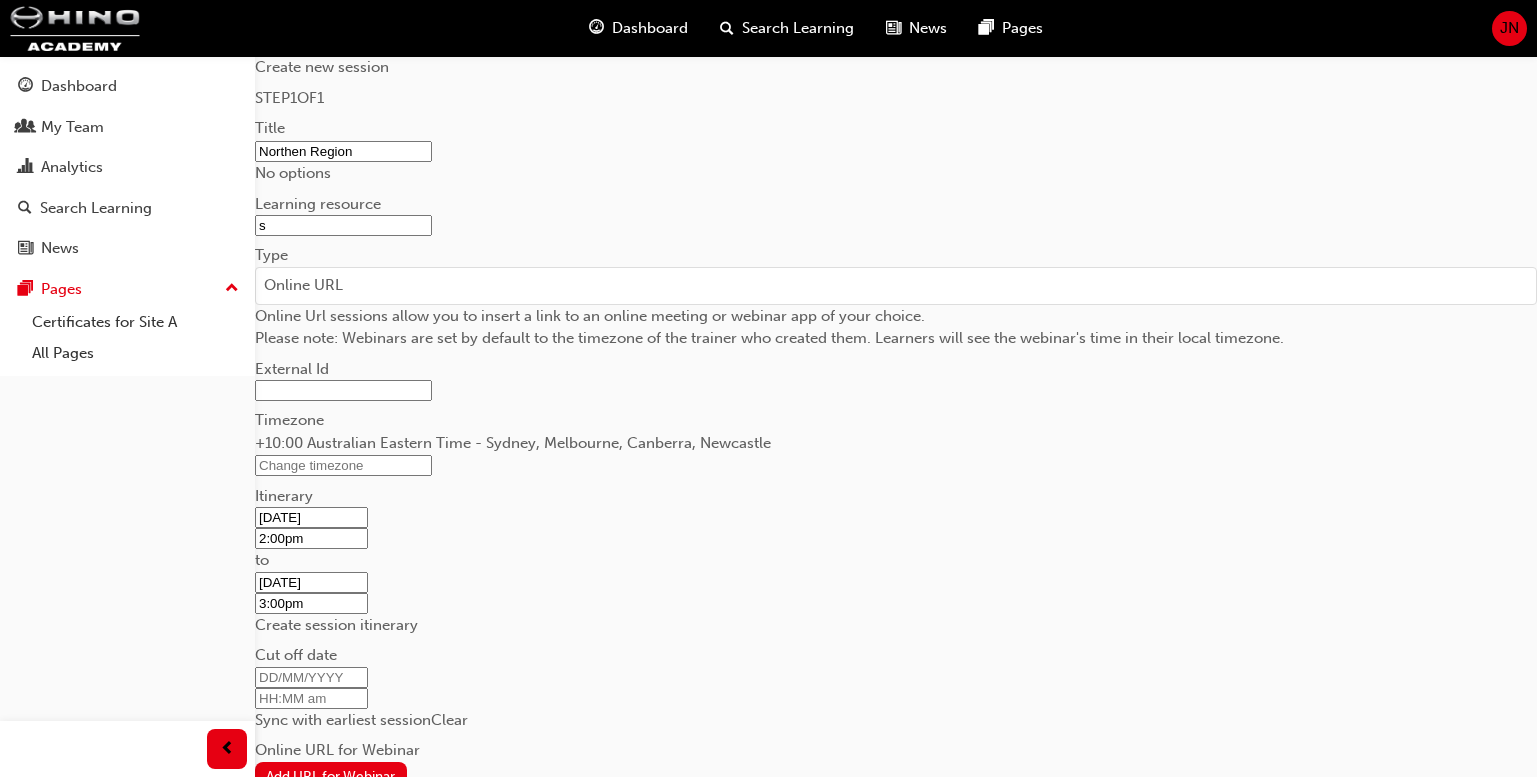 type on "Northen Region" 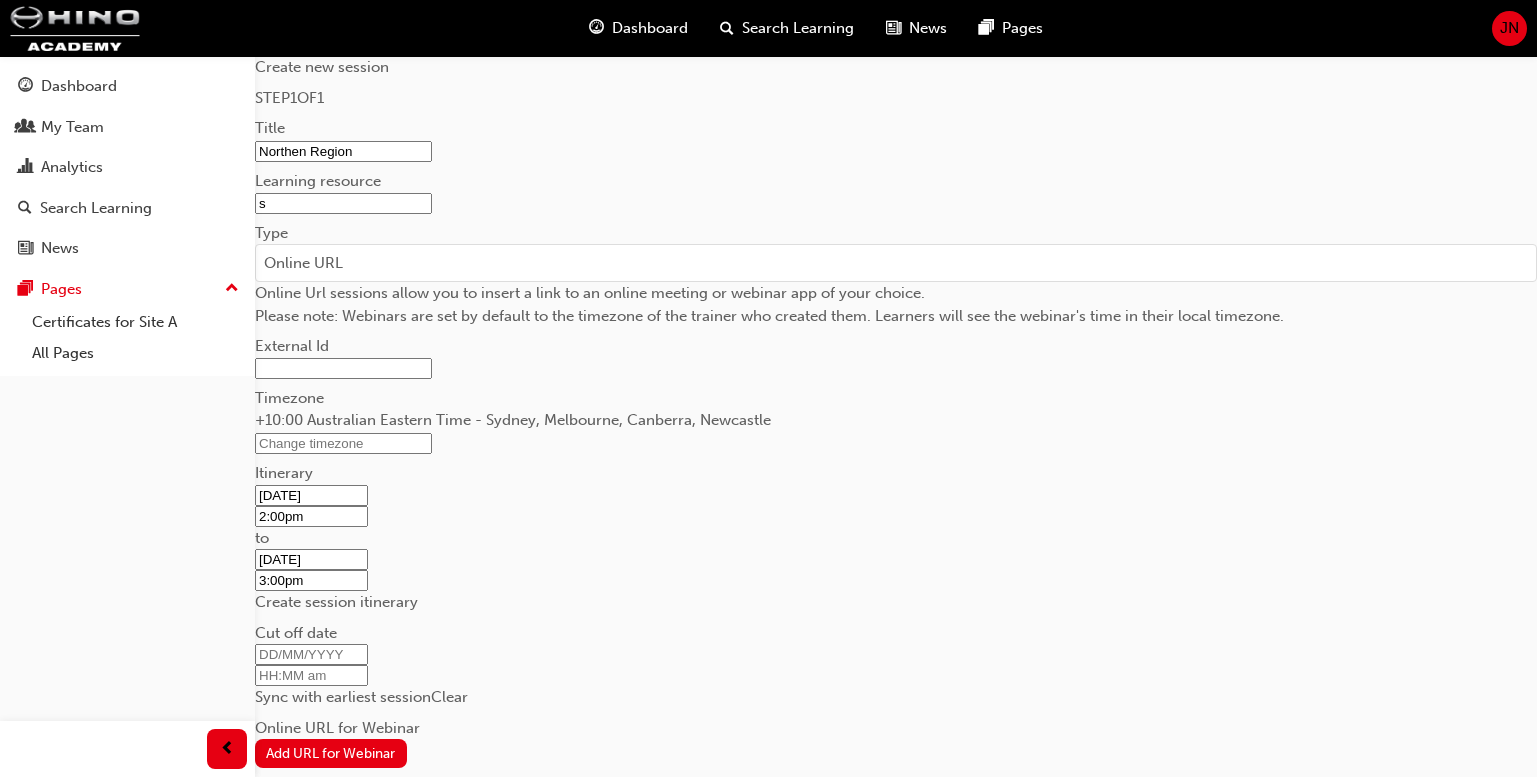 click on "Northen Region" at bounding box center (343, 151) 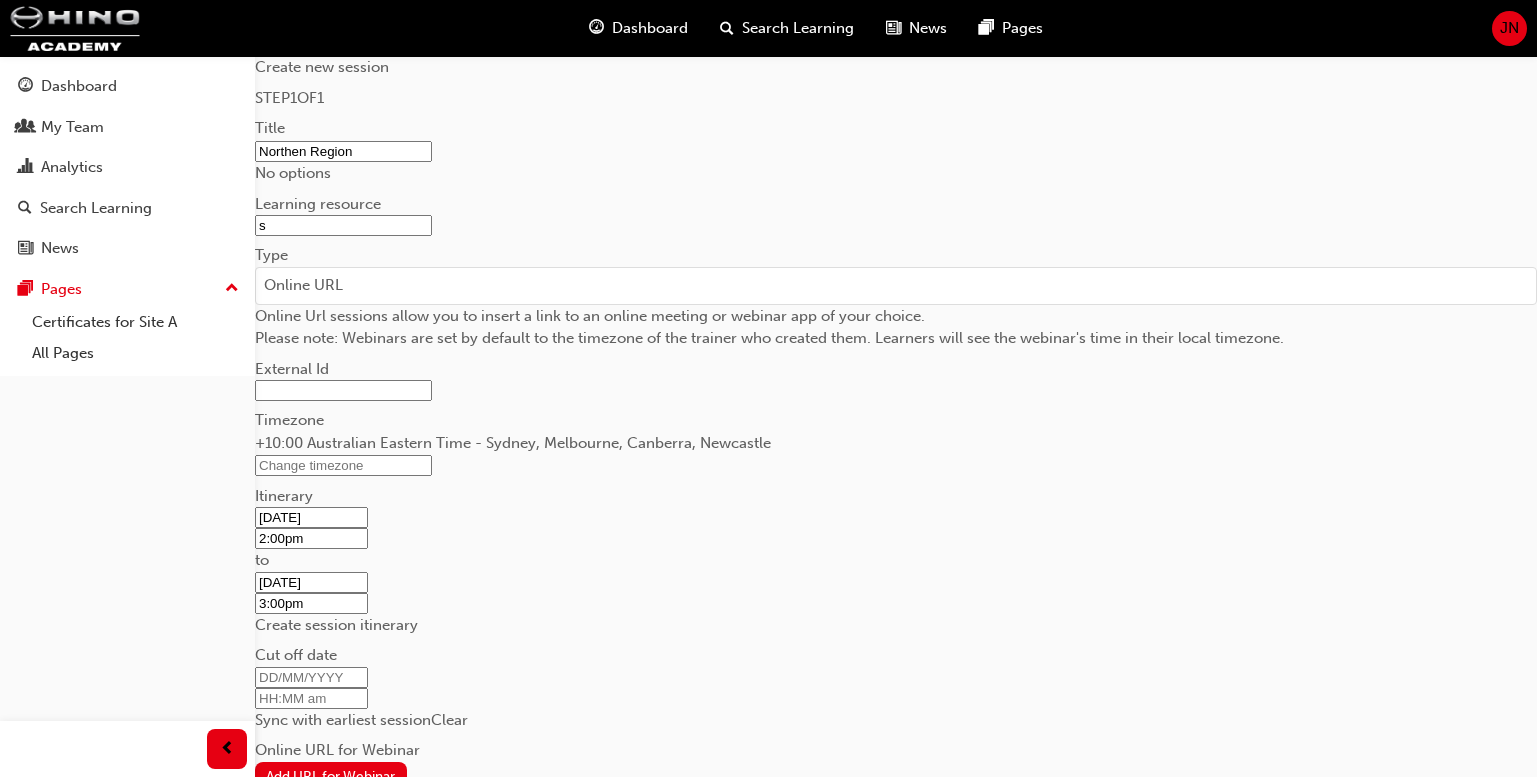 click on "Create new session STEP  1  OF  1 Title Northen Region No options Learning resource s Type Online URL Online Url   sessions allow you to insert a link to an online meeting or webinar app of your choice.  Please note :    Webinars are set by default to the timezone of the trainer who created them. Learners will see the webinar's time in their local timezone. External Id Timezone +10:00 Australian Eastern Time - [CITY], [CITY], [CITY], [CITY] Itinerary [DATE] [TIME] to [DATE] [TIME] Create   session itinerary Cut off date Sync with earliest session Clear Online URL for Webinar Add URL for Webinar Description H1 H2 H3 H4 ﻿ Cost Add cost Instructor details Add instructor Capacity Mode Unlimited Maximum seats is ignored when this is enabled Limited Limit the number of enrollments. If enabled, the number of filled seats cannot exceed the number of maximum seats Maximum Seats   Enrollable Enrollable This session accepts enrollments Not Enrollable This session doesn't accept enrollments Visibility" at bounding box center (768, 846) 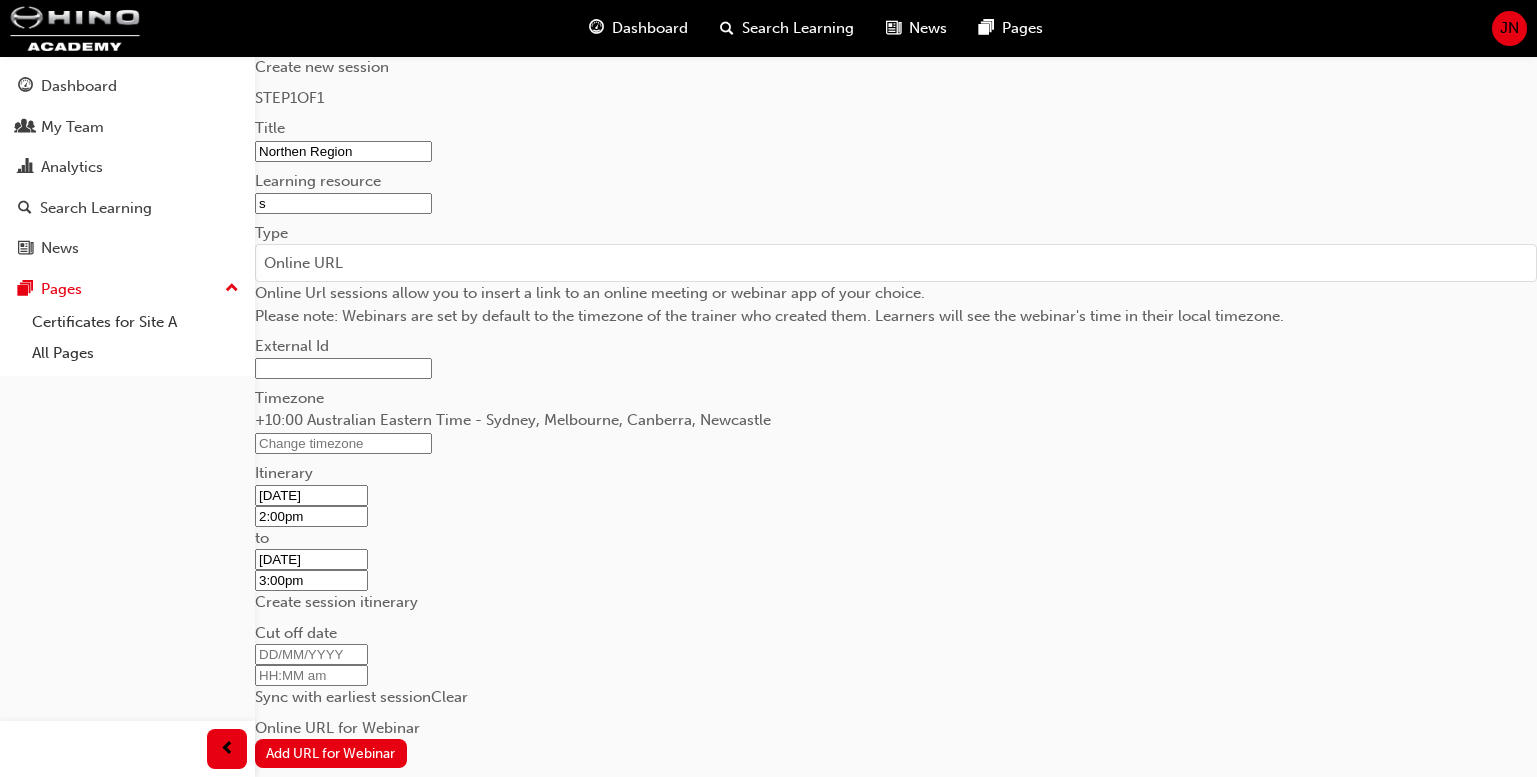 click on "s" at bounding box center (343, 203) 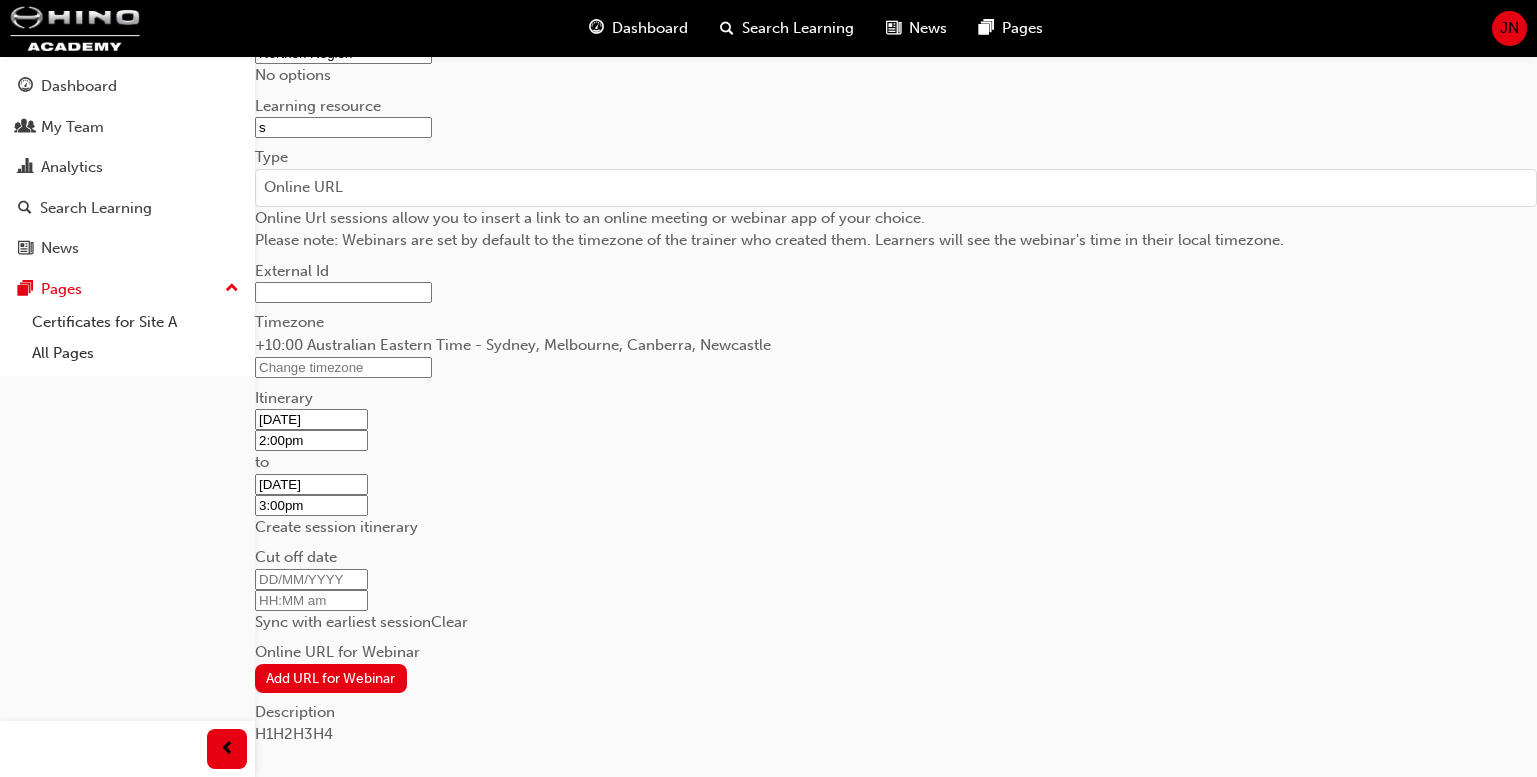 scroll, scrollTop: 105, scrollLeft: 0, axis: vertical 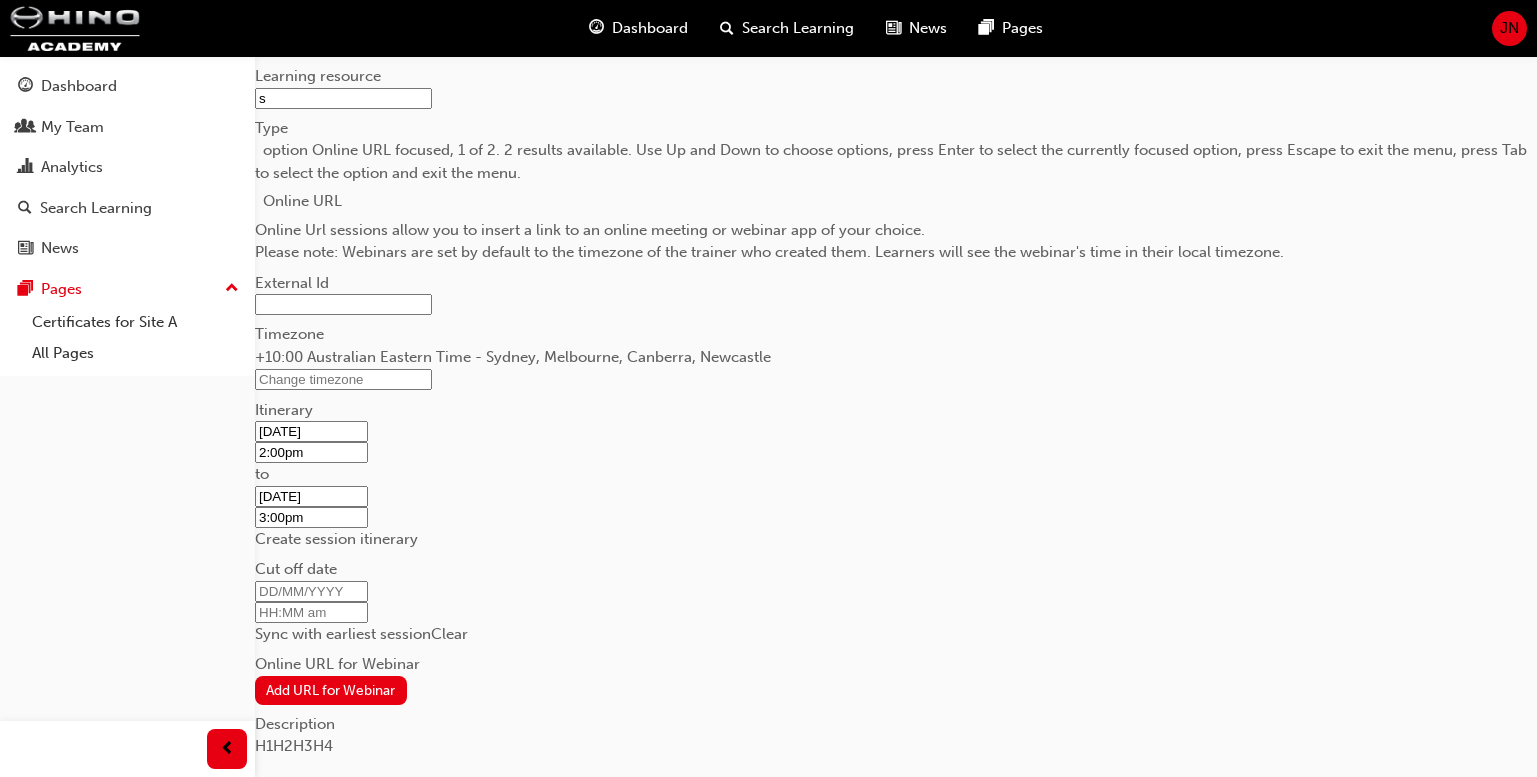click on "Online URL" at bounding box center [896, 201] 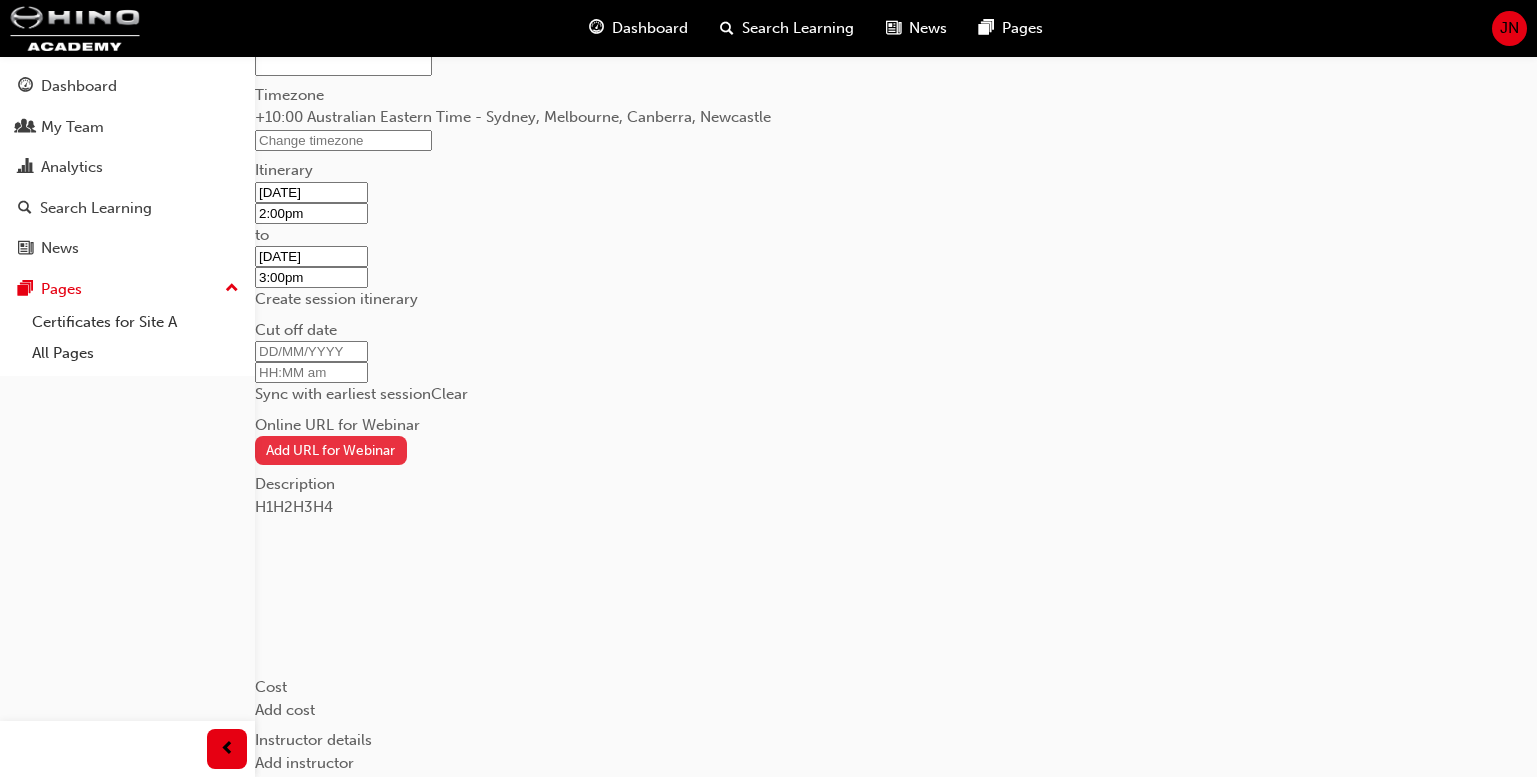 scroll, scrollTop: 0, scrollLeft: 0, axis: both 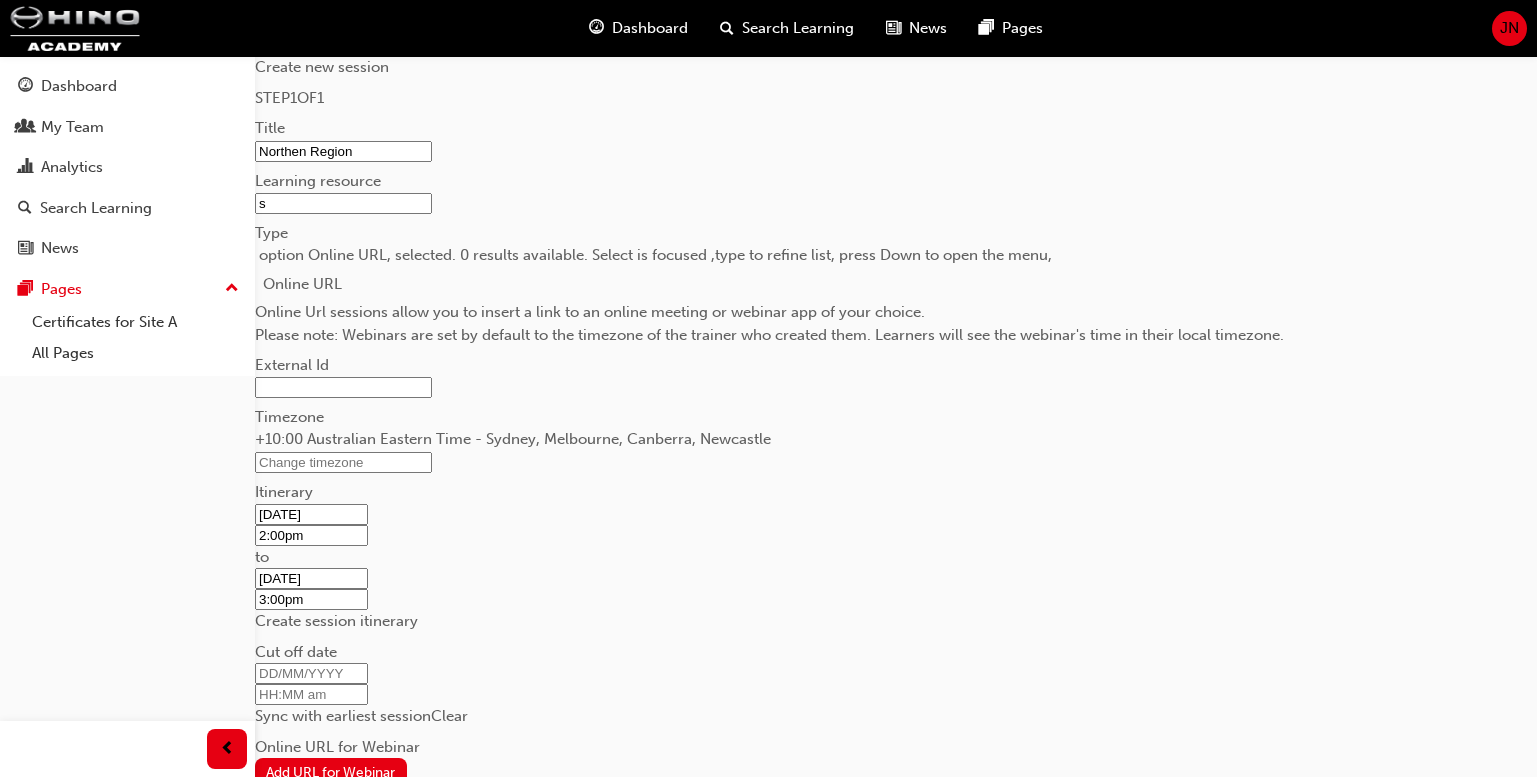 click on "Online URL" at bounding box center [896, 284] 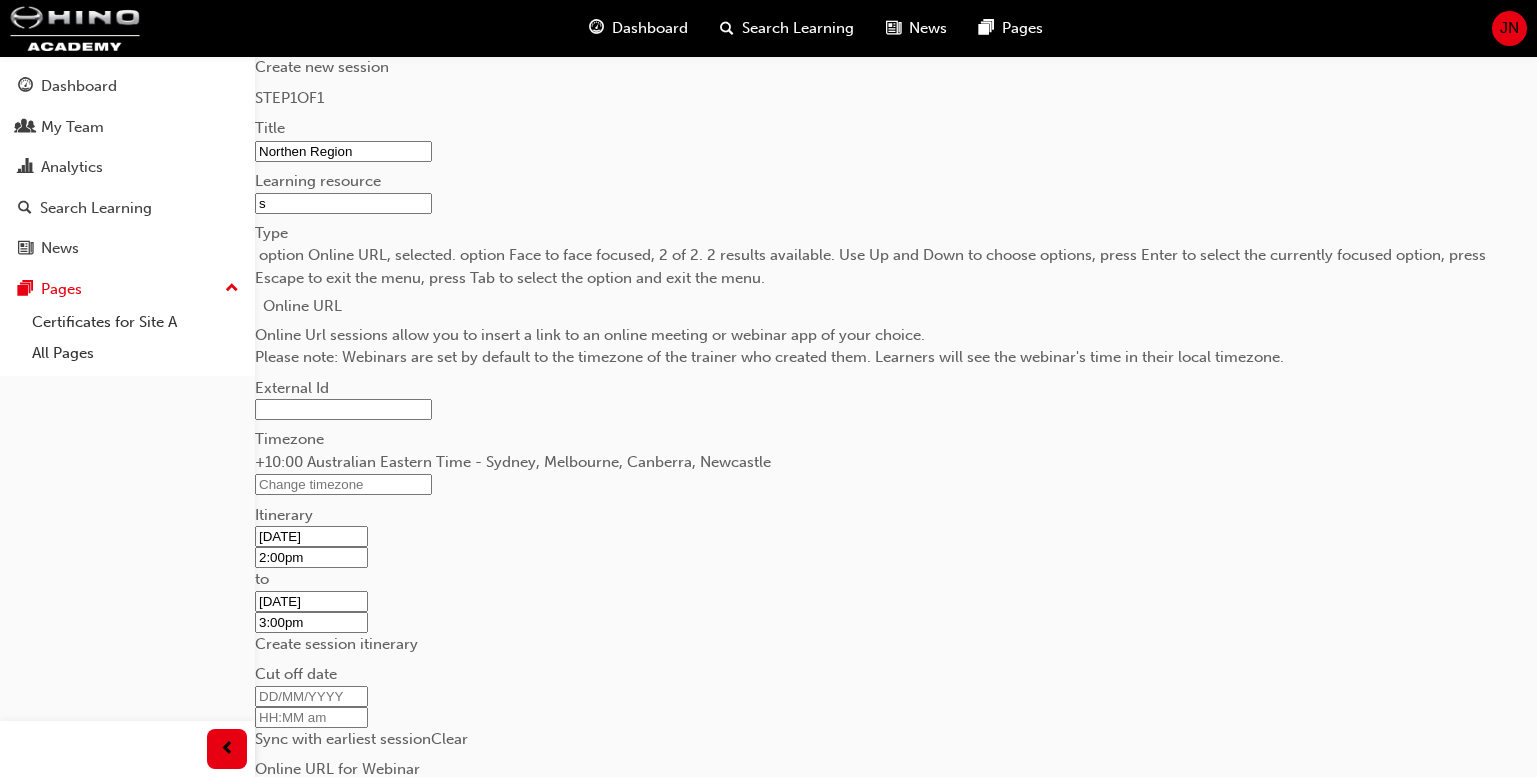 click on "Face to face" at bounding box center (41, 811) 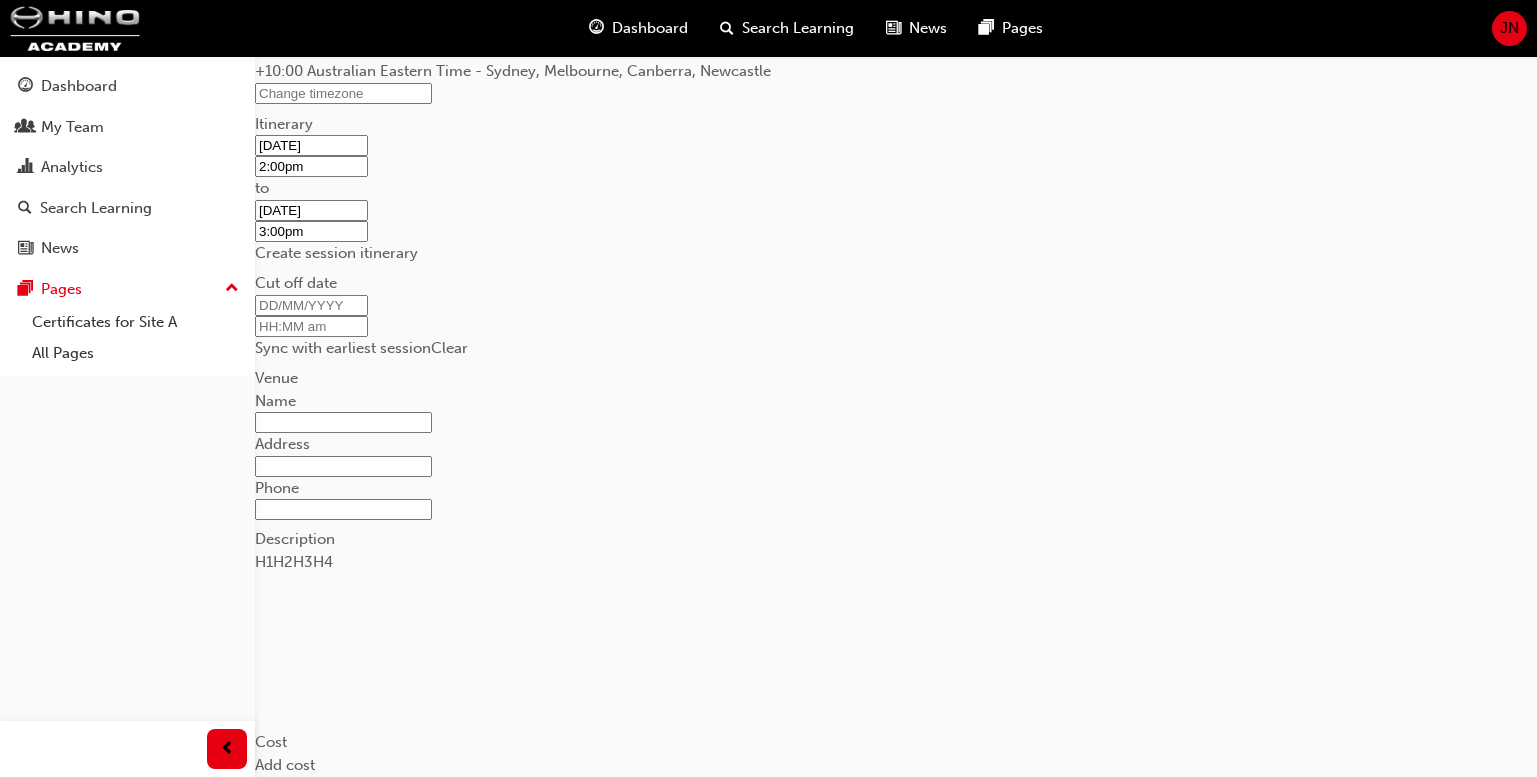 scroll, scrollTop: 305, scrollLeft: 0, axis: vertical 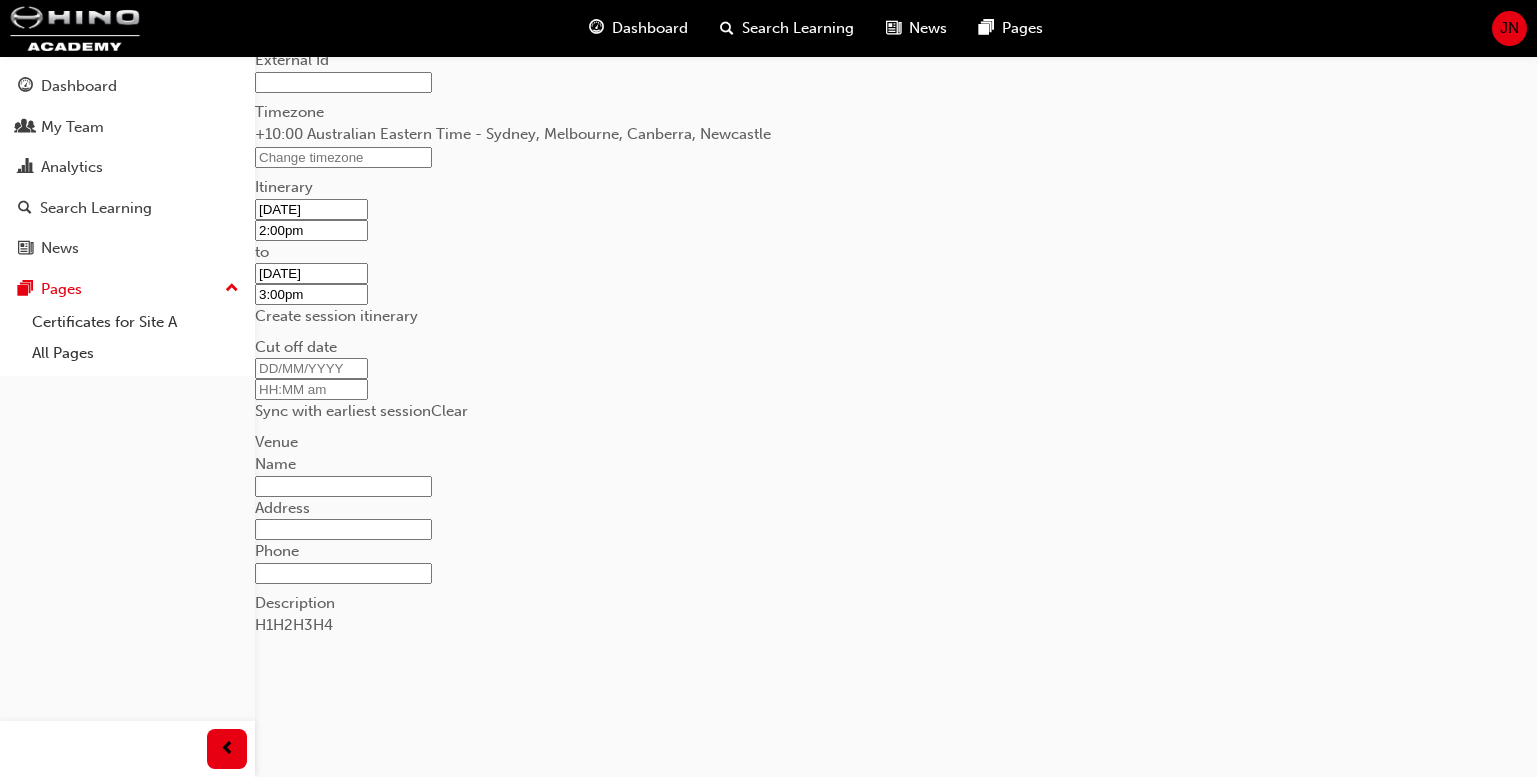 click on "Face to face" at bounding box center [896, 1] 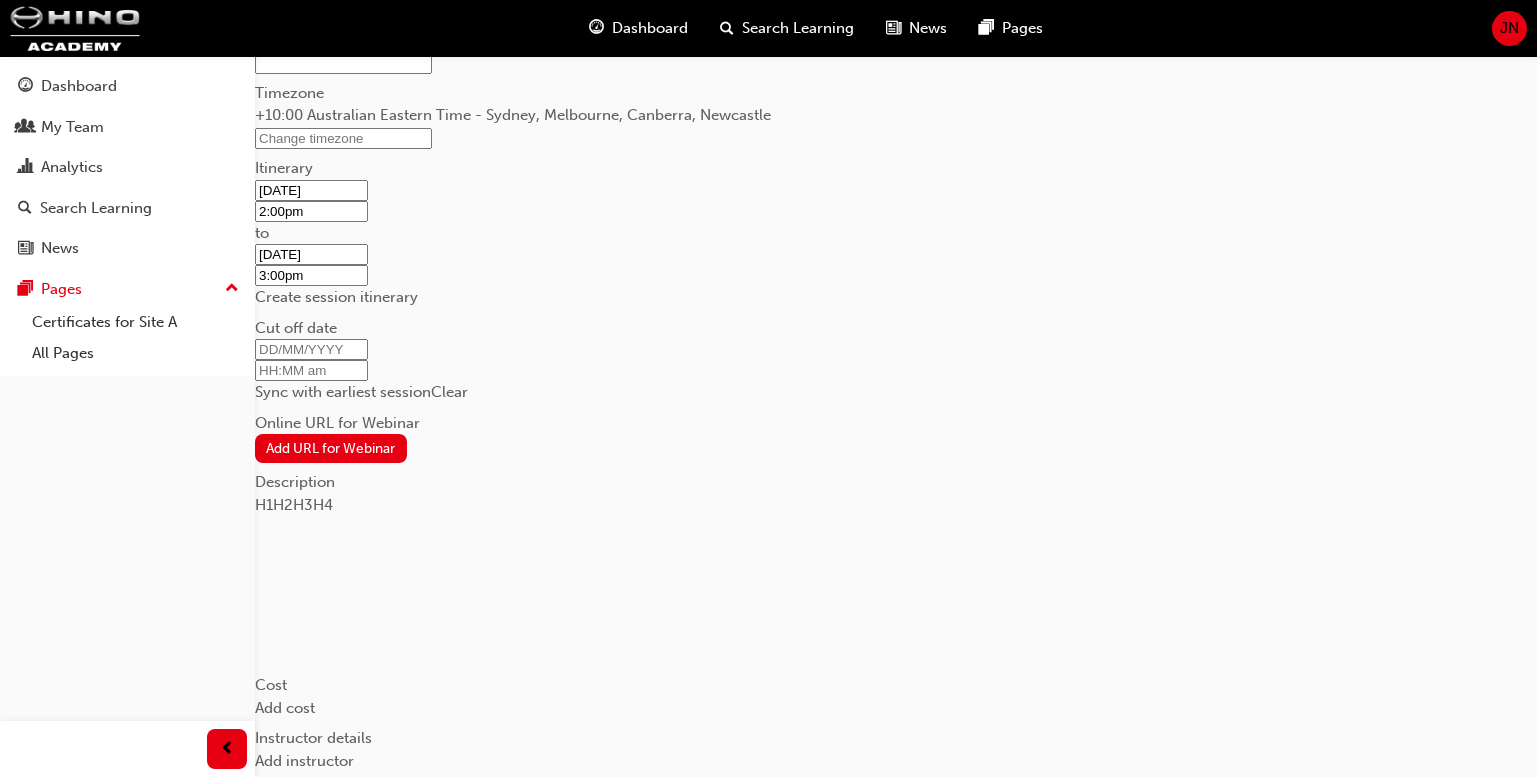 click on "Create new session STEP  1  OF  1 Title Northen Region Learning resource s Type Online URL Online Url   sessions allow you to insert a link to an online meeting or webinar app of your choice.  Please note :    Webinars are set by default to the timezone of the trainer who created them. Learners will see the webinar's time in their local timezone. External Id Timezone +10:00 Australian Eastern Time - [CITY], [CITY], [CITY], [CITY] Itinerary 07/08/2025 2:00pm to 07/08/2025 3:00pm Create   session itinerary Cut off date Sync with earliest session Clear Online URL for Webinar Add URL for Webinar Description H1 H2 H3 H4 ﻿ Cost Add cost Instructor details Add instructor Capacity Mode Unlimited Maximum seats is ignored when this is enabled Limited Limit the number of enrollments. If enabled, the number of filled seats cannot exceed the number of maximum seats Maximum Seats   Enrollable Enrollable This session accepts enrollments Not Enrollable This session doesn't accept enrollments Visibility Visible Live" at bounding box center (768, 530) 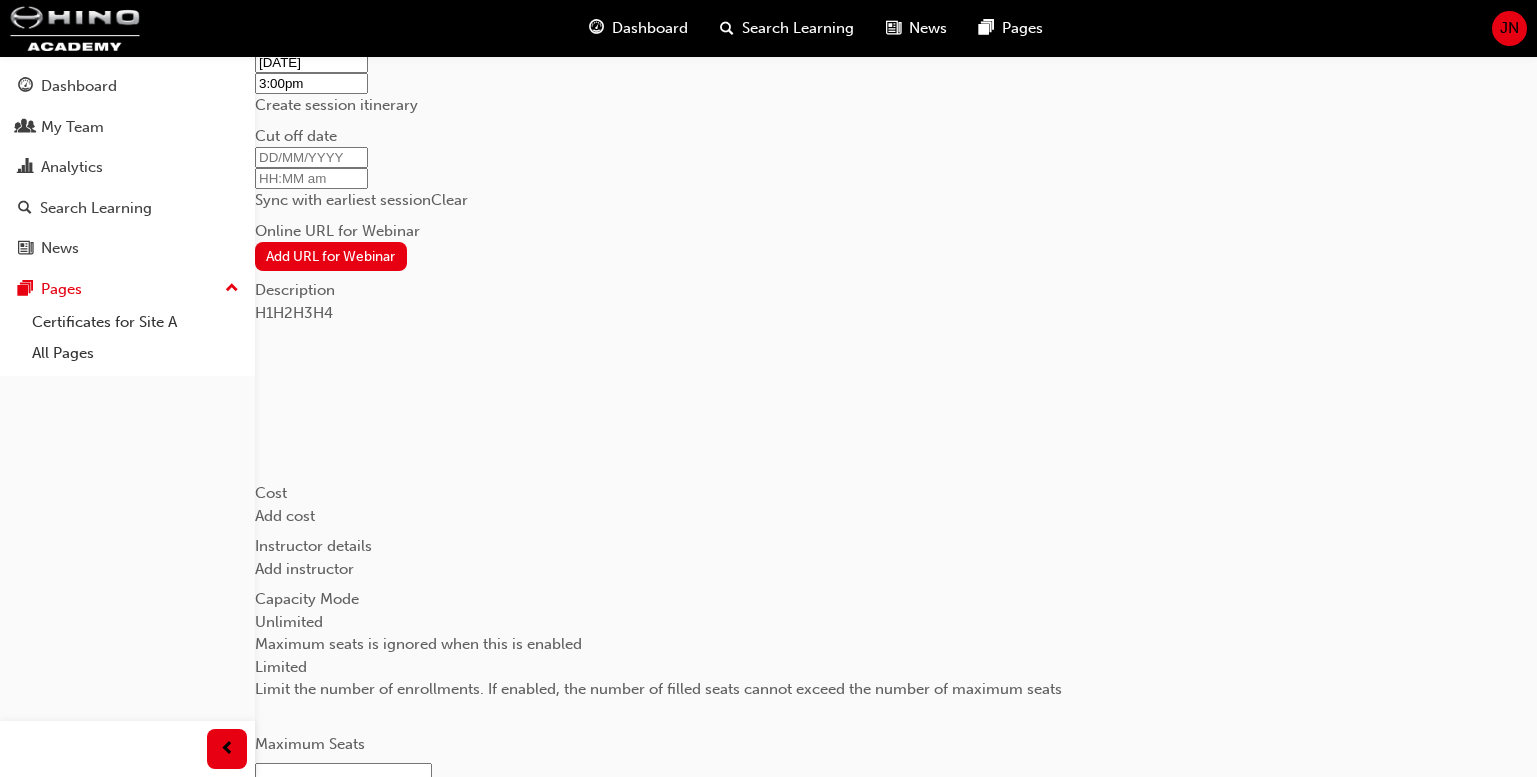 scroll, scrollTop: 499, scrollLeft: 0, axis: vertical 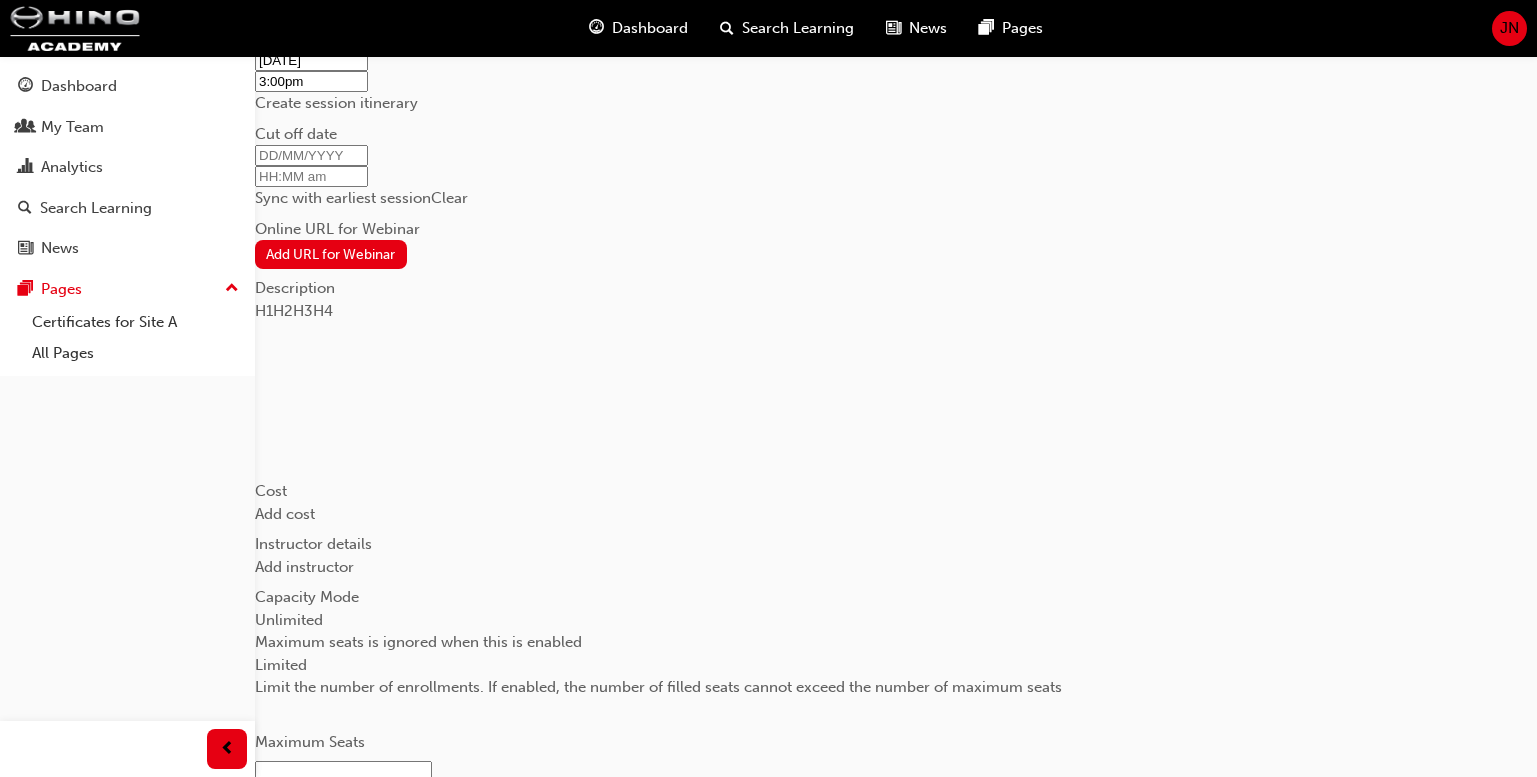 click at bounding box center (329, -148) 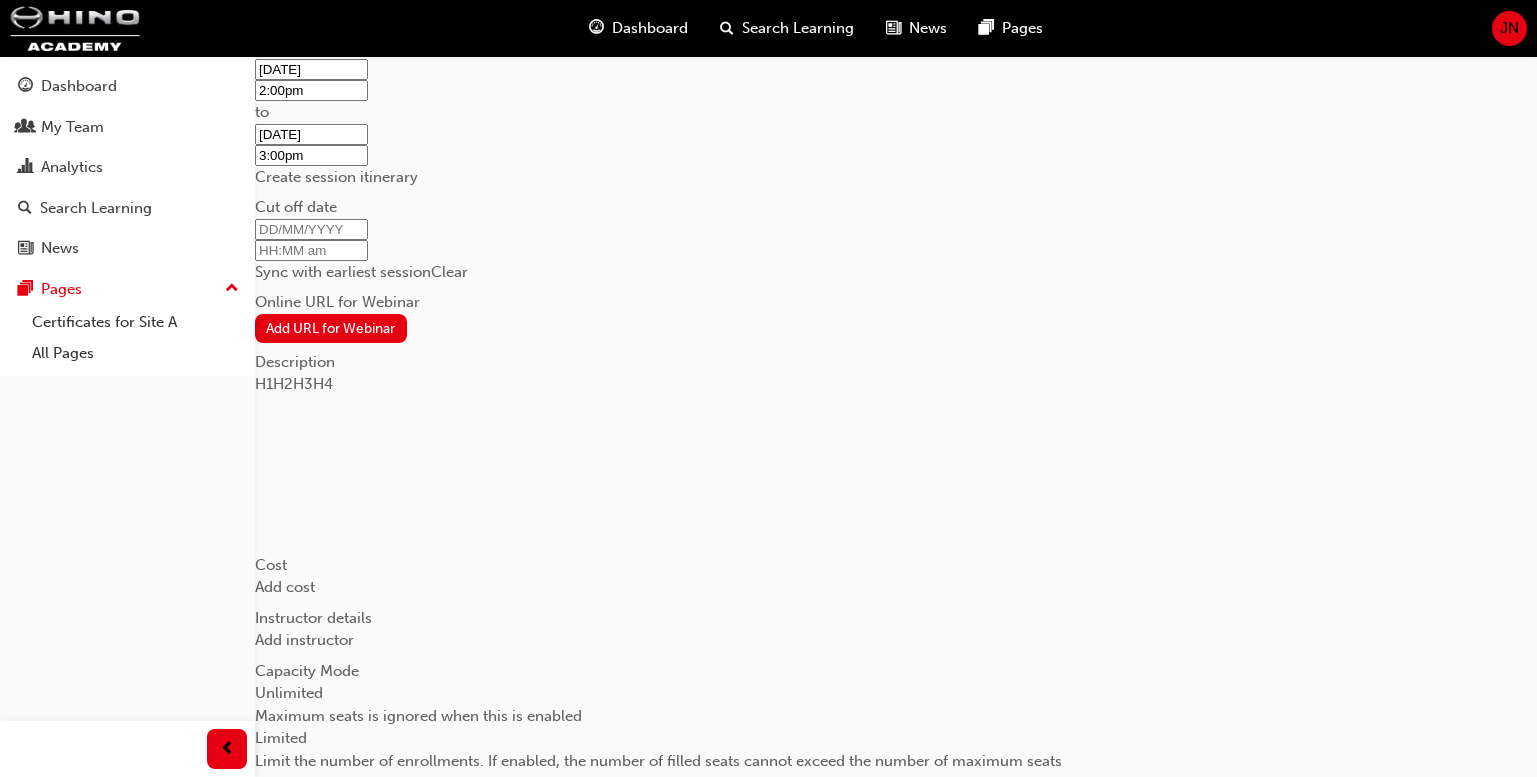 scroll, scrollTop: 443, scrollLeft: 0, axis: vertical 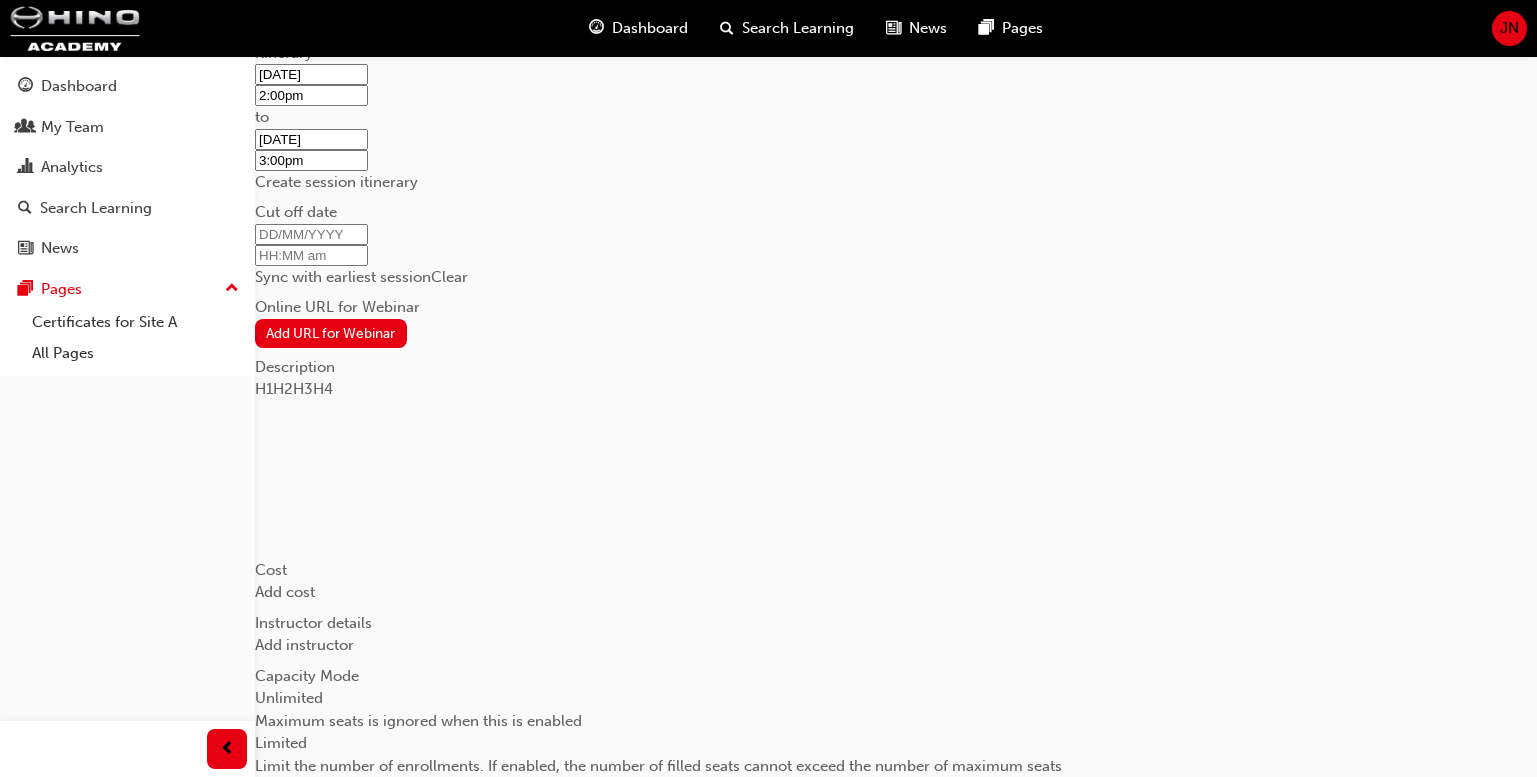 click at bounding box center (343, 22) 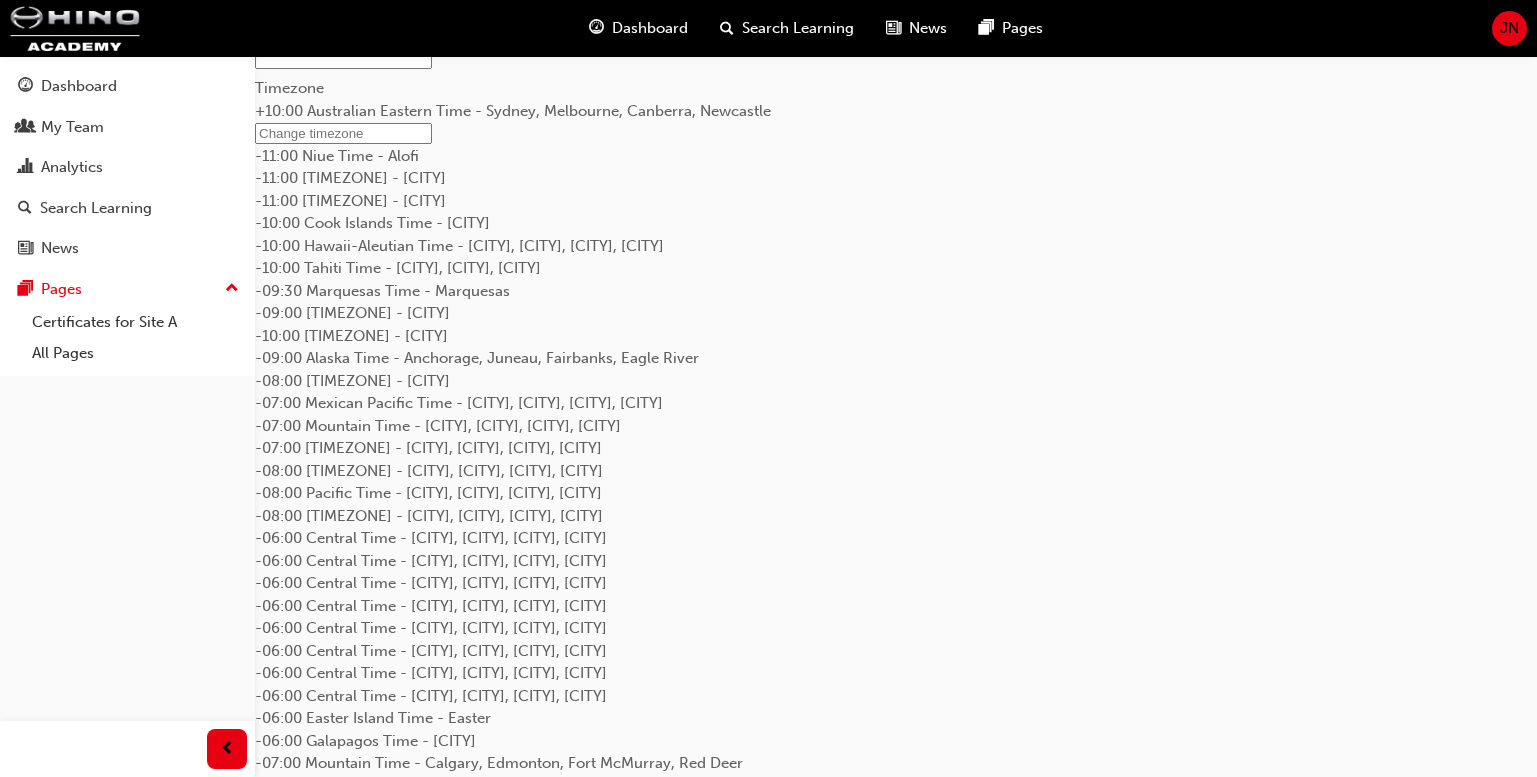 scroll, scrollTop: 322, scrollLeft: 0, axis: vertical 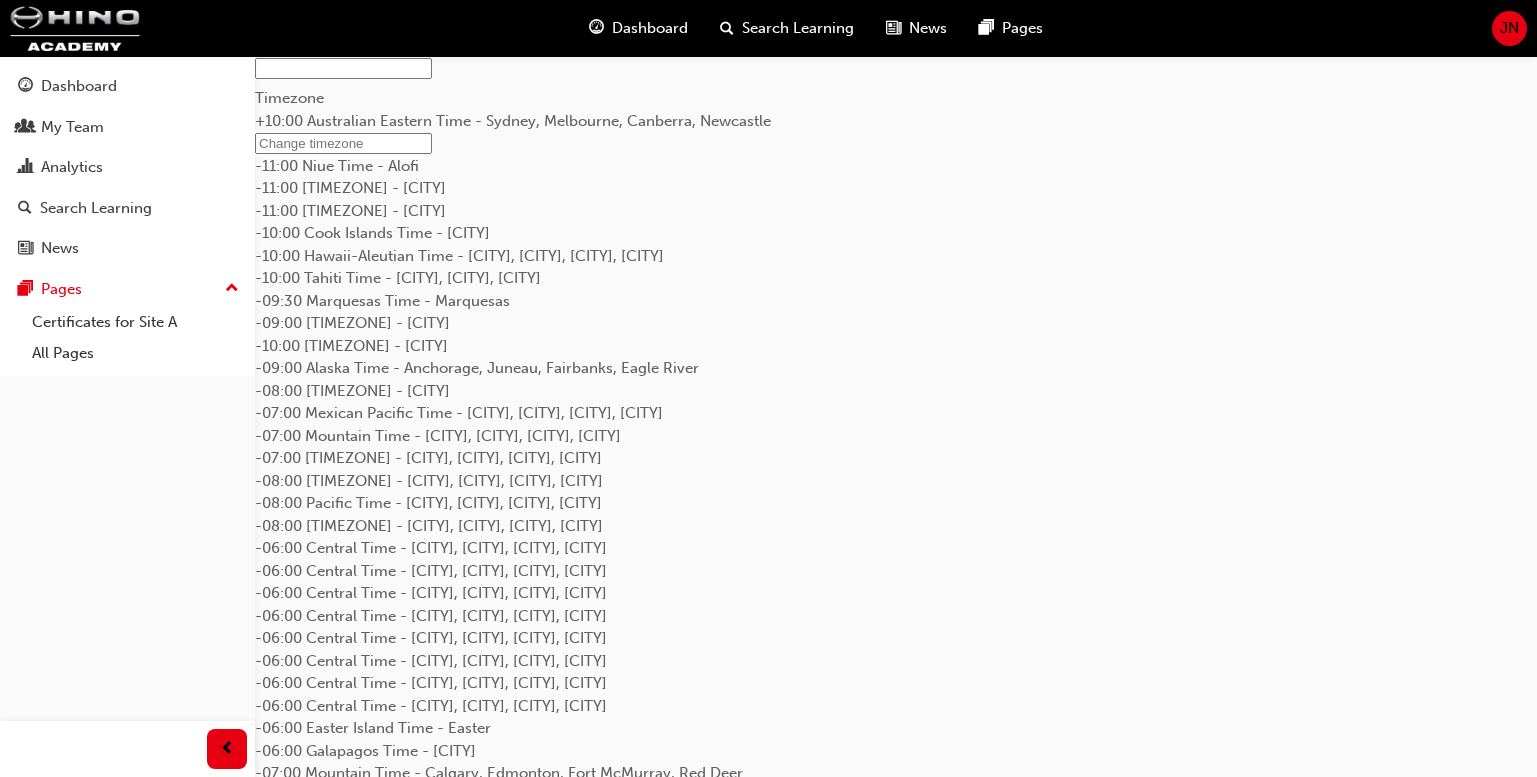 click on "Online URL" at bounding box center (896, -59) 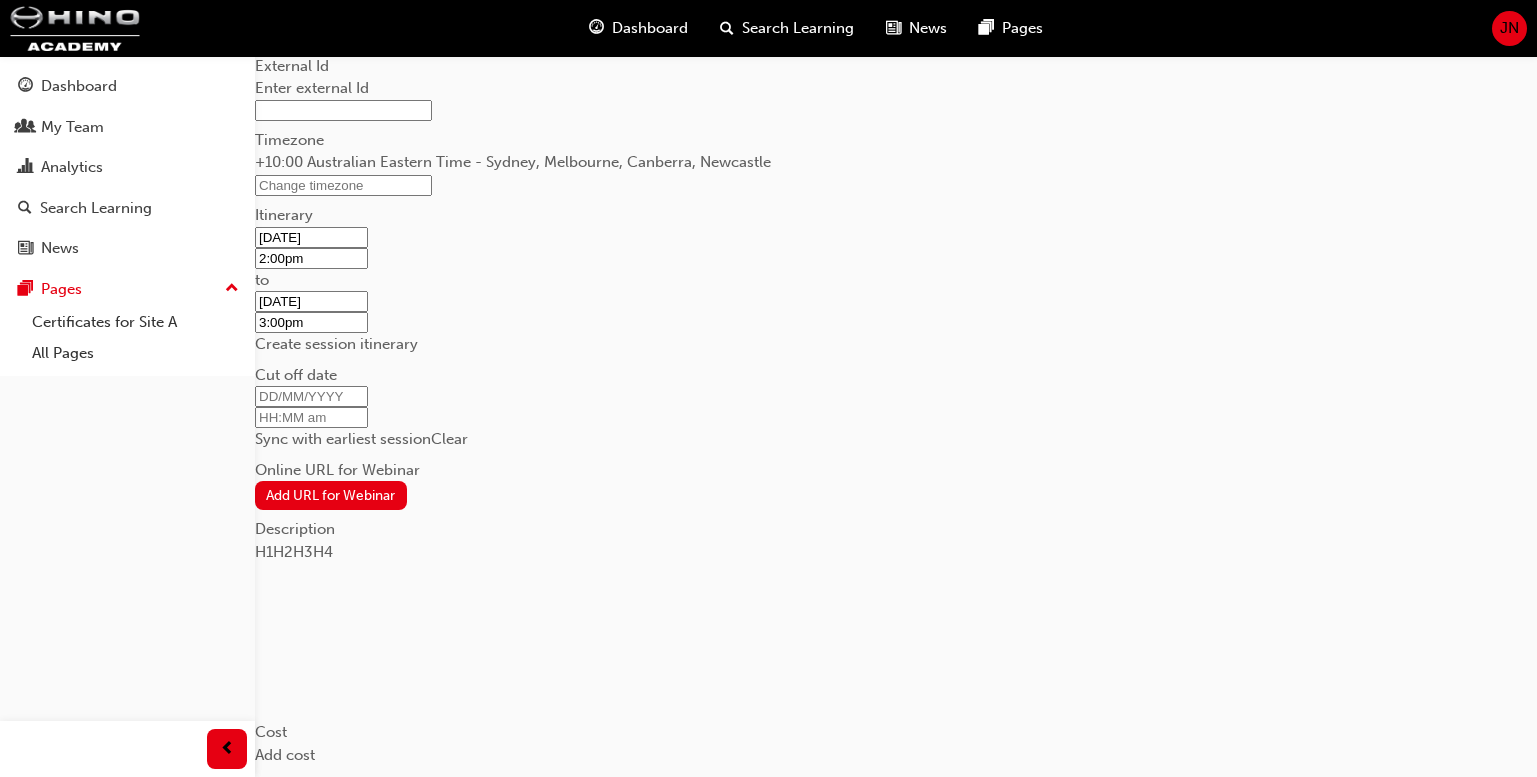 click on "Face to face" at bounding box center [768, 489] 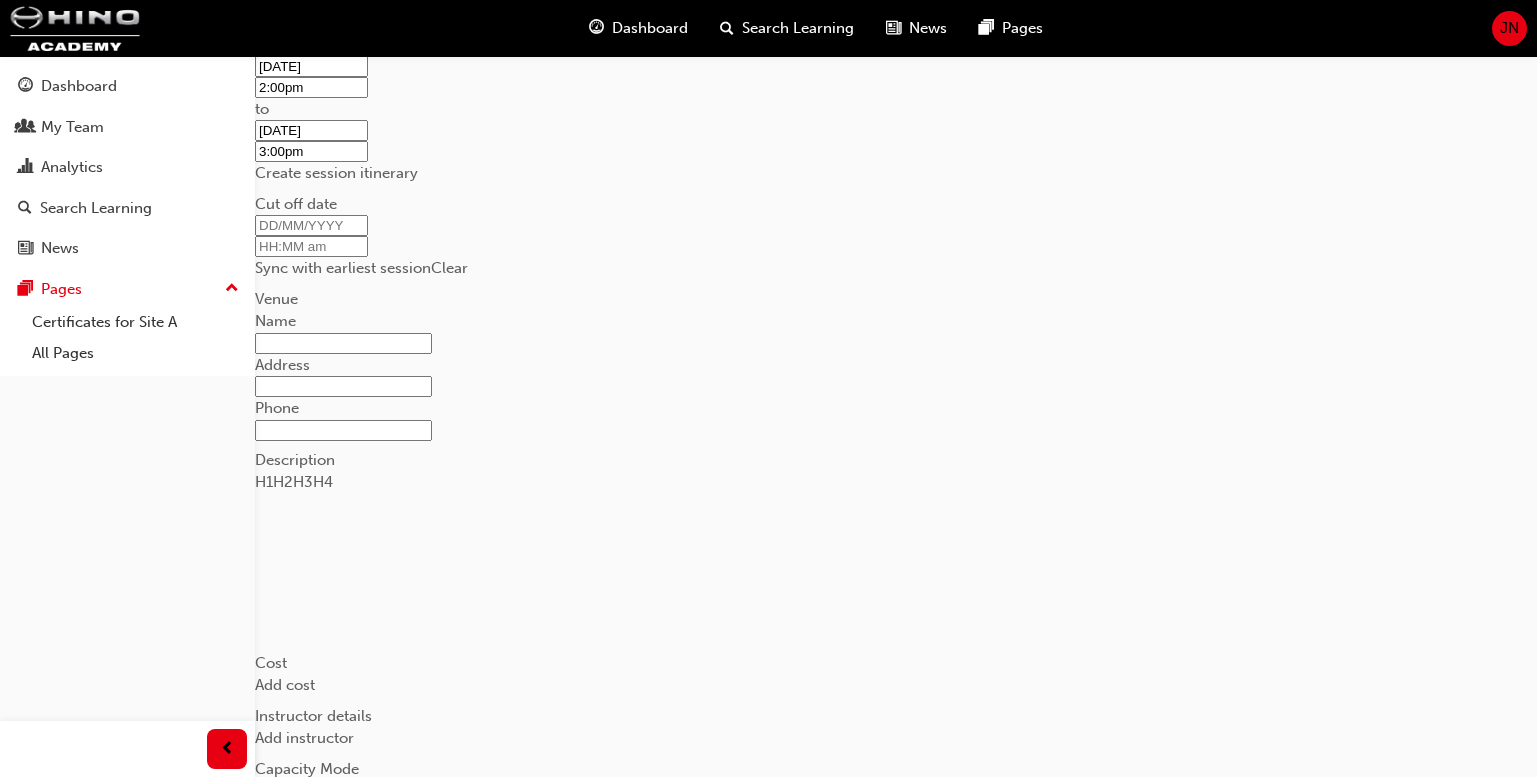 scroll, scrollTop: 514, scrollLeft: 0, axis: vertical 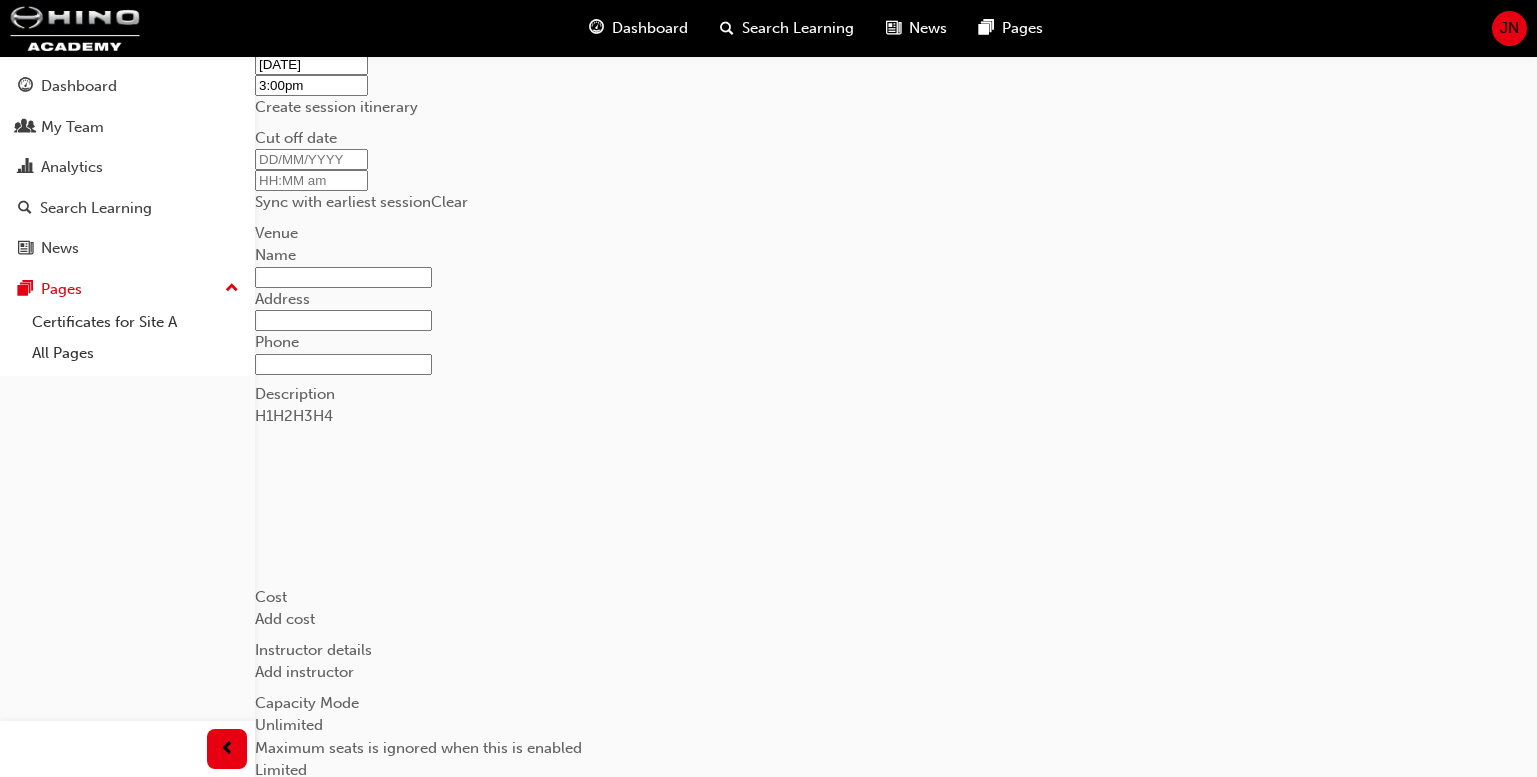 click on "Create   session itinerary" at bounding box center (336, 107) 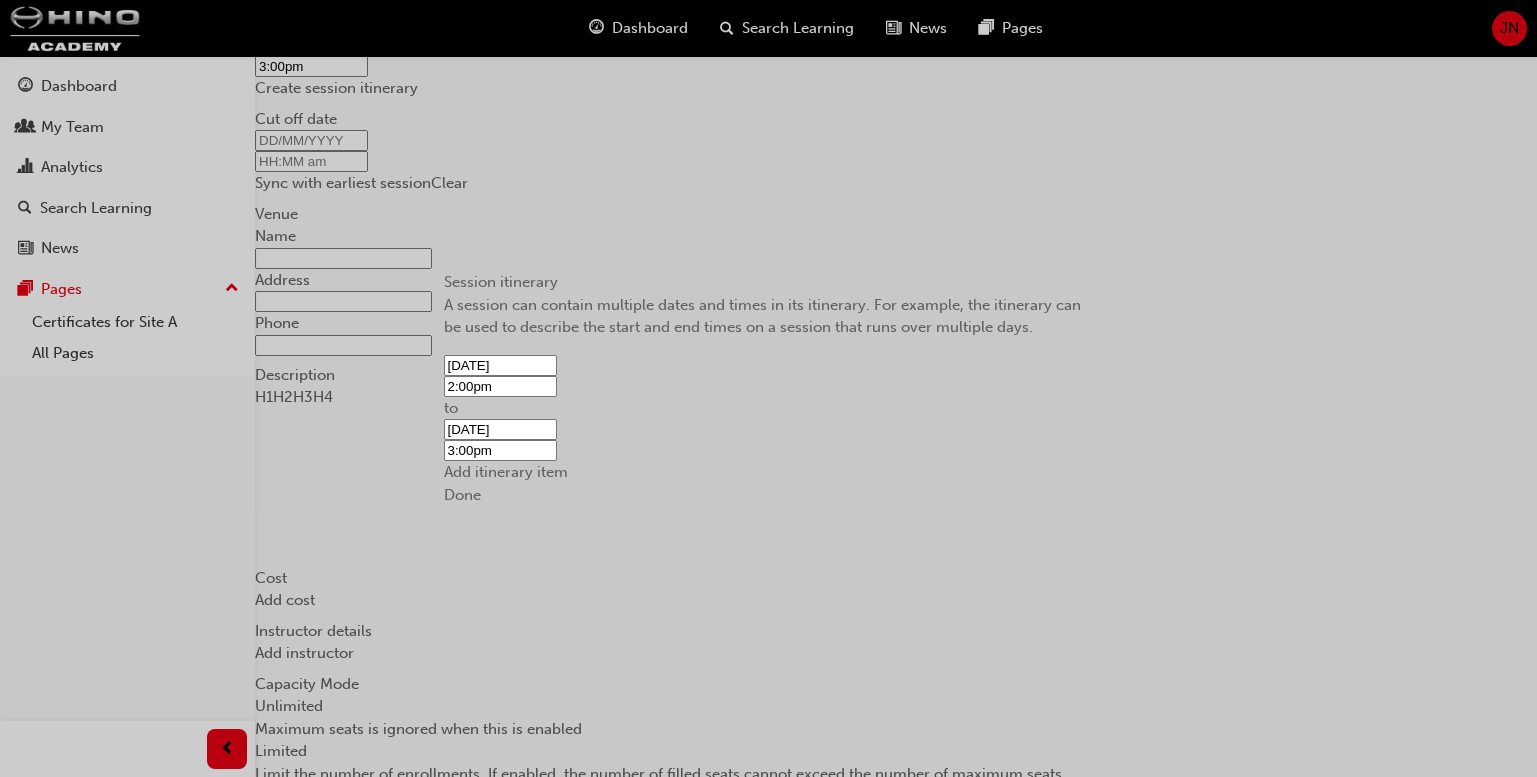 click on "Add itinerary item" at bounding box center [506, 472] 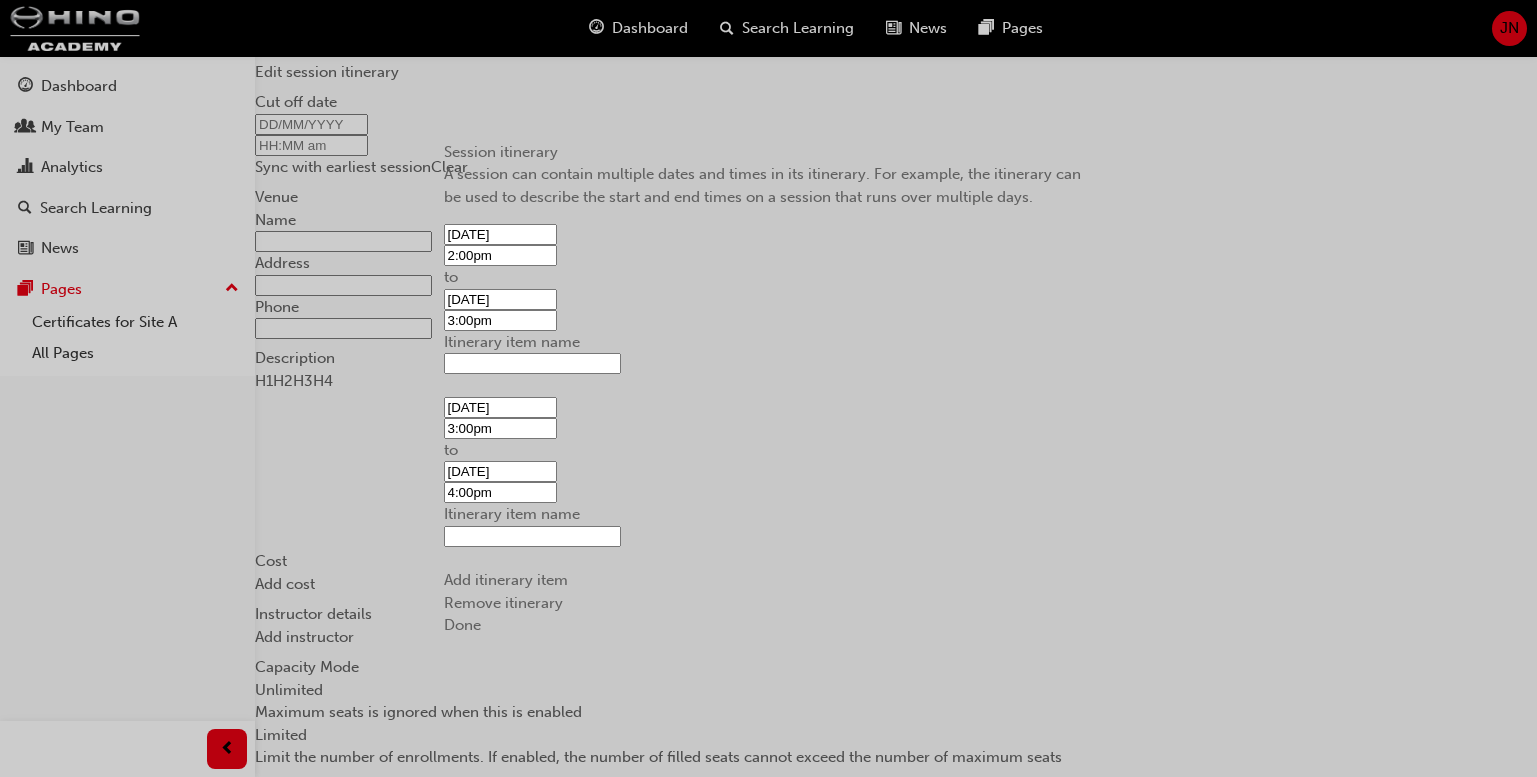 click on "Remove itinerary" at bounding box center (503, 603) 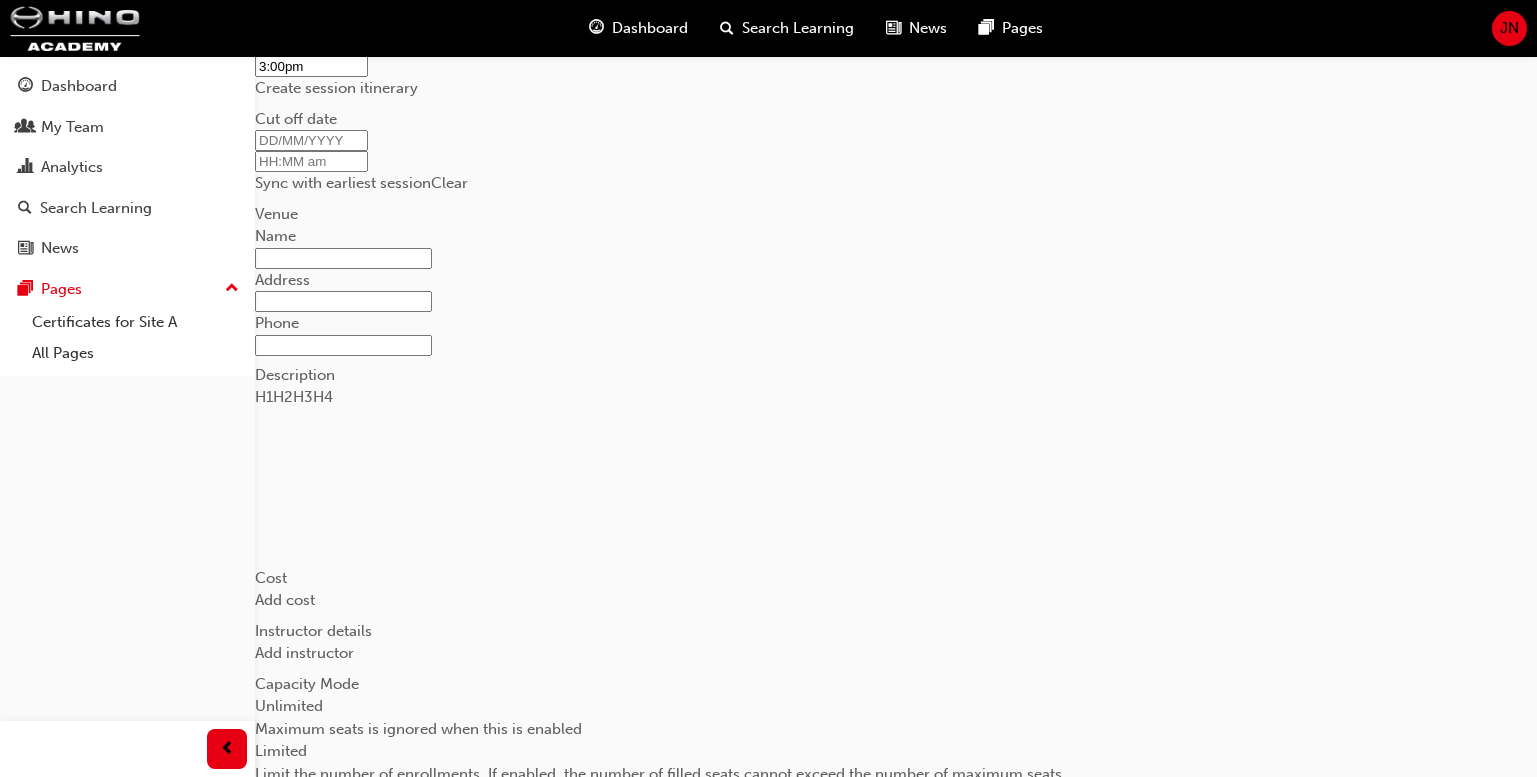 click on "07/08/2025 2:00pm to 07/08/2025 3:00pm Create   session itinerary" at bounding box center [896, 35] 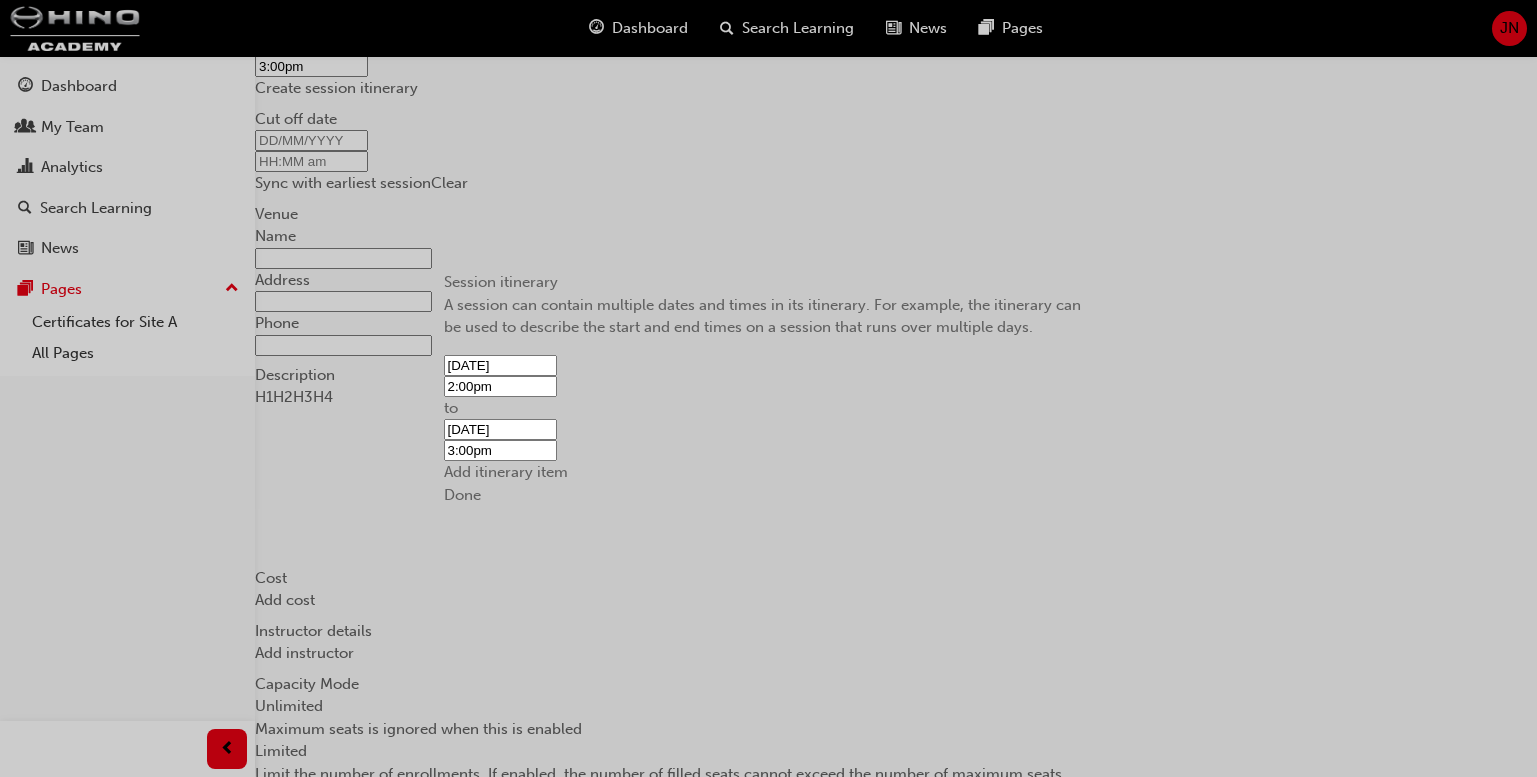 click on "Add itinerary item" at bounding box center [506, 472] 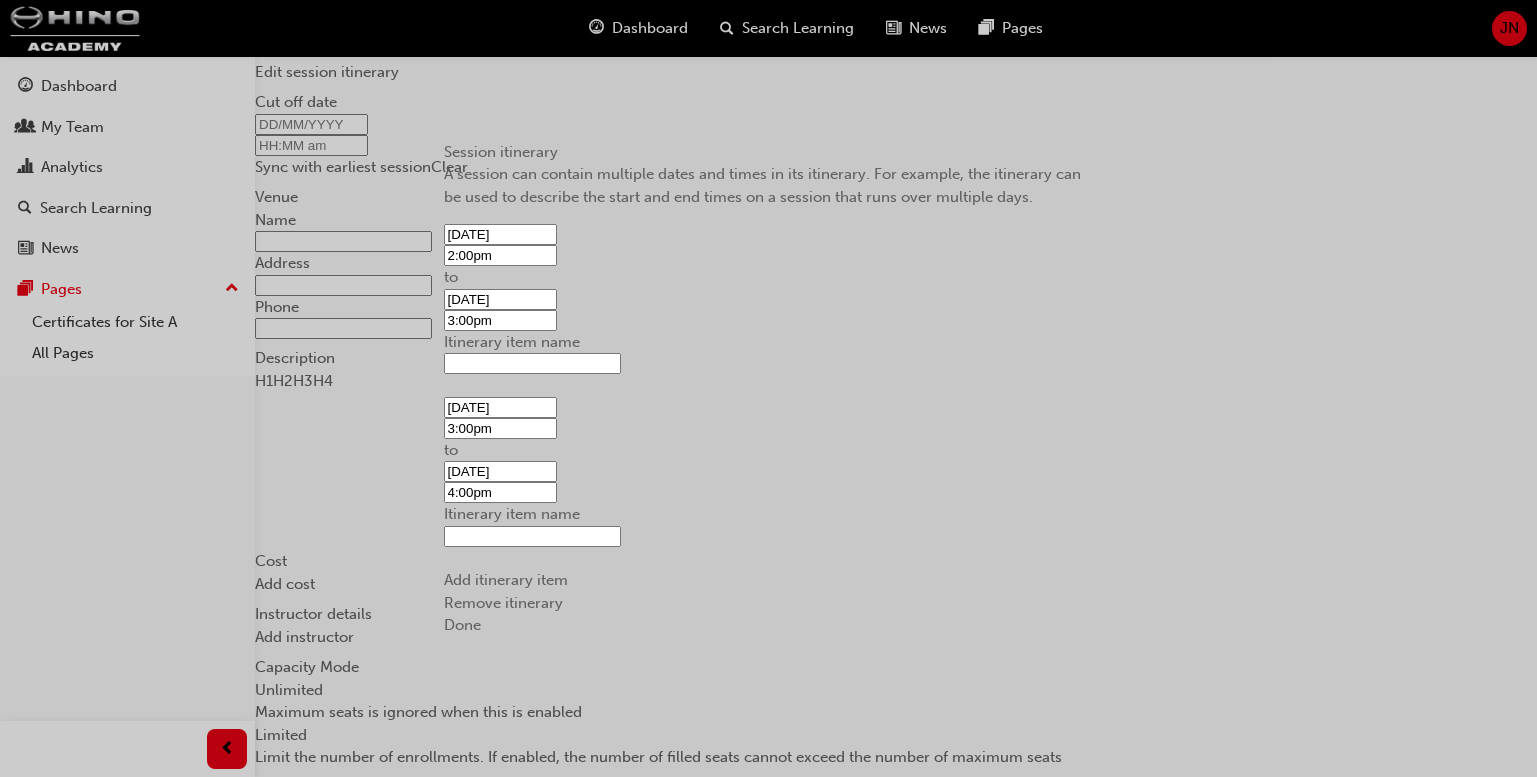 click on "Itinerary item name" at bounding box center (532, 363) 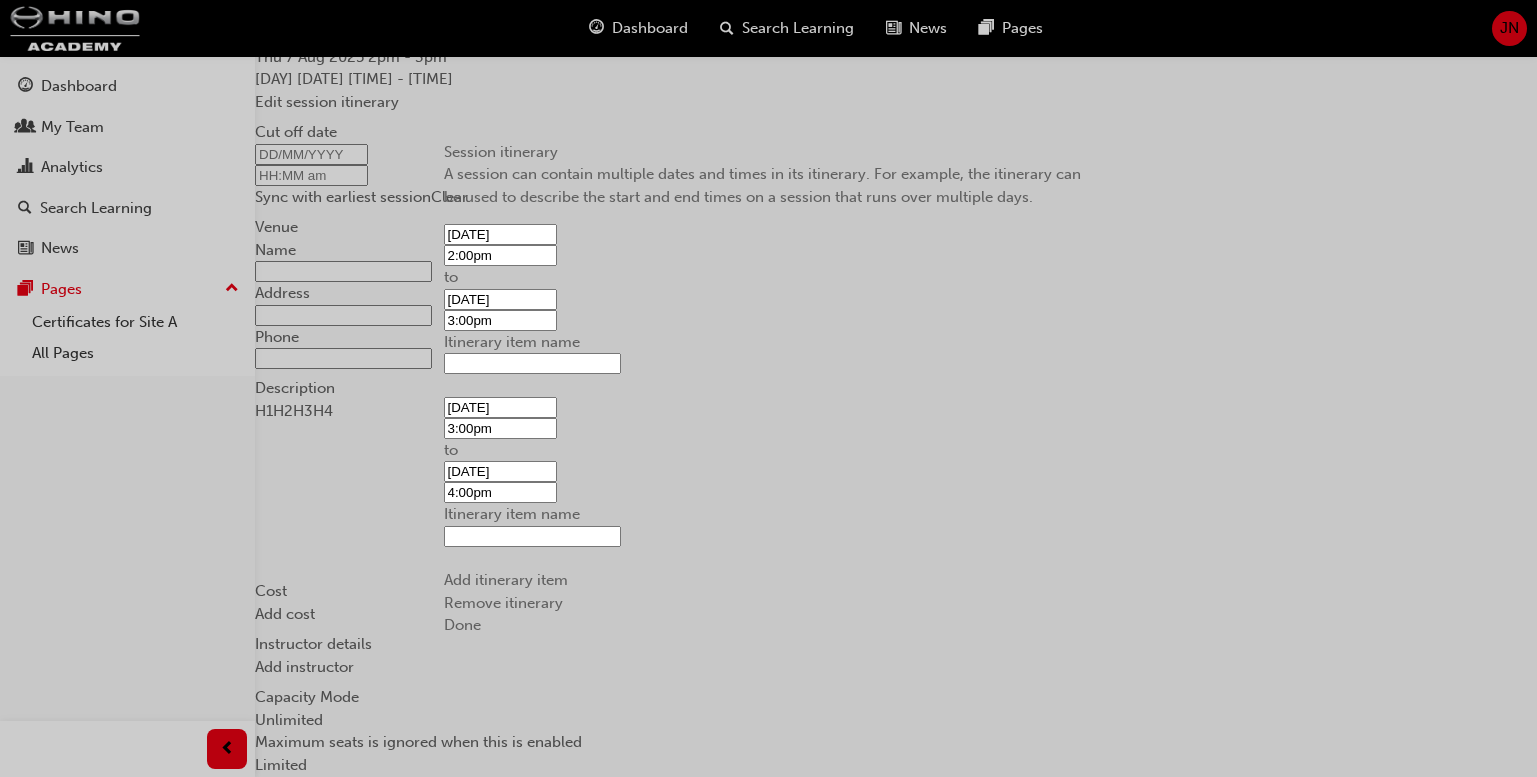scroll, scrollTop: 481, scrollLeft: 0, axis: vertical 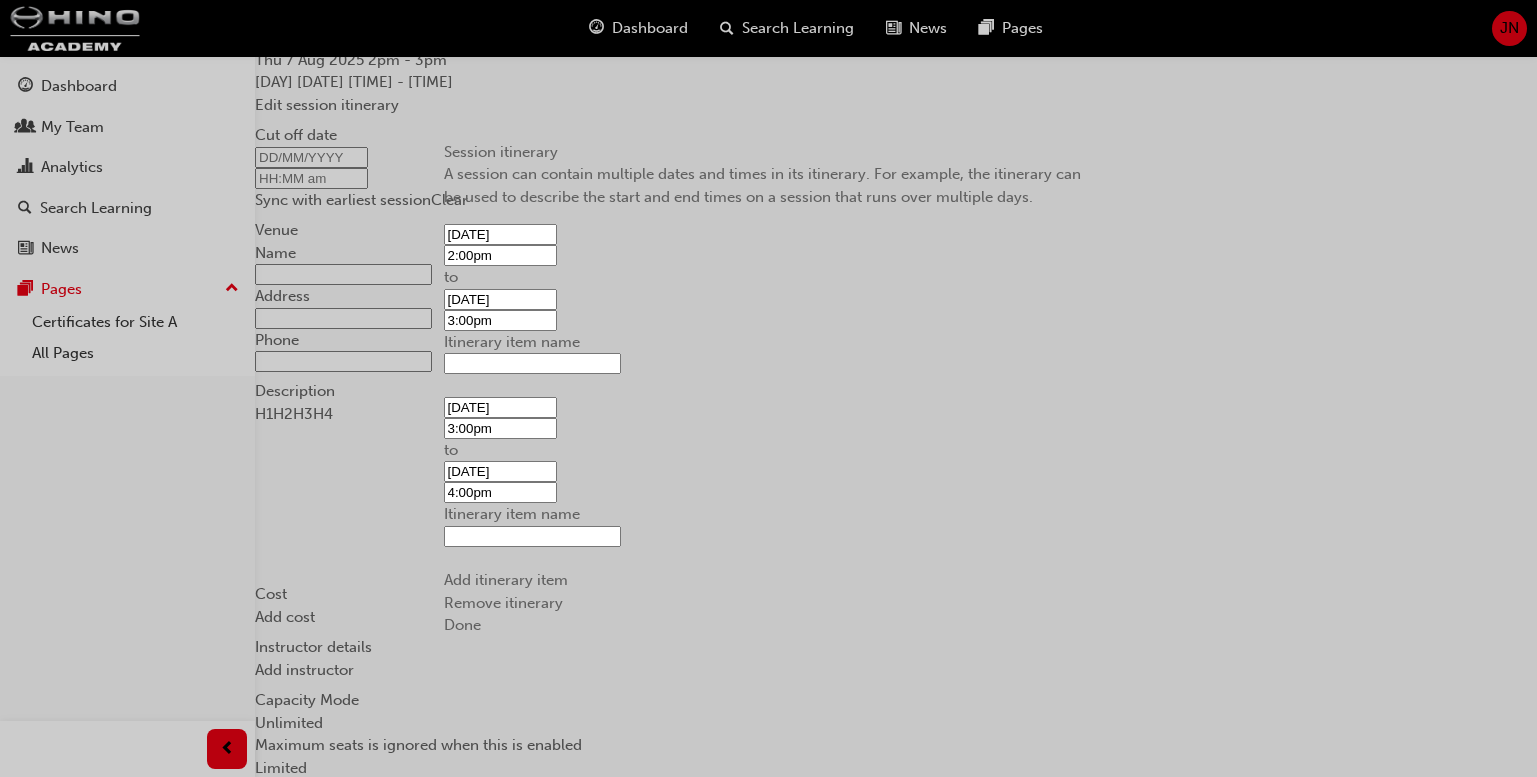 click at bounding box center (574, 157) 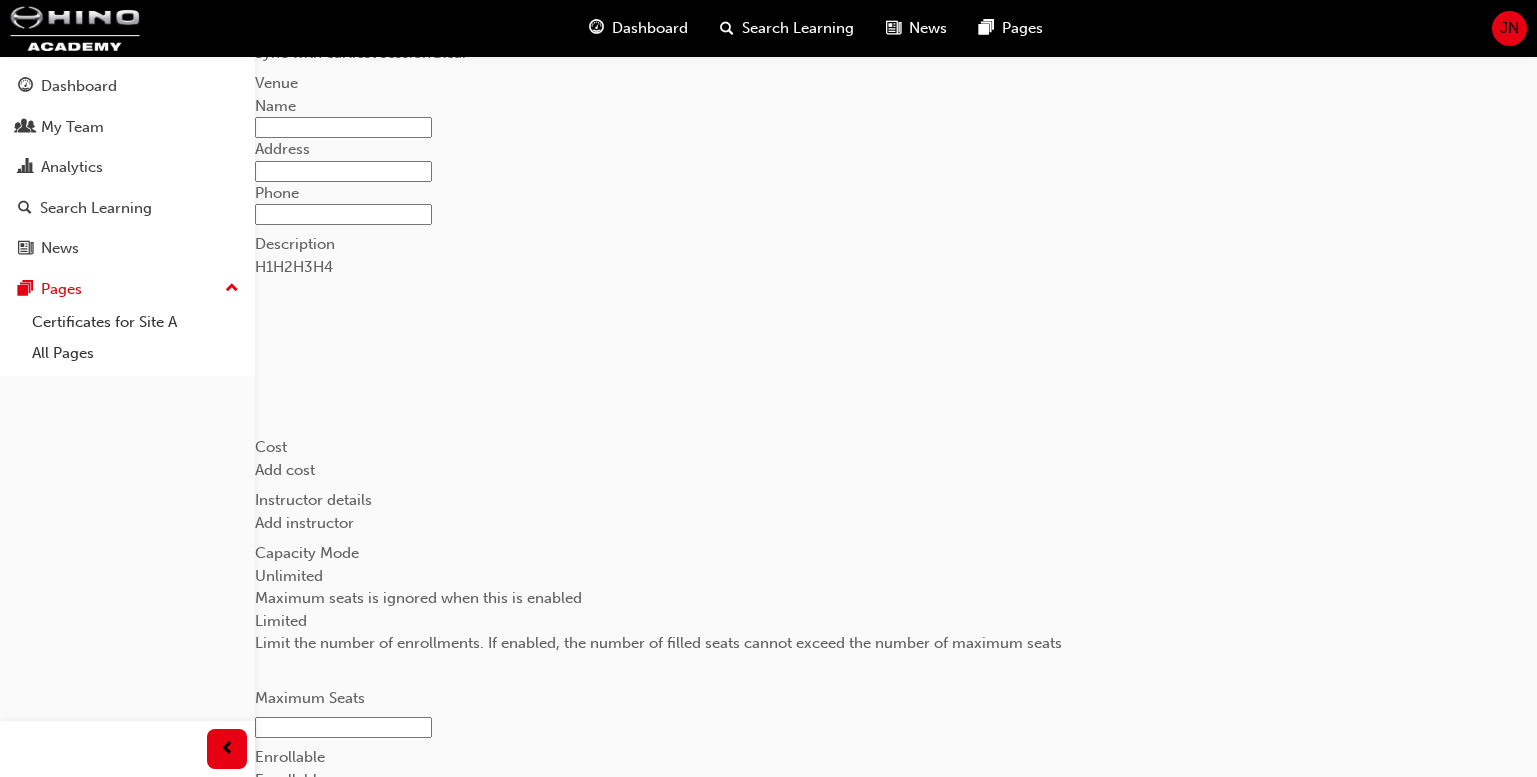 scroll, scrollTop: 641, scrollLeft: 0, axis: vertical 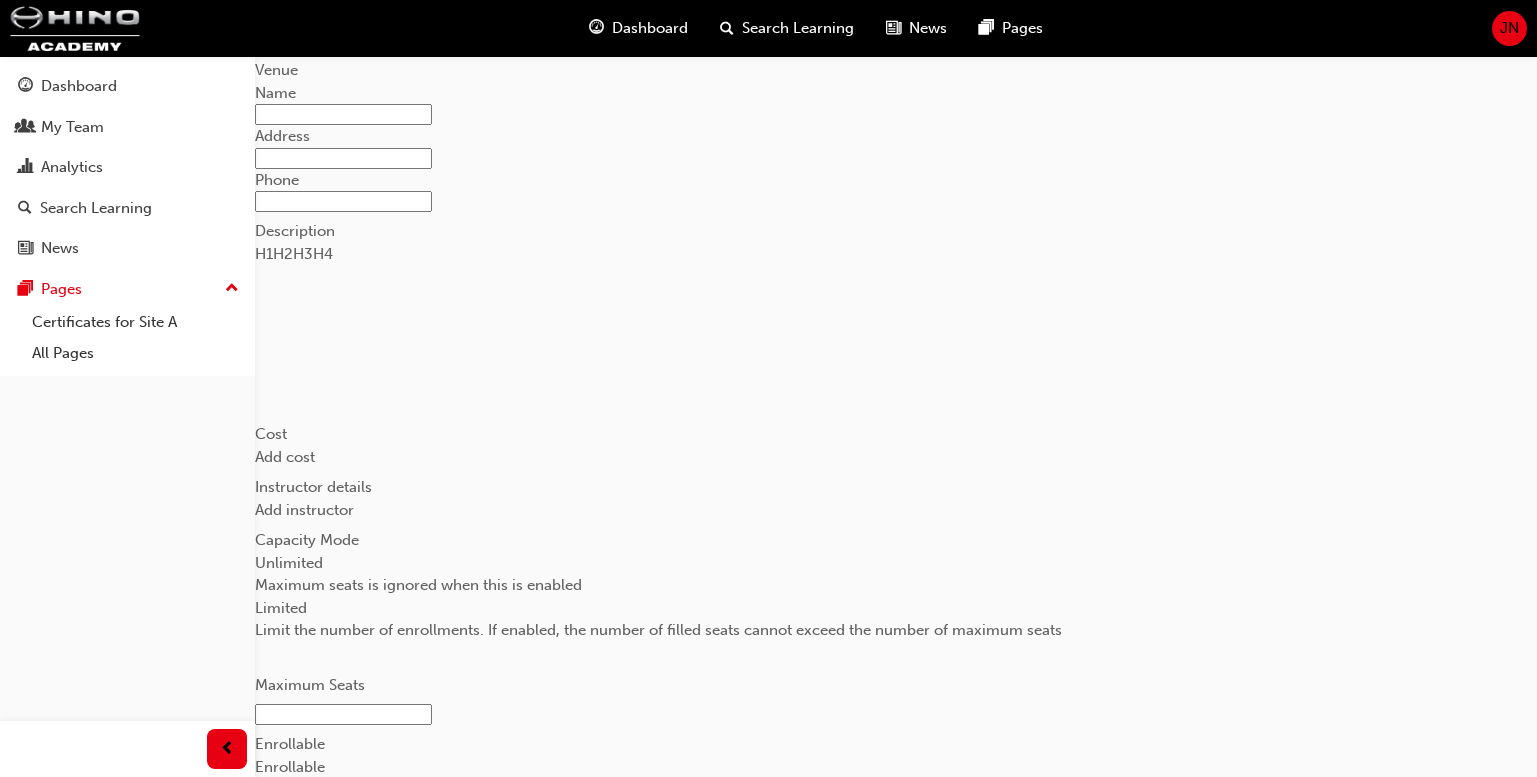 click on "Edit   session itinerary" at bounding box center (327, -55) 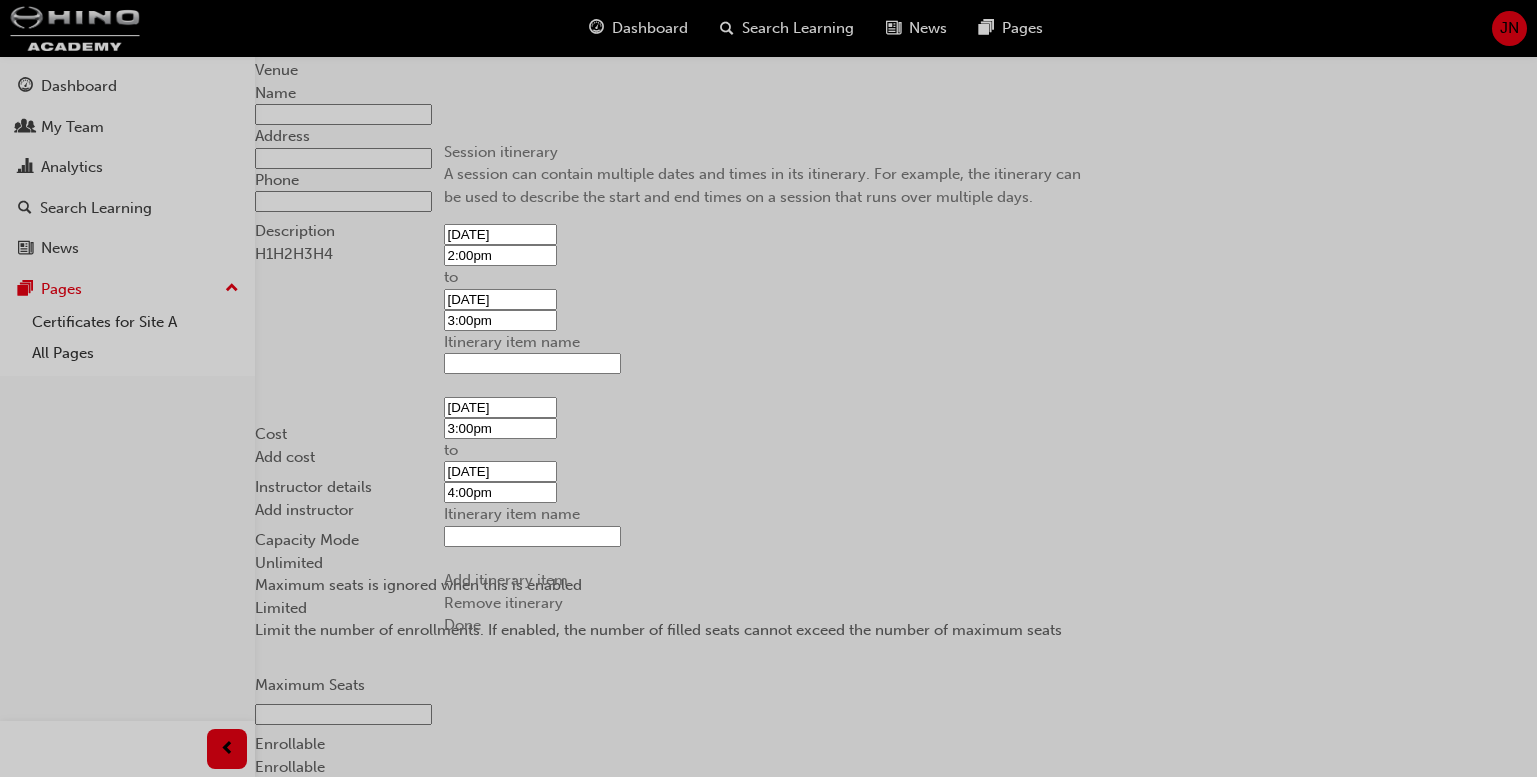 click on "Itinerary item name" at bounding box center [532, 363] 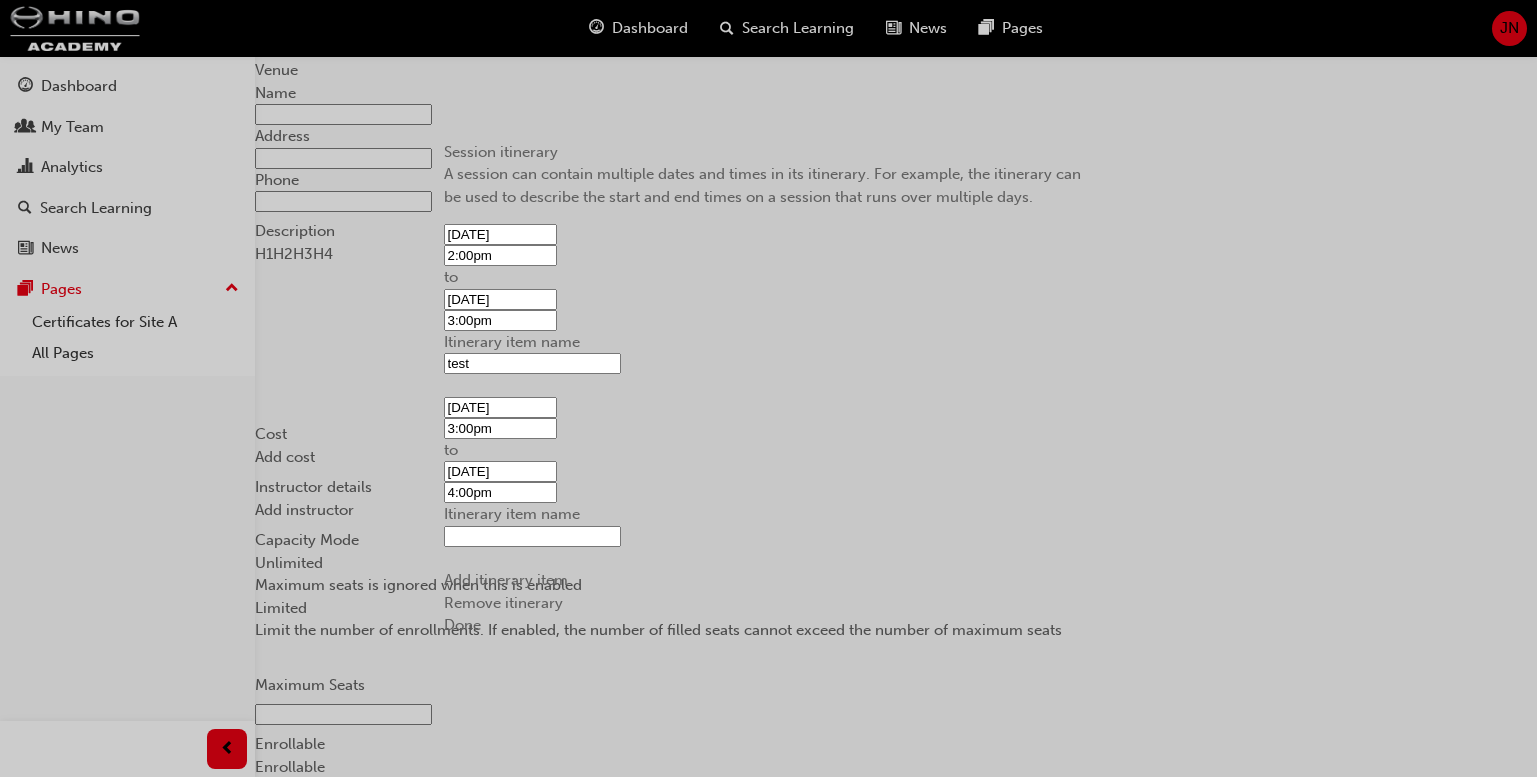 type on "test" 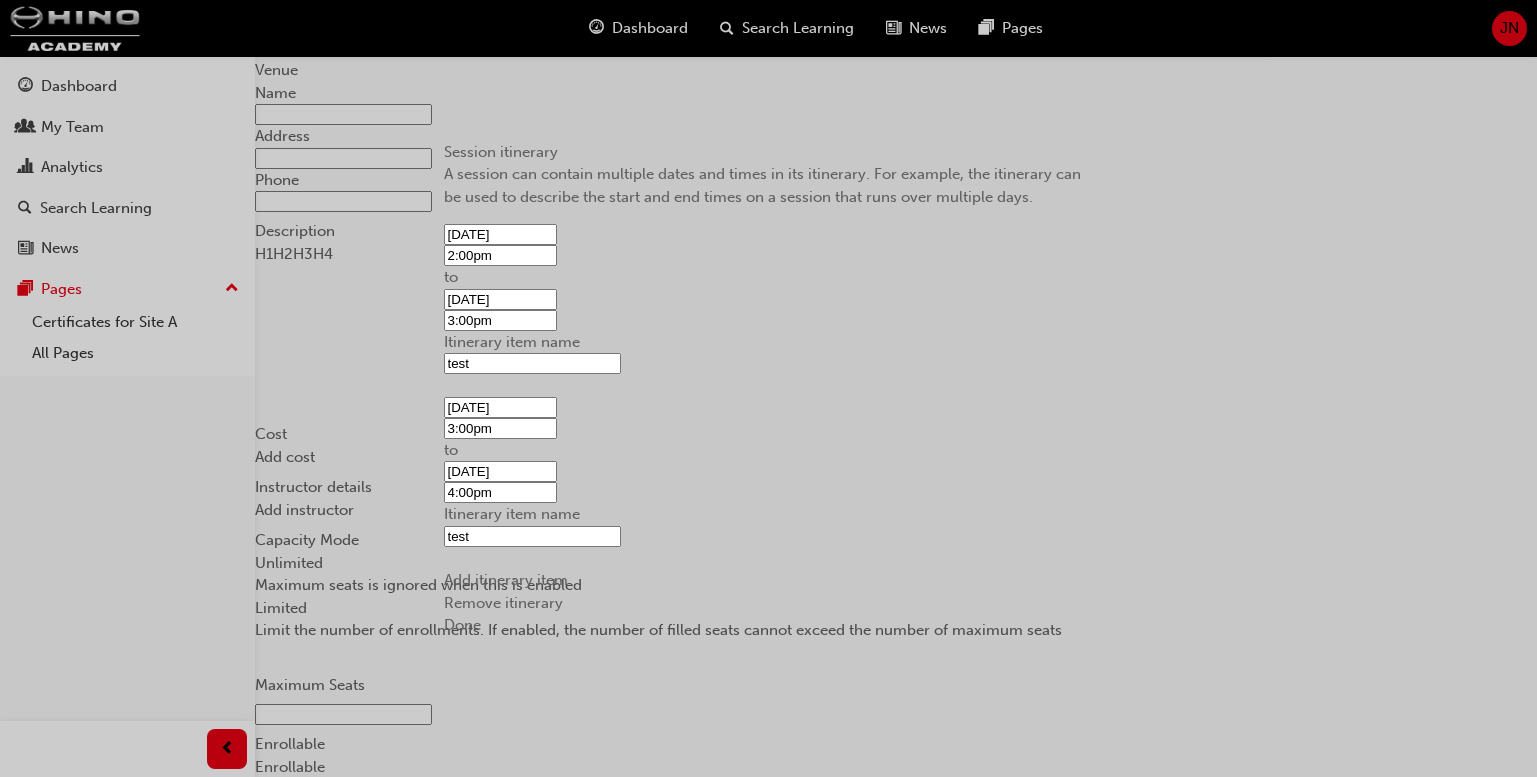 type on "test" 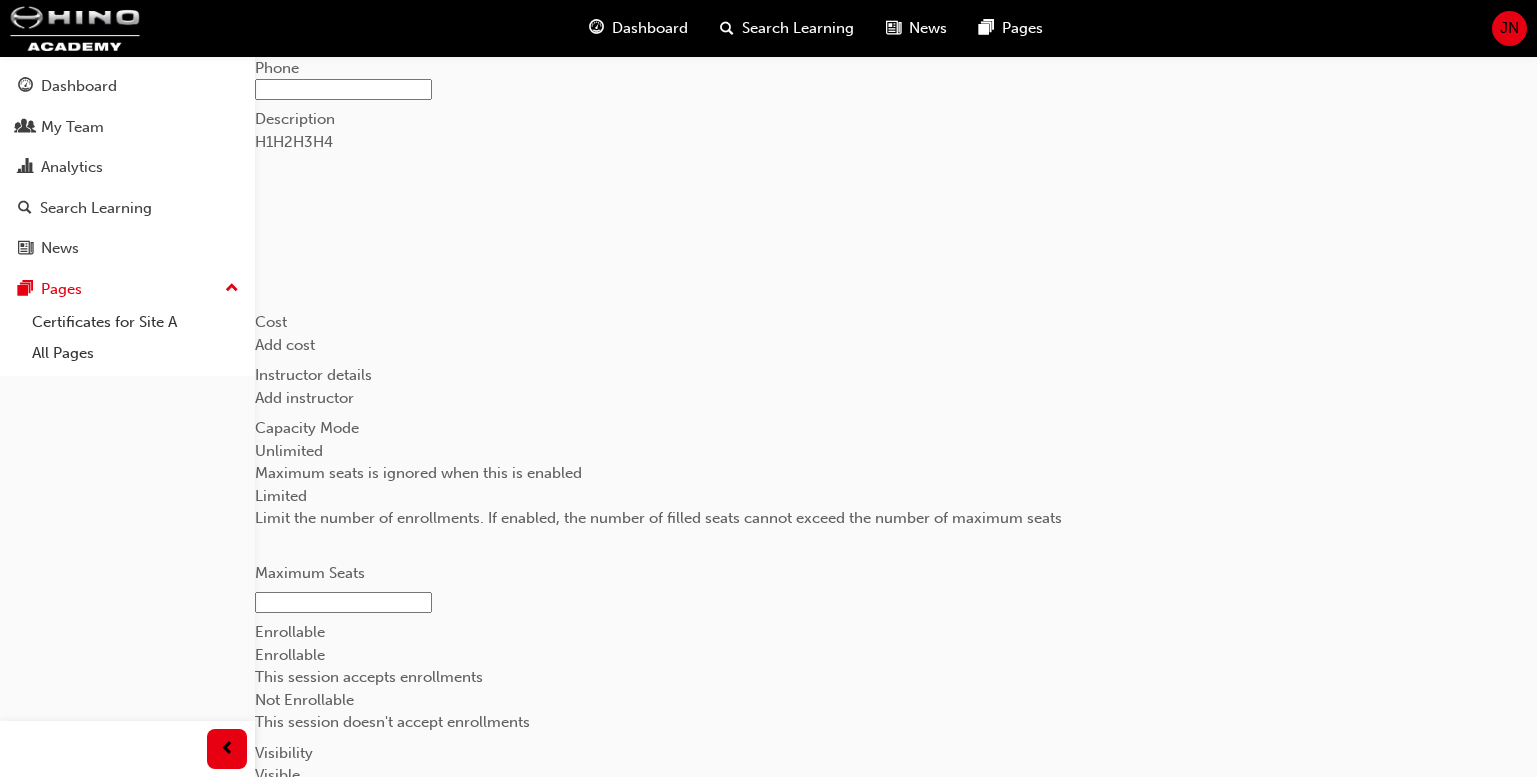 scroll, scrollTop: 760, scrollLeft: 0, axis: vertical 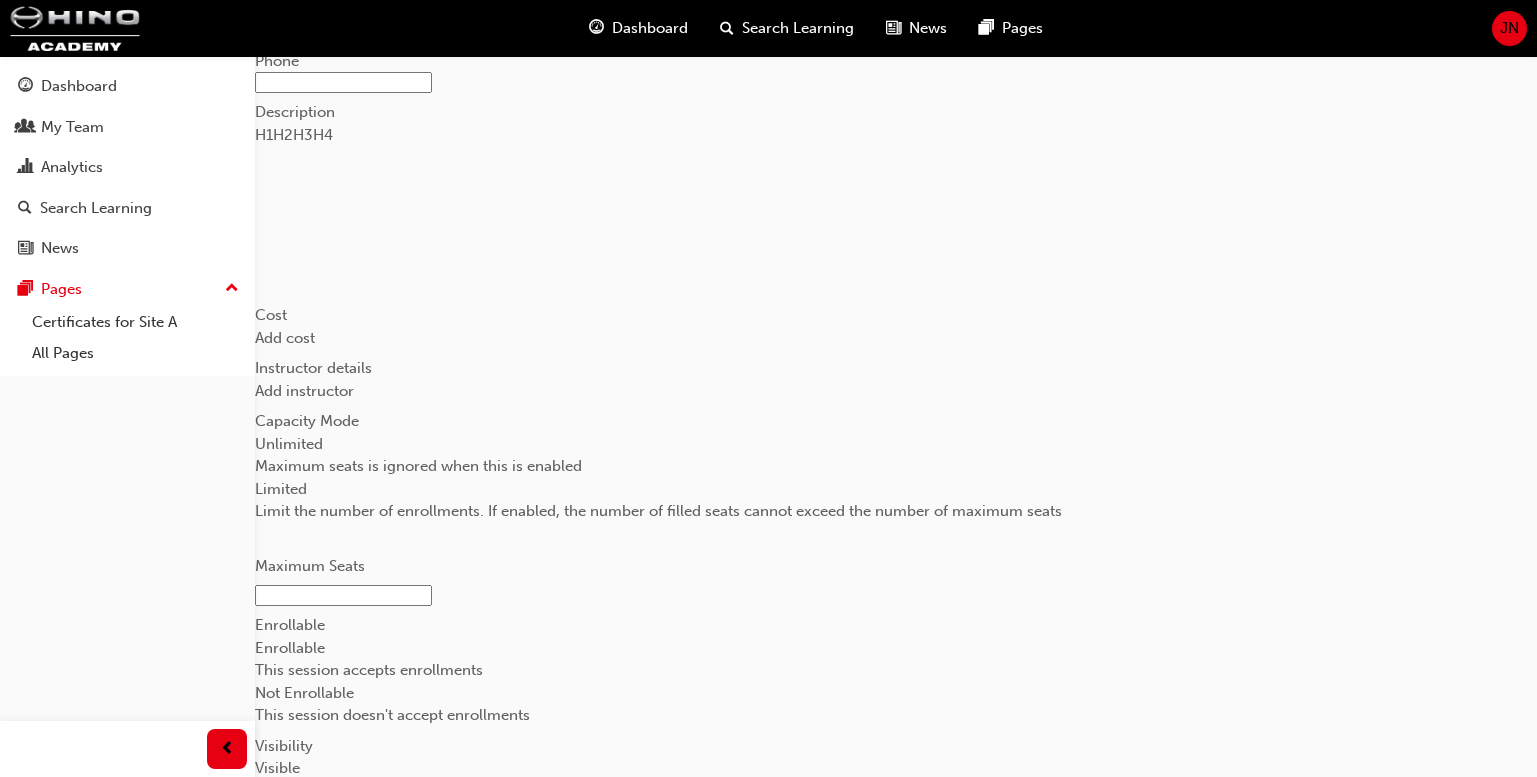 click on "Sync with earliest session" at bounding box center [343, -79] 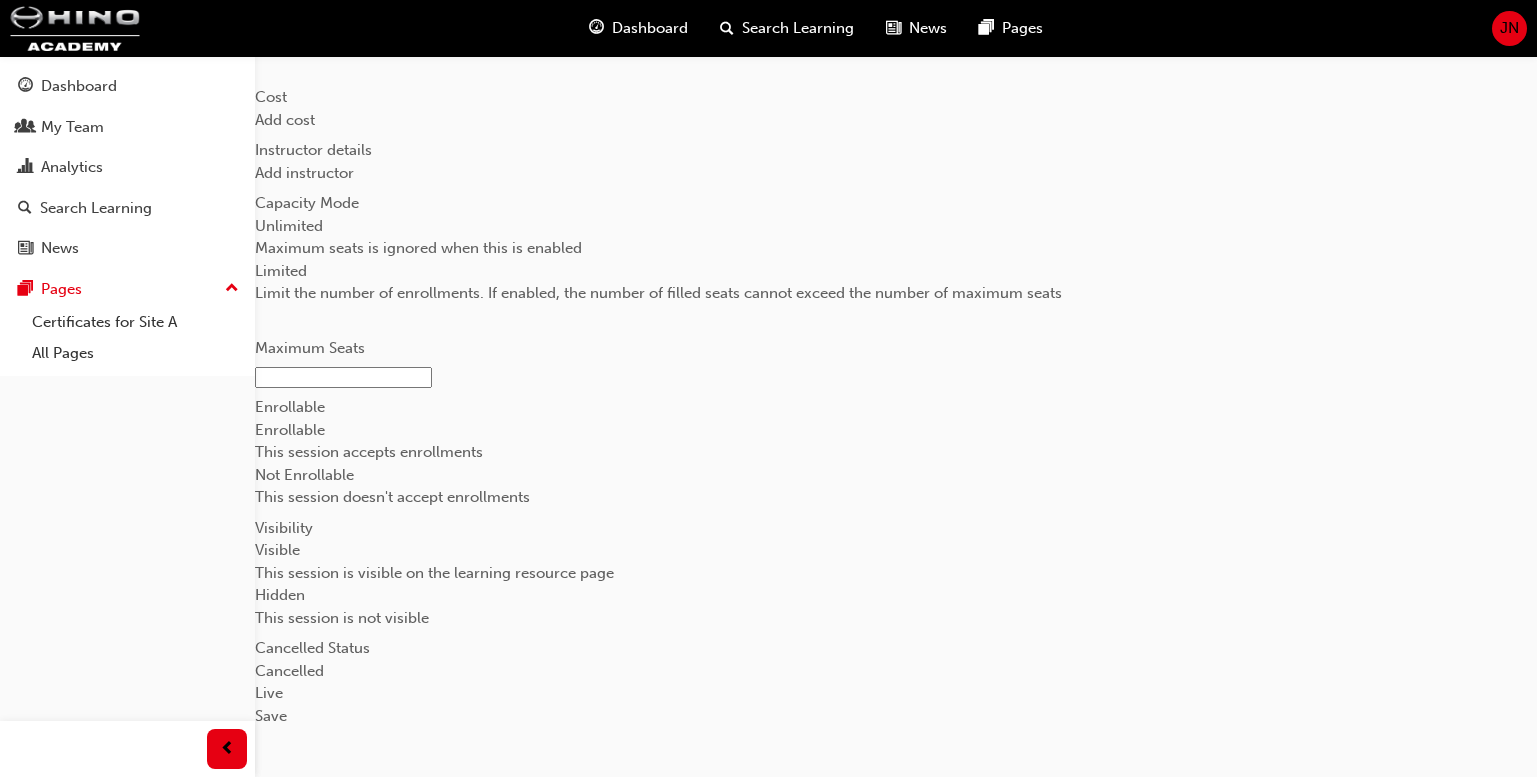 scroll, scrollTop: 1382, scrollLeft: 0, axis: vertical 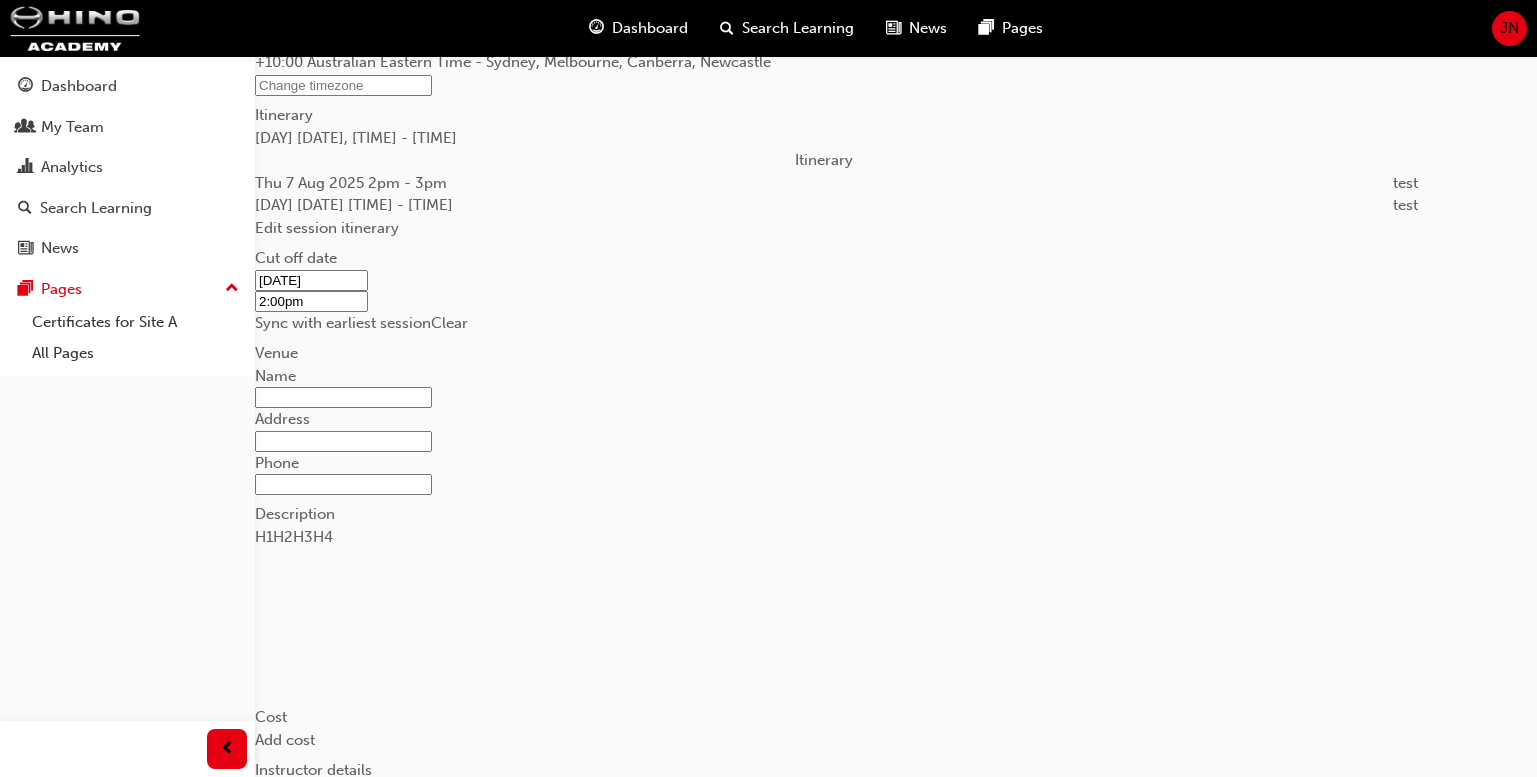 click on "Face to face" at bounding box center [896, -95] 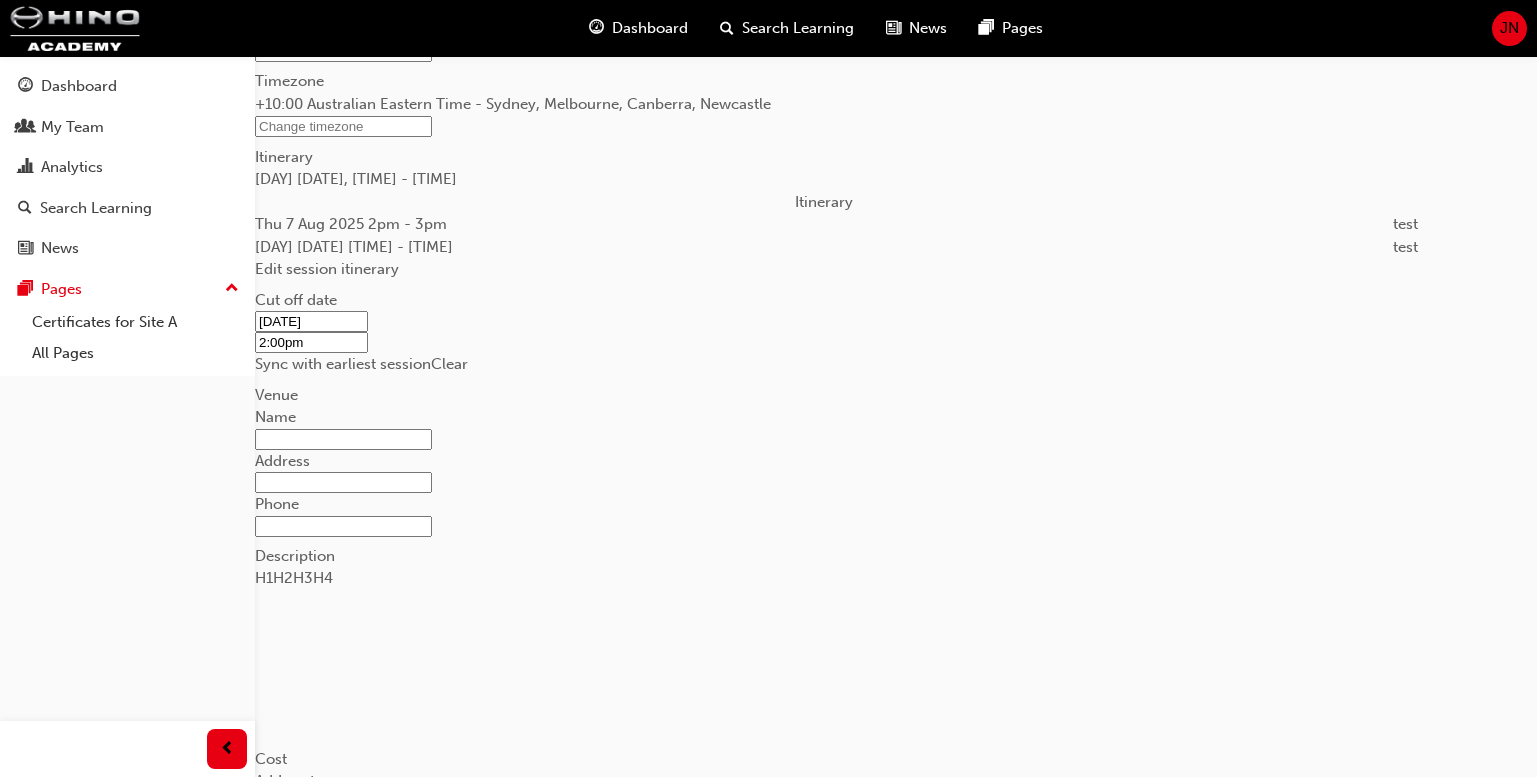 click on "Online URL" at bounding box center (768, 430) 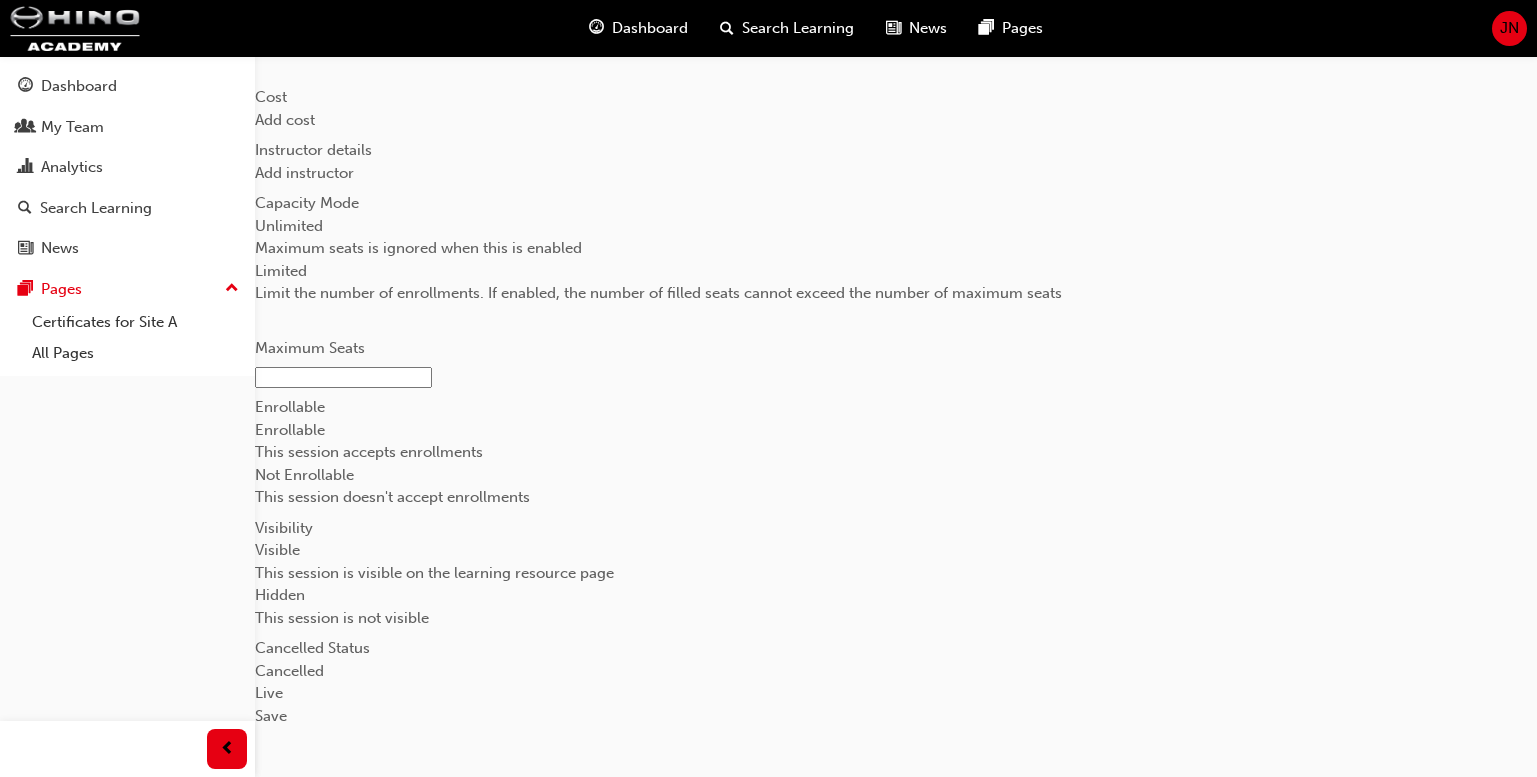 scroll, scrollTop: 1113, scrollLeft: 0, axis: vertical 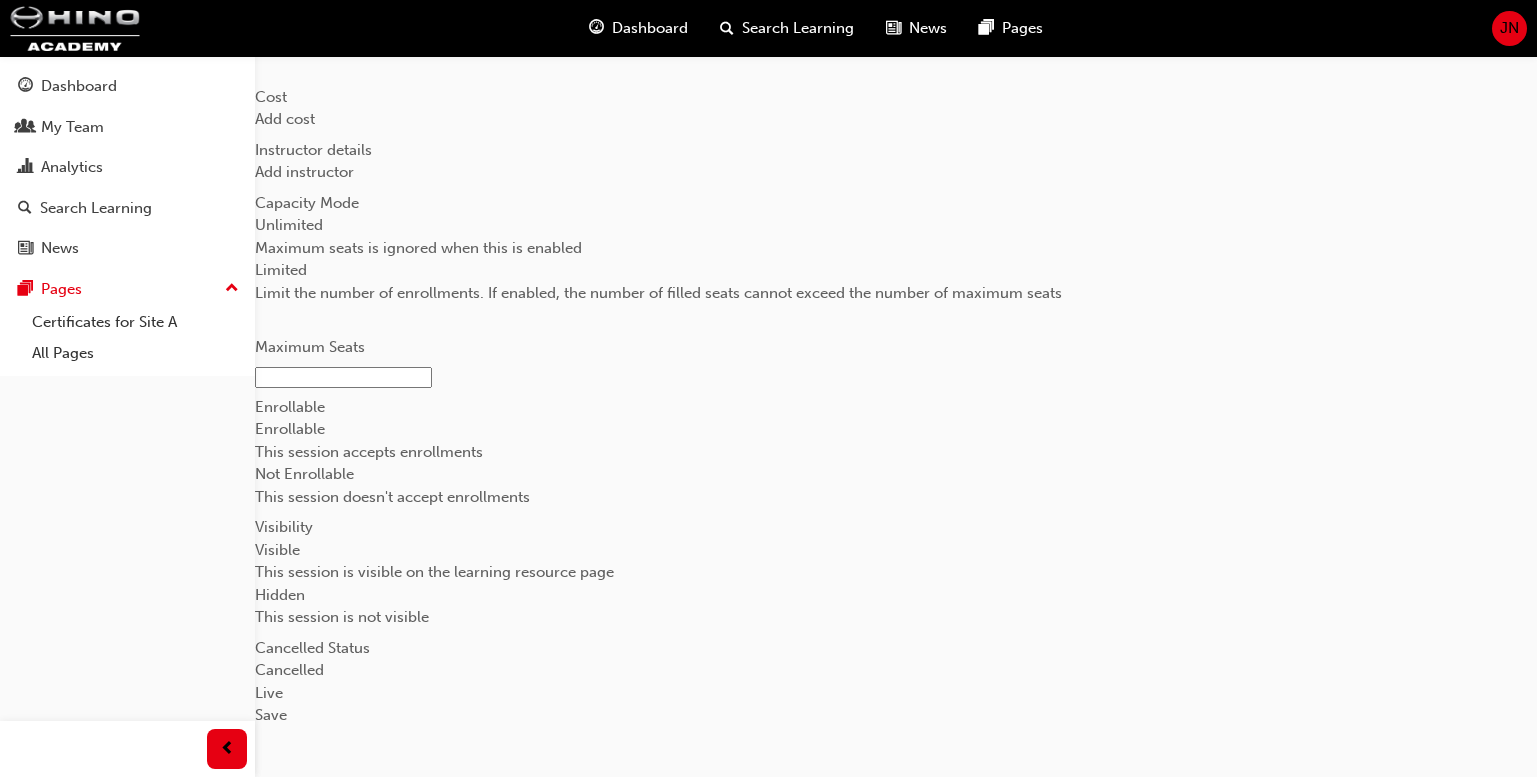 click on "Add URL for Webinar" at bounding box center (328, -137) 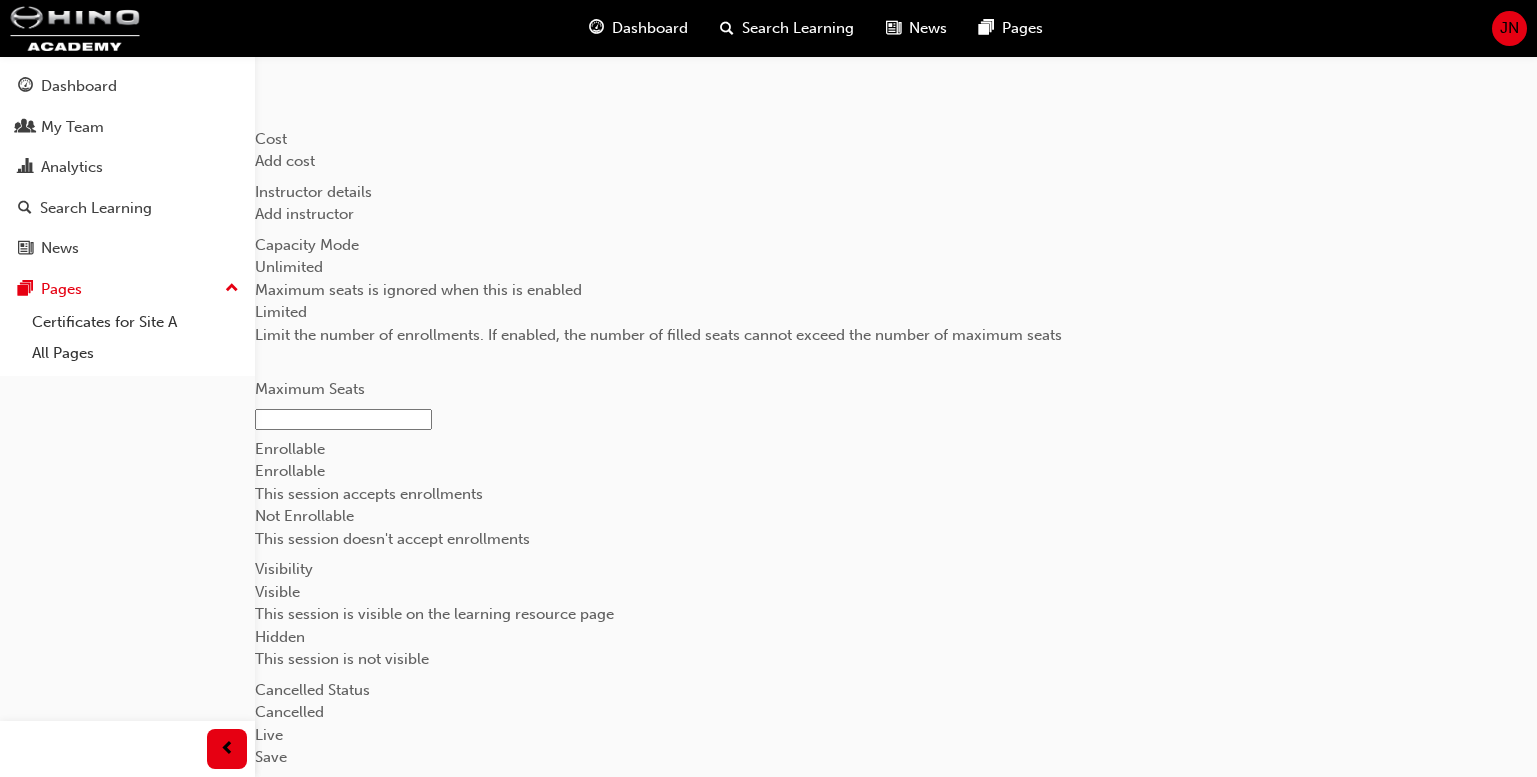 click on "Add URL for Webinar" at bounding box center (328, -95) 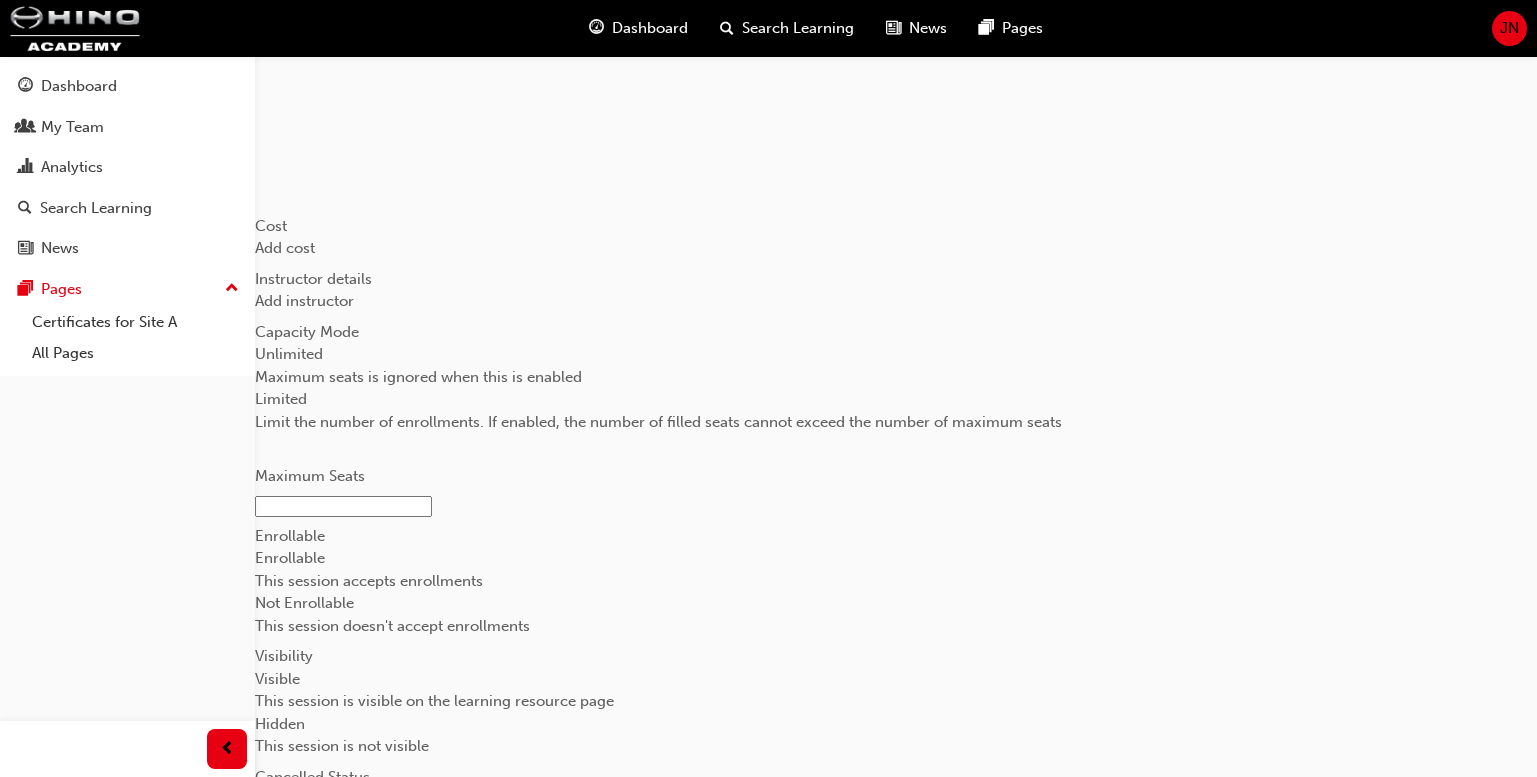 click on "Add URL for Webinar" at bounding box center (328, -8) 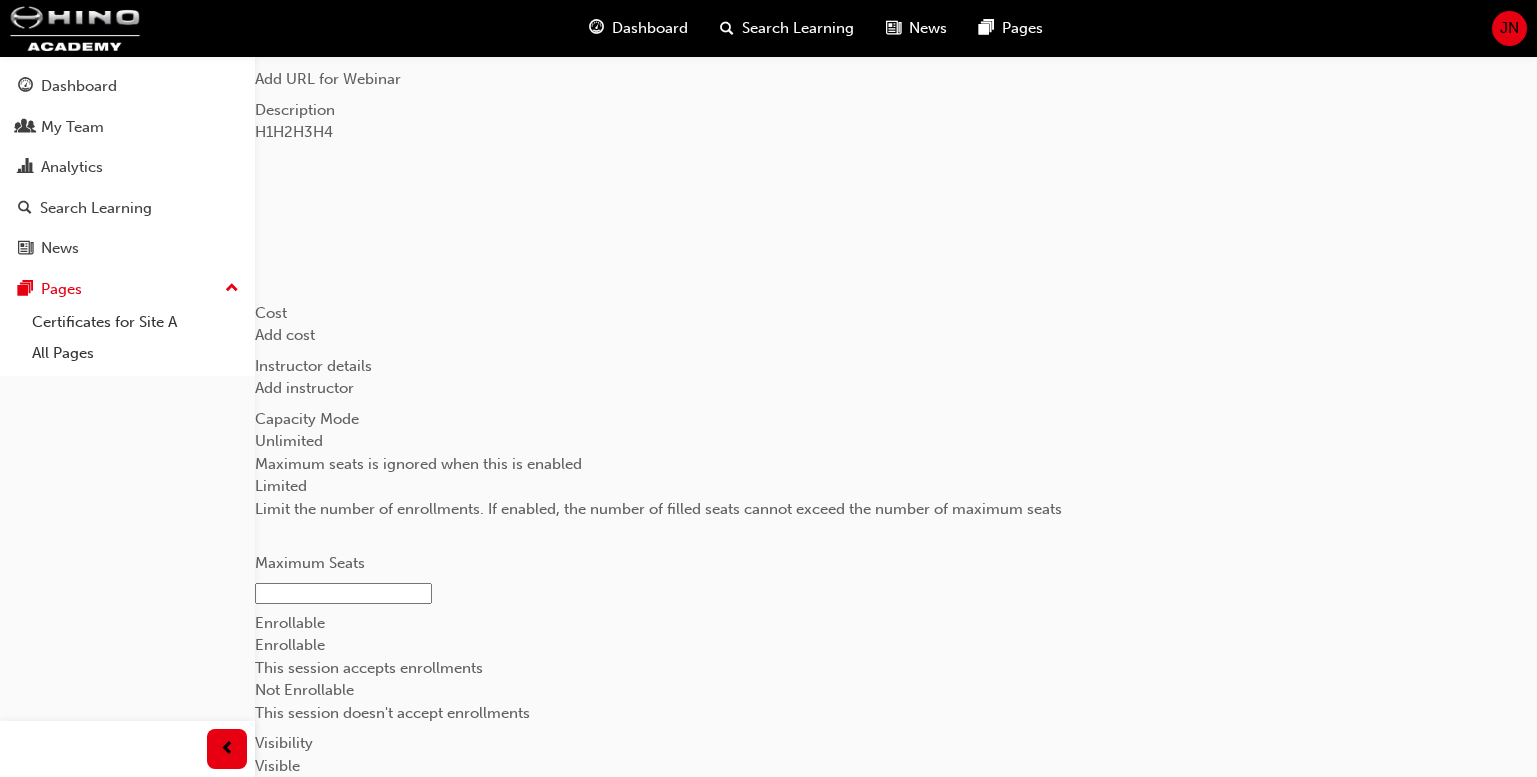 click on "Add URL for Webinar" at bounding box center [328, 79] 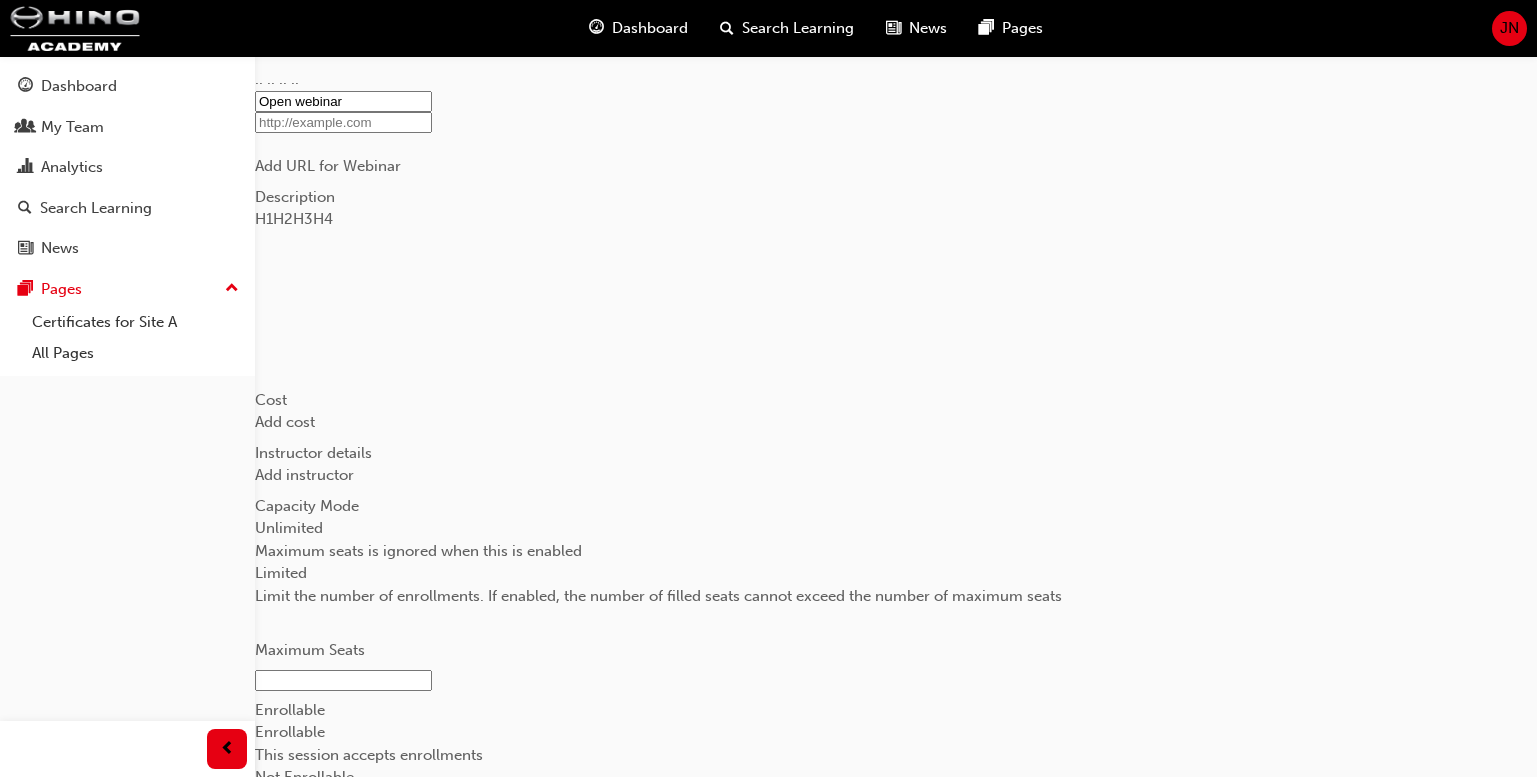 drag, startPoint x: 754, startPoint y: 395, endPoint x: 406, endPoint y: 377, distance: 348.4652 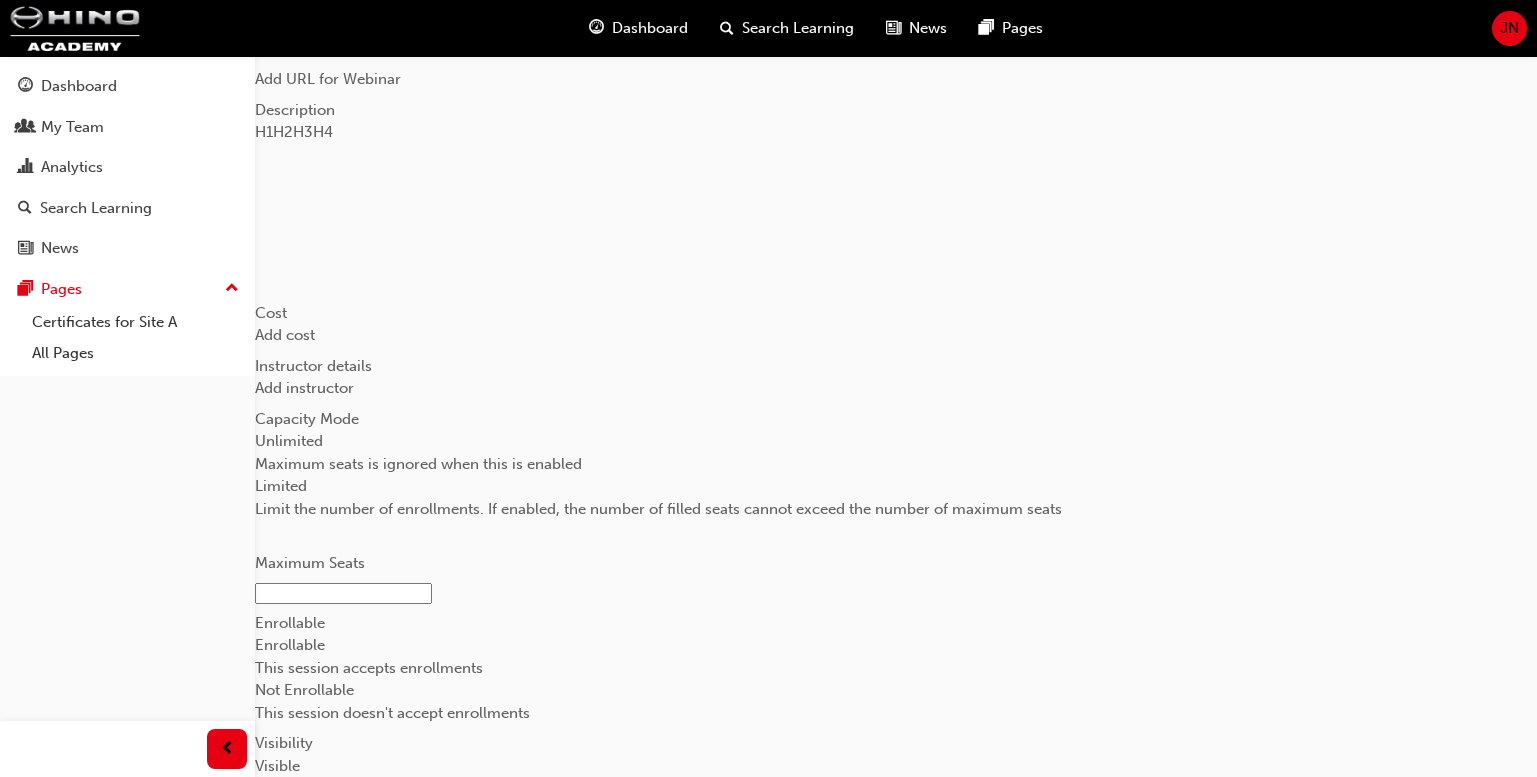 click at bounding box center [255, -112] 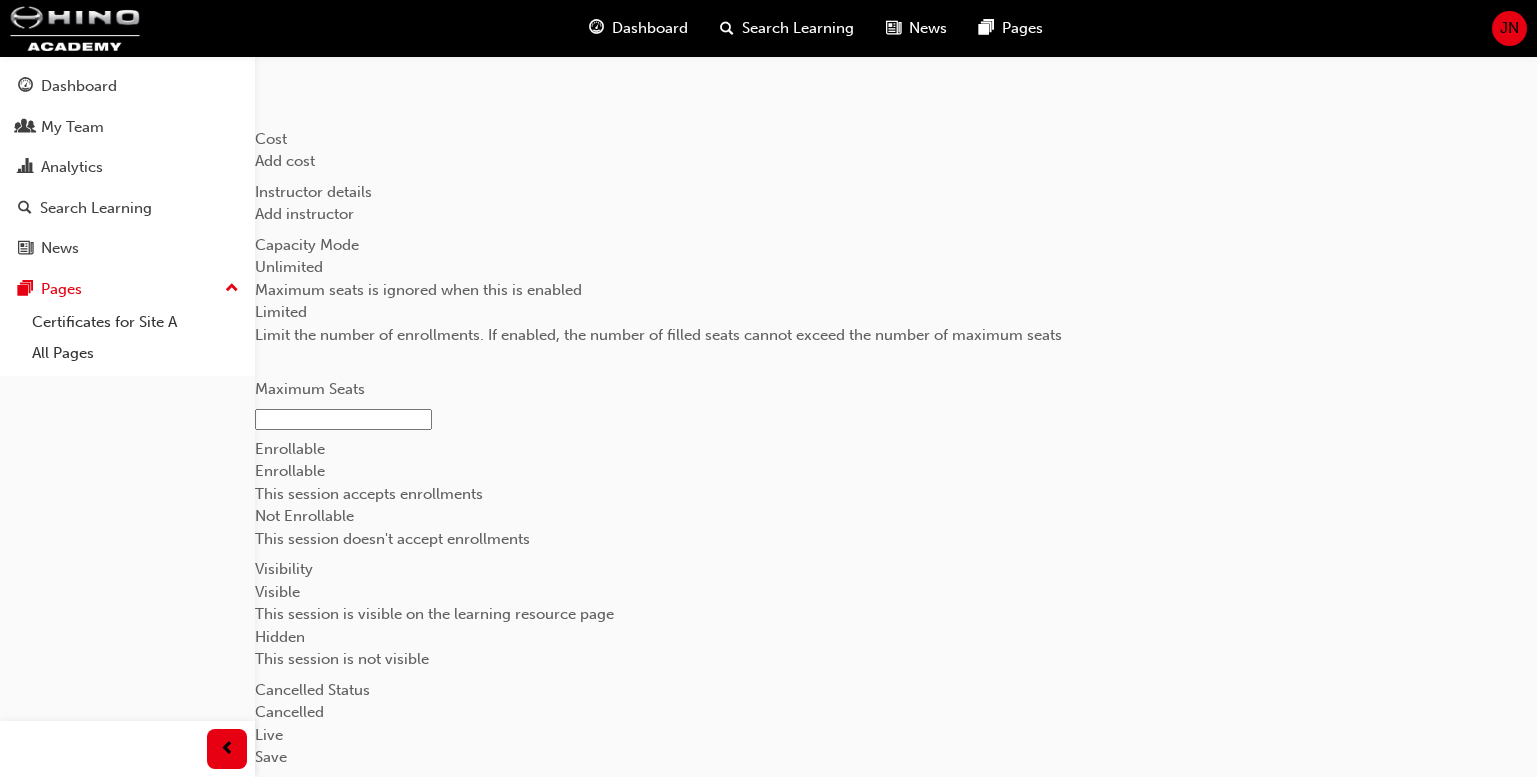 click at bounding box center [255, -112] 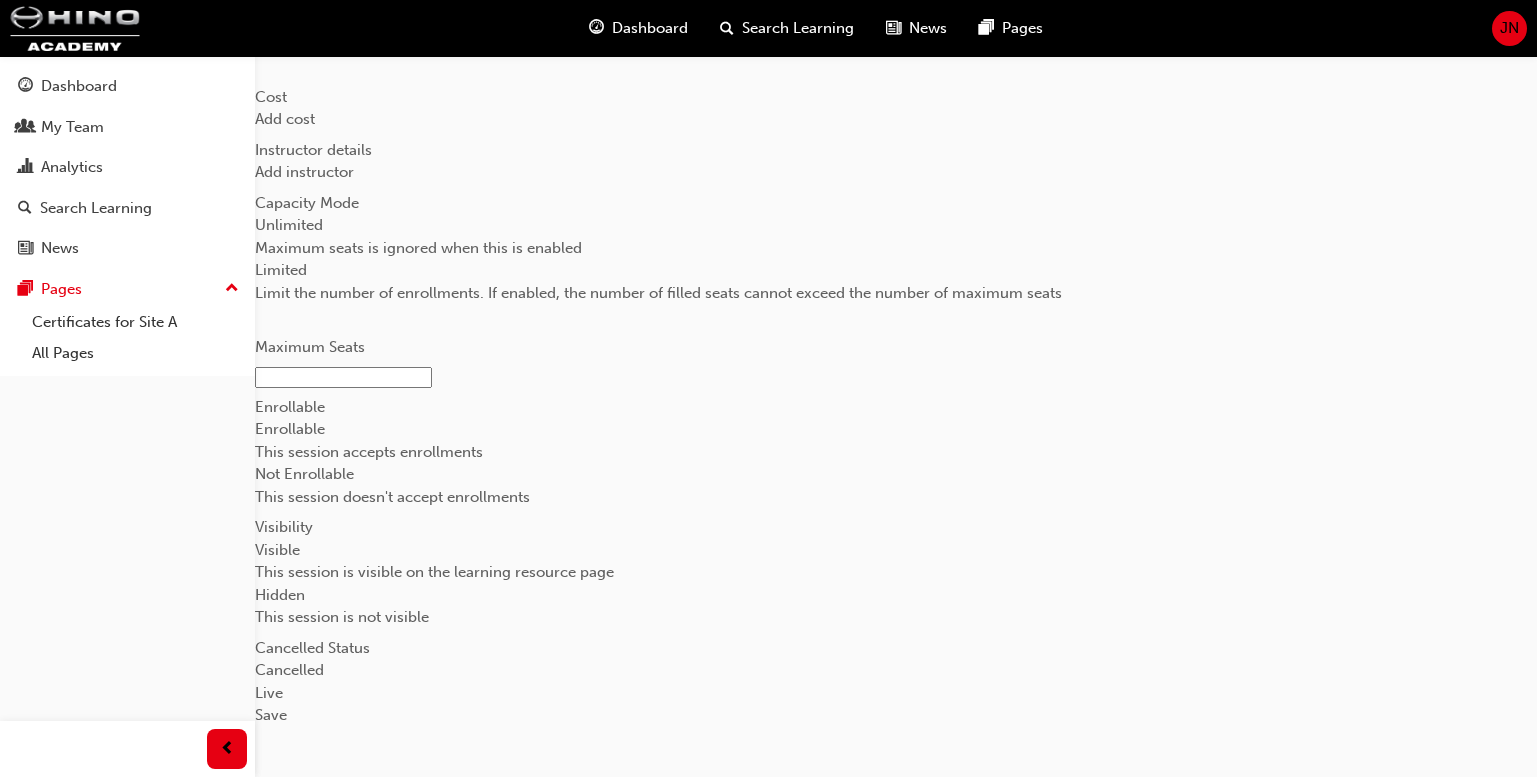 scroll, scrollTop: 1561, scrollLeft: 0, axis: vertical 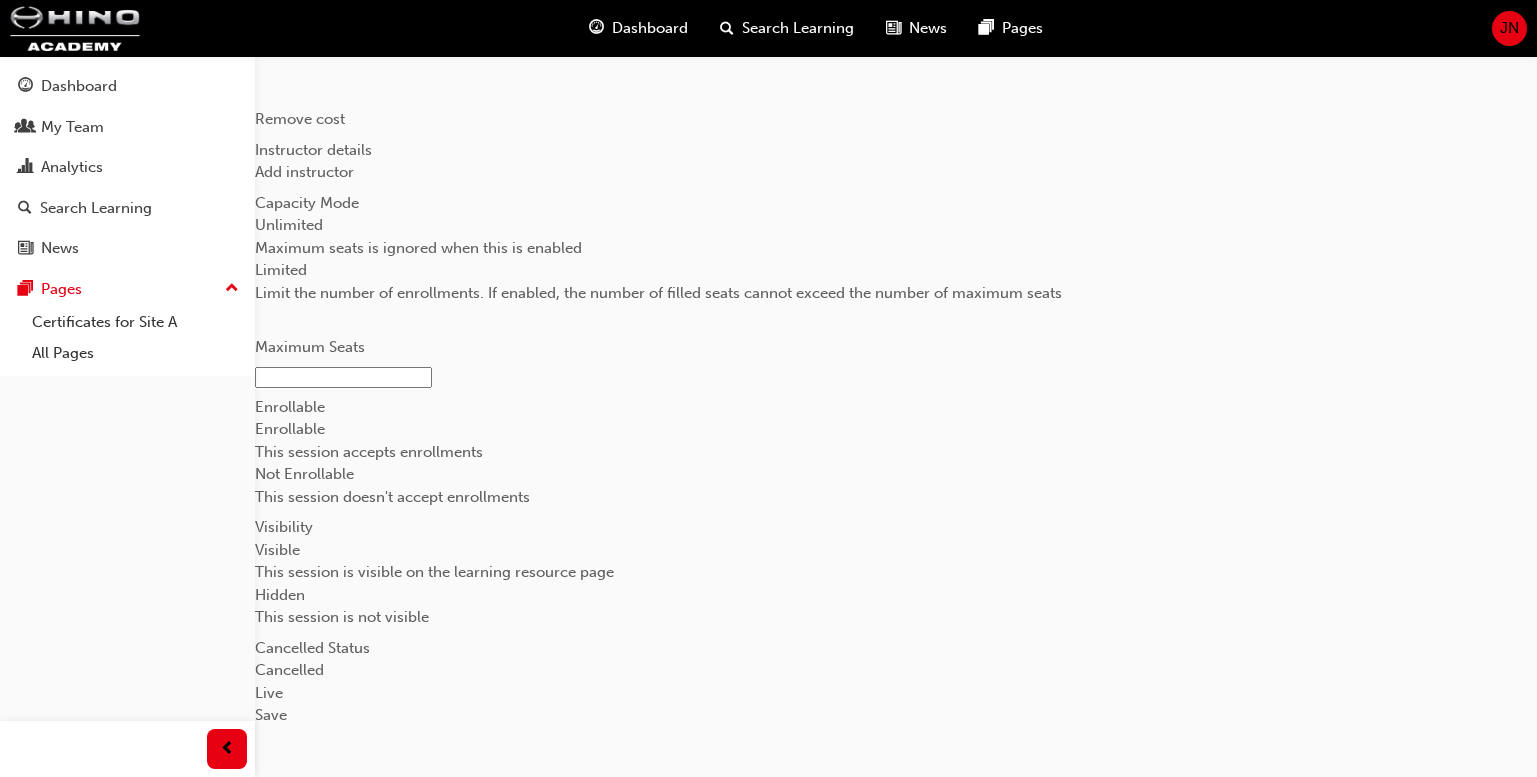 click on "Add instructor" at bounding box center [304, 172] 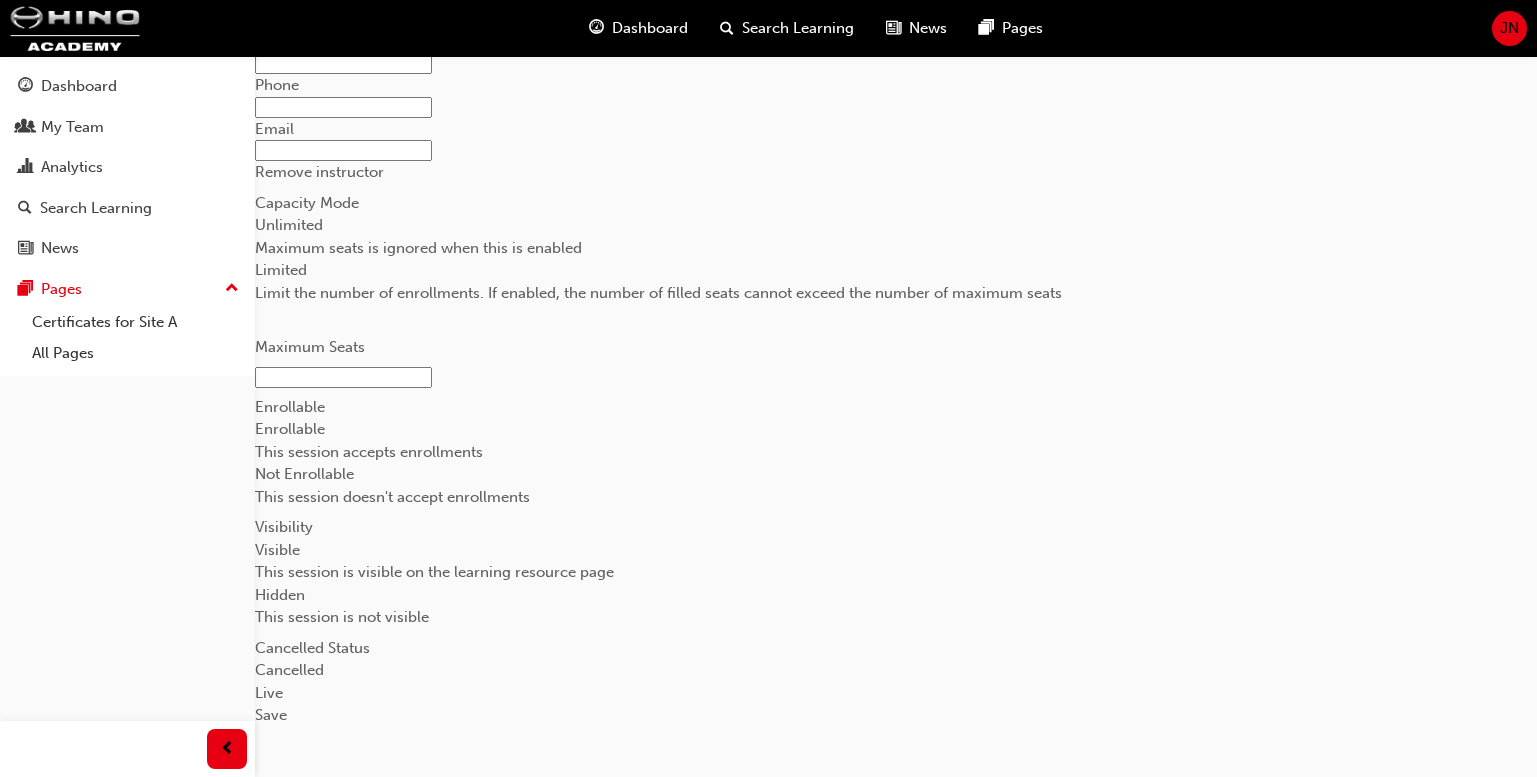 scroll, scrollTop: 2332, scrollLeft: 0, axis: vertical 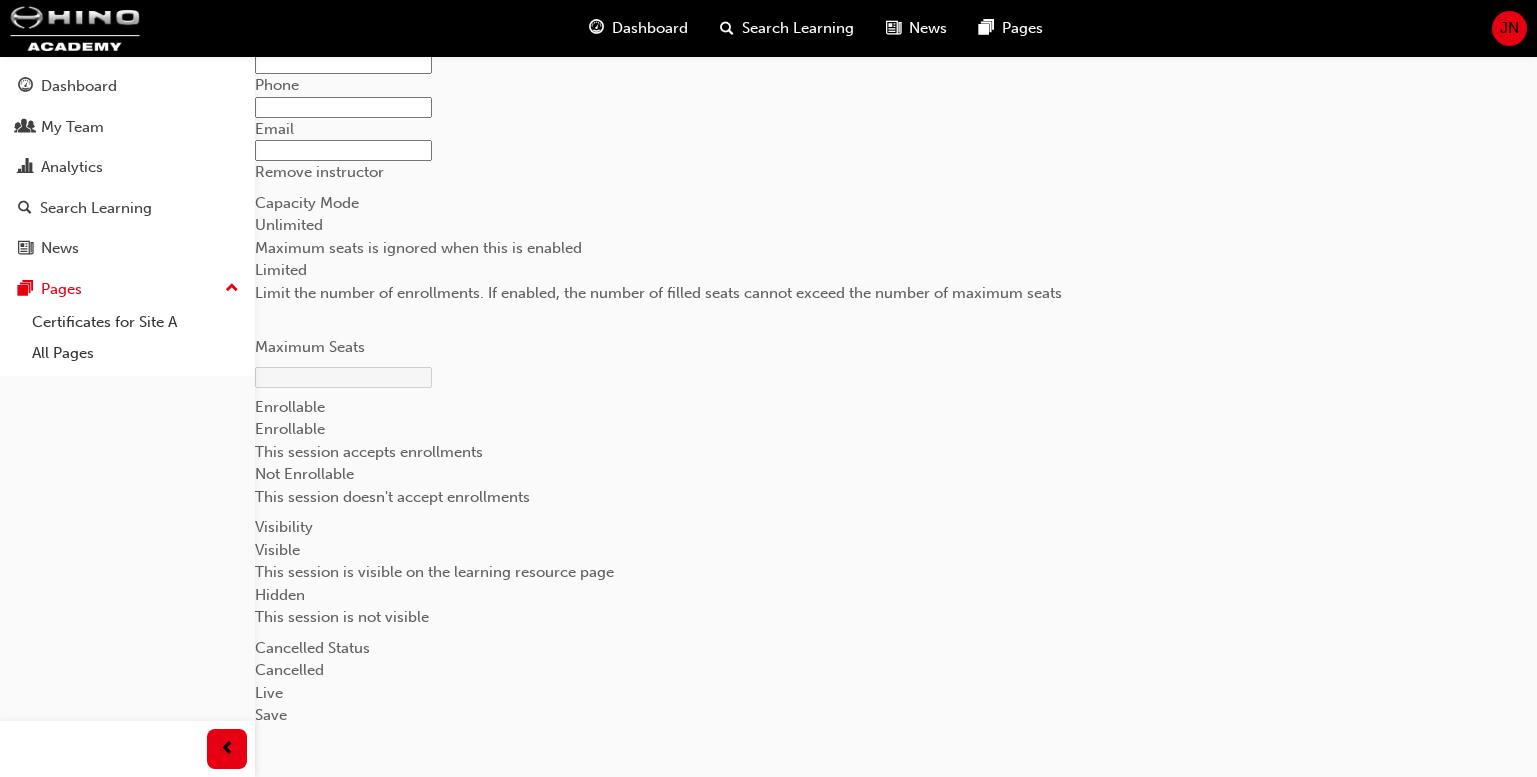 click at bounding box center [896, 259] 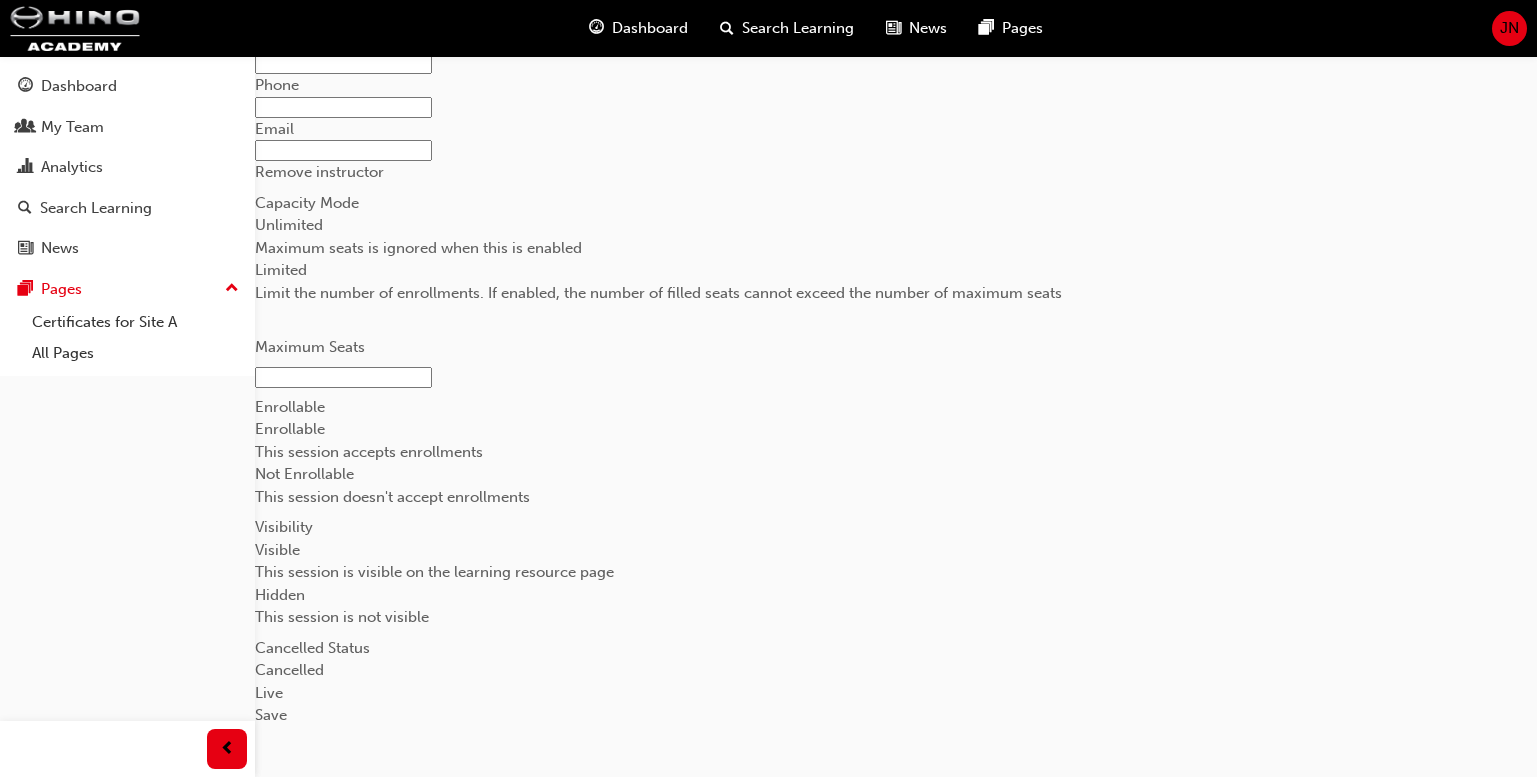 click at bounding box center (896, 214) 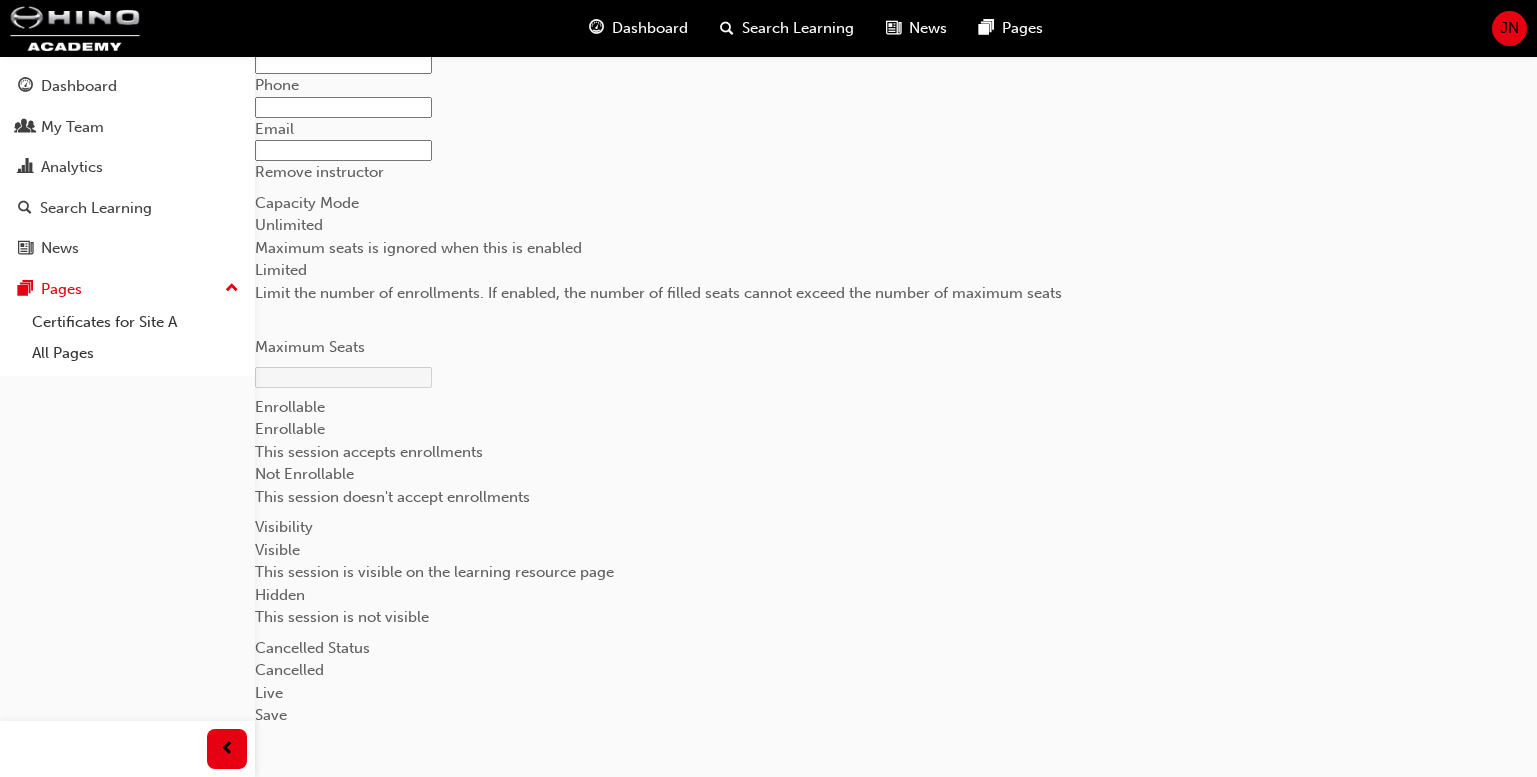 drag, startPoint x: 640, startPoint y: 448, endPoint x: 808, endPoint y: 422, distance: 170 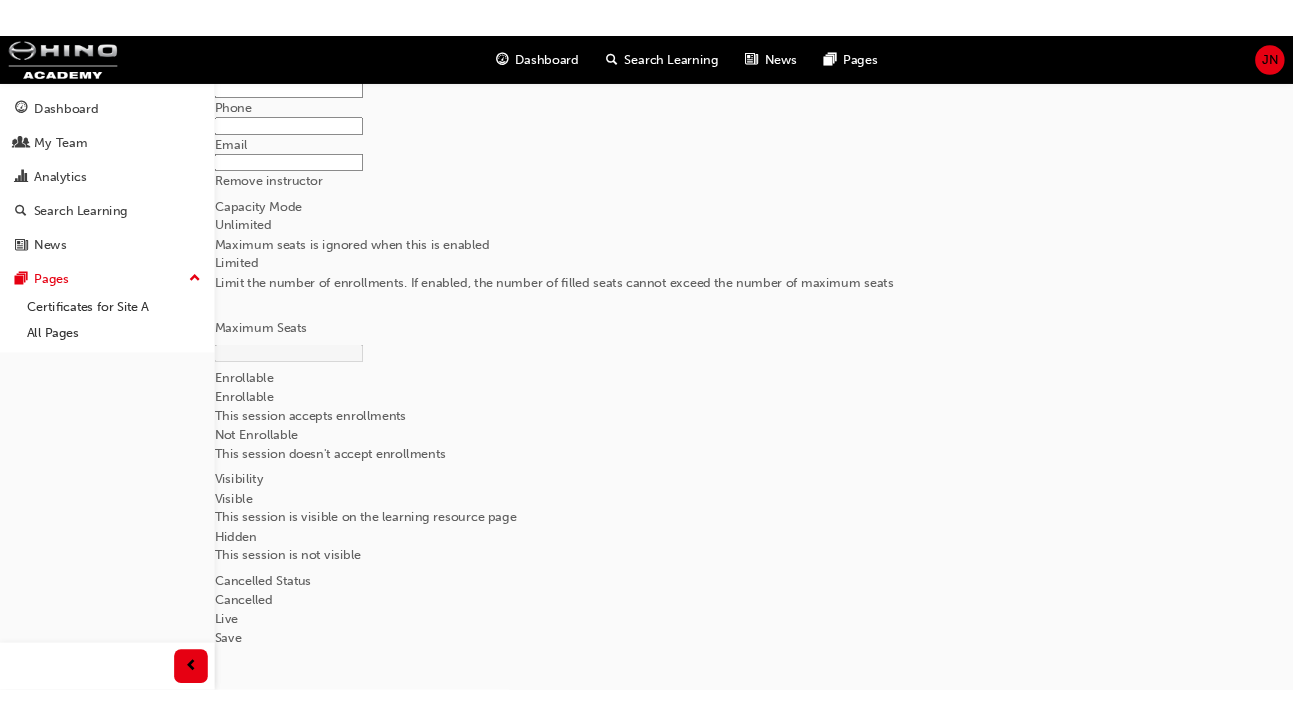 scroll, scrollTop: 2411, scrollLeft: 0, axis: vertical 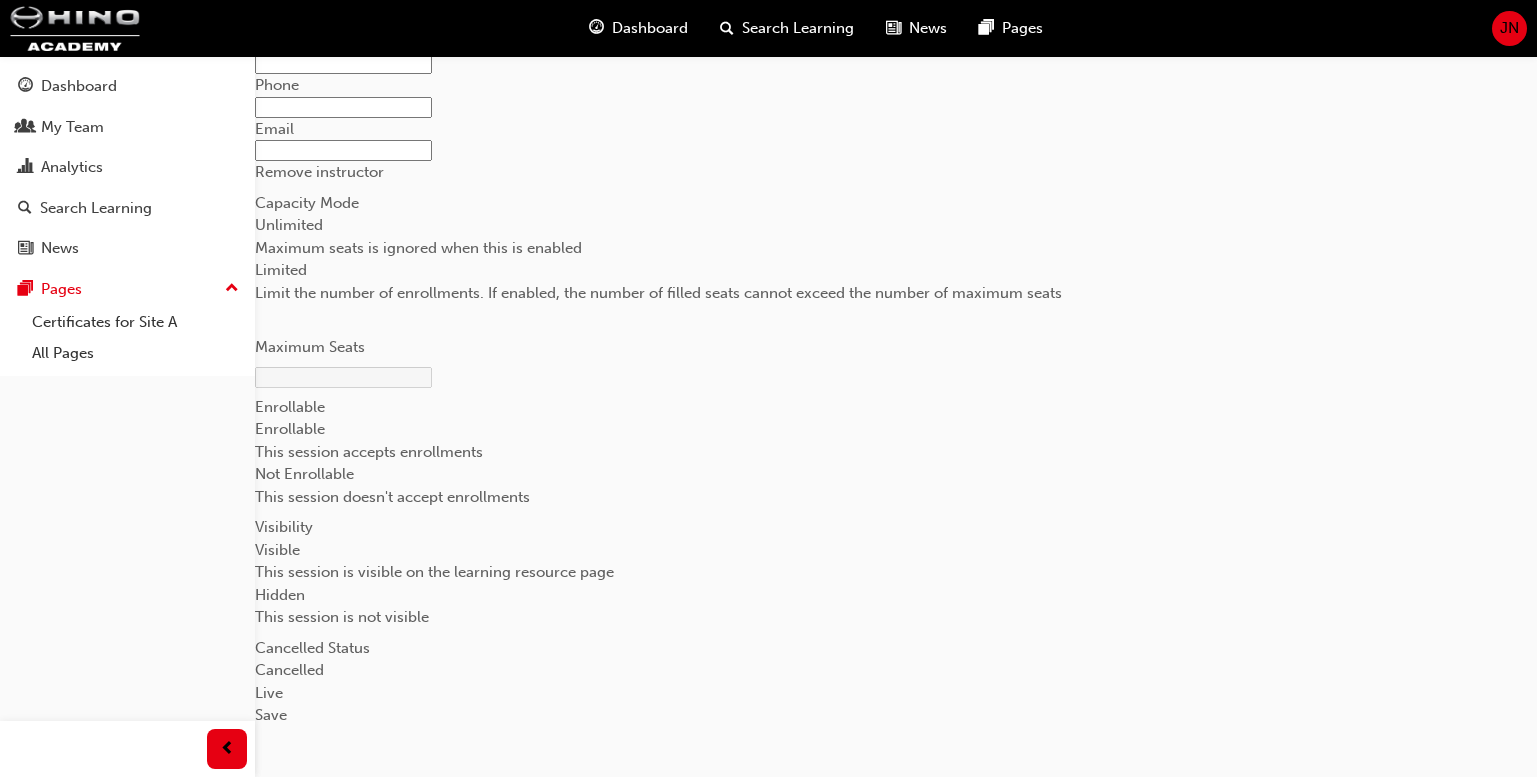 click on "Limit the number of enrollments. If enabled, the number of filled seats cannot exceed the number of maximum seats" at bounding box center (896, 293) 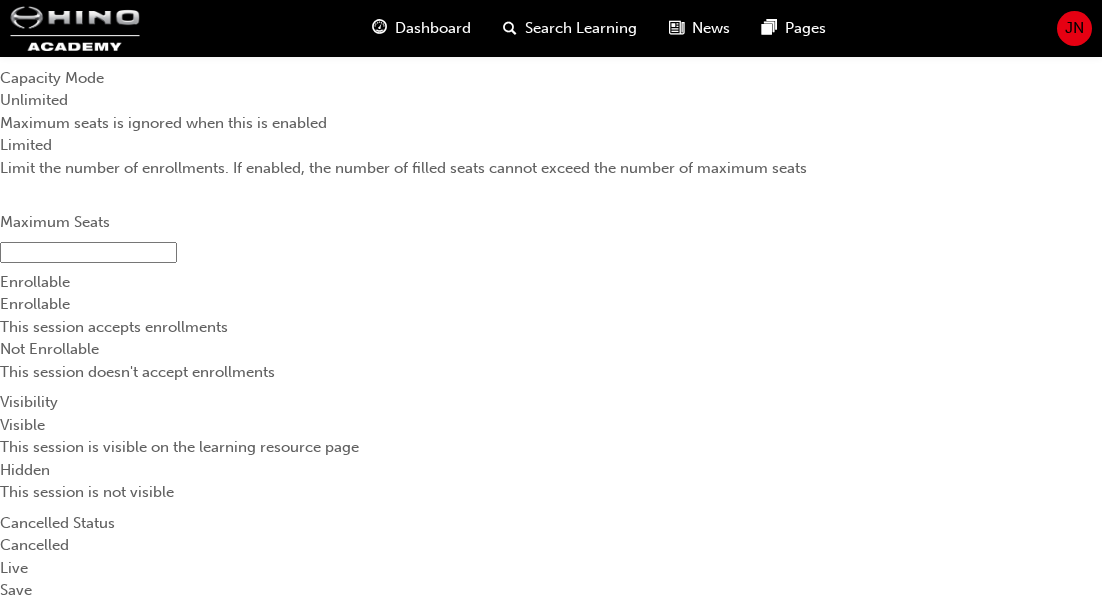 scroll, scrollTop: 2938, scrollLeft: 0, axis: vertical 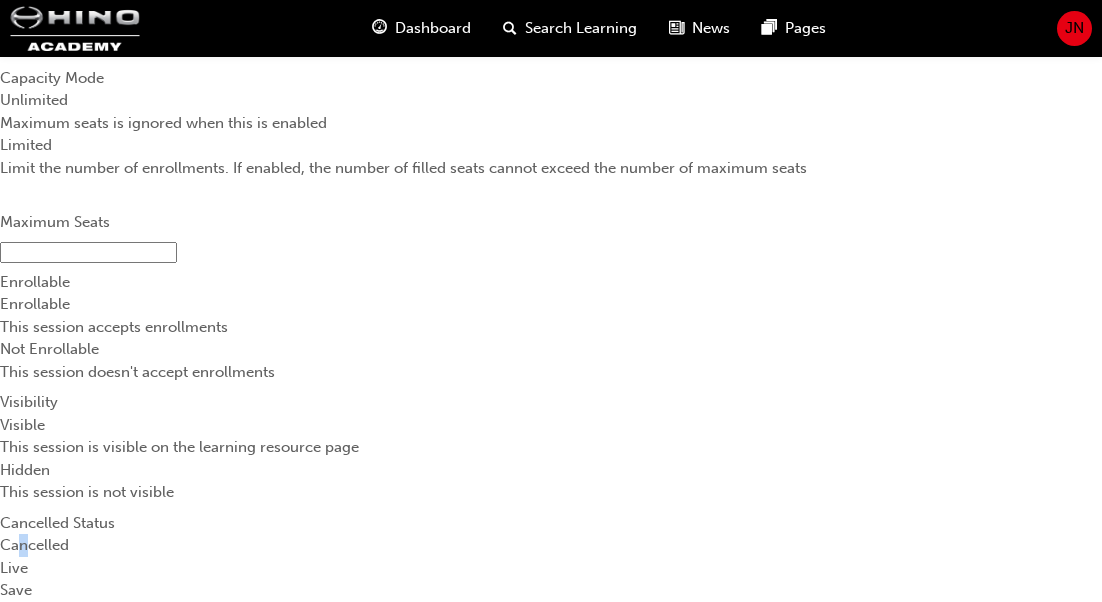 click on "Cancelled" at bounding box center [551, 545] 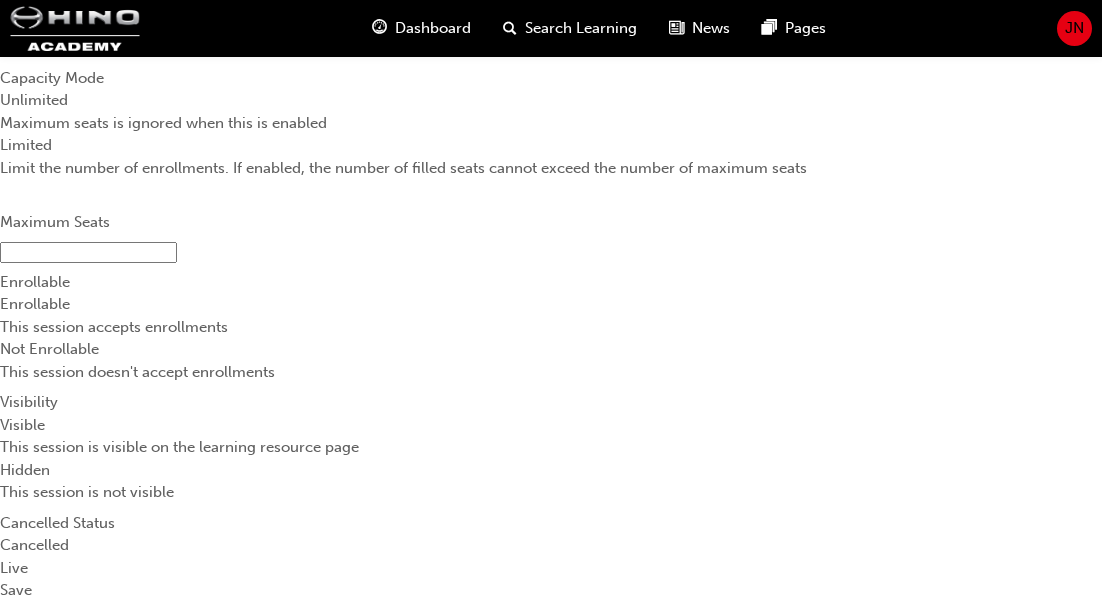 click at bounding box center (551, 534) 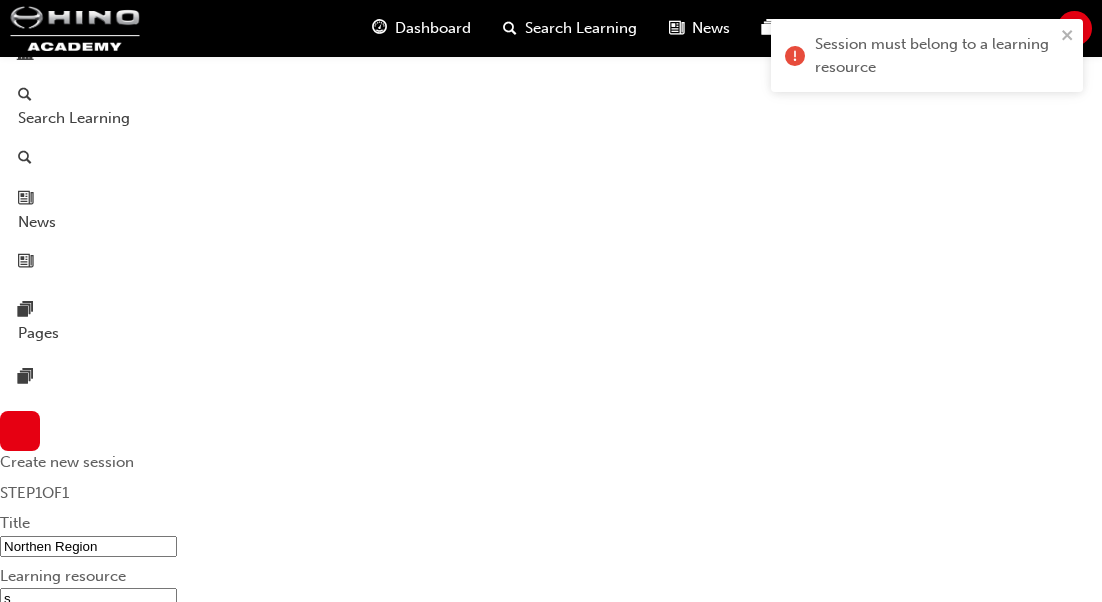 scroll, scrollTop: 0, scrollLeft: 0, axis: both 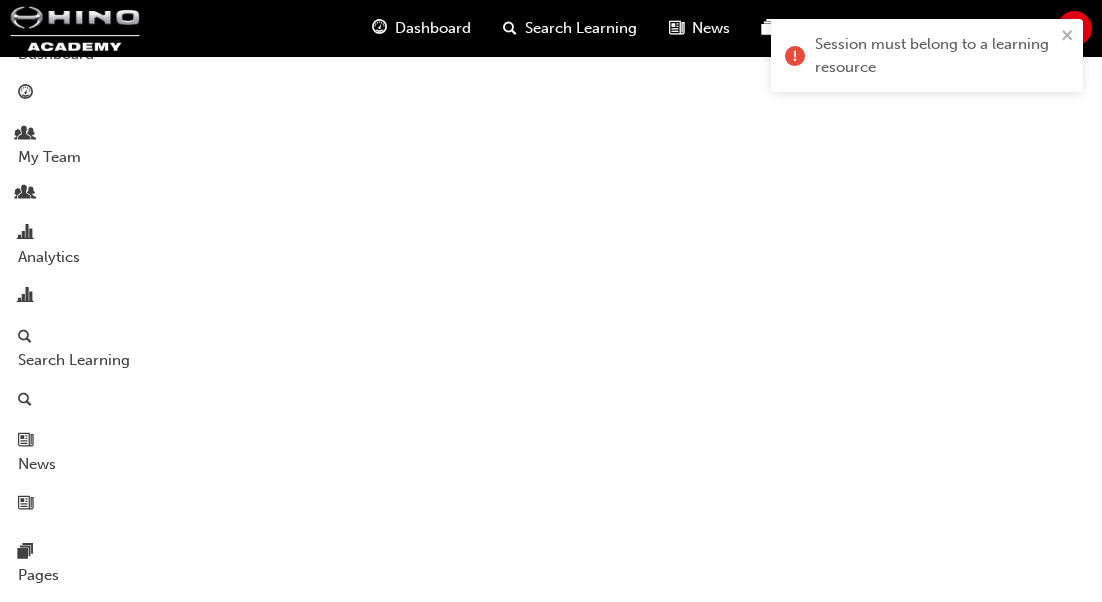 click on "s" at bounding box center (88, 840) 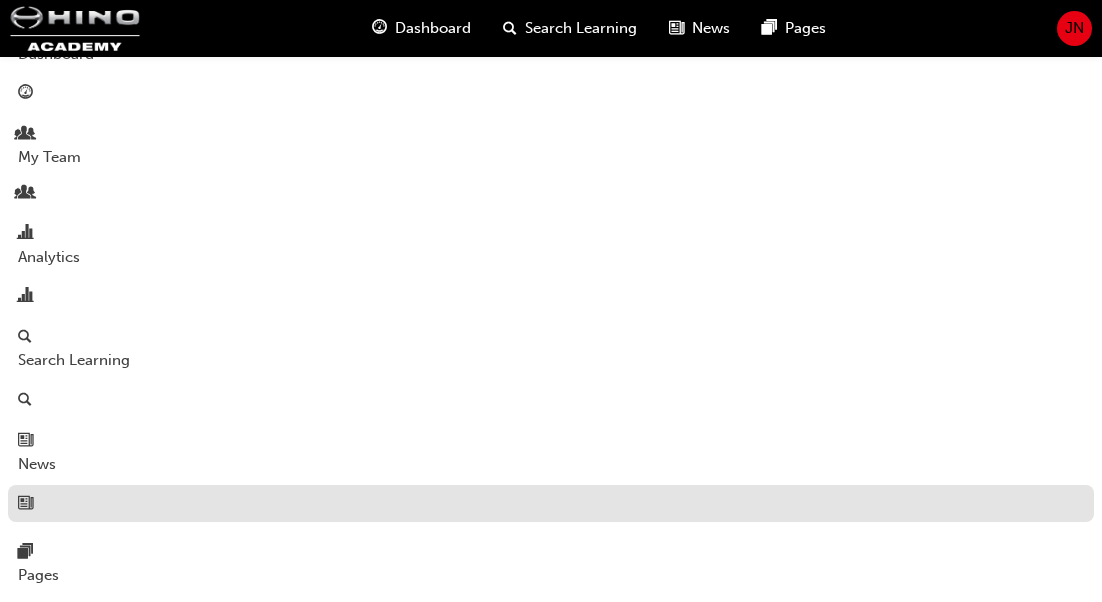drag, startPoint x: 741, startPoint y: 246, endPoint x: 45, endPoint y: 232, distance: 696.1408 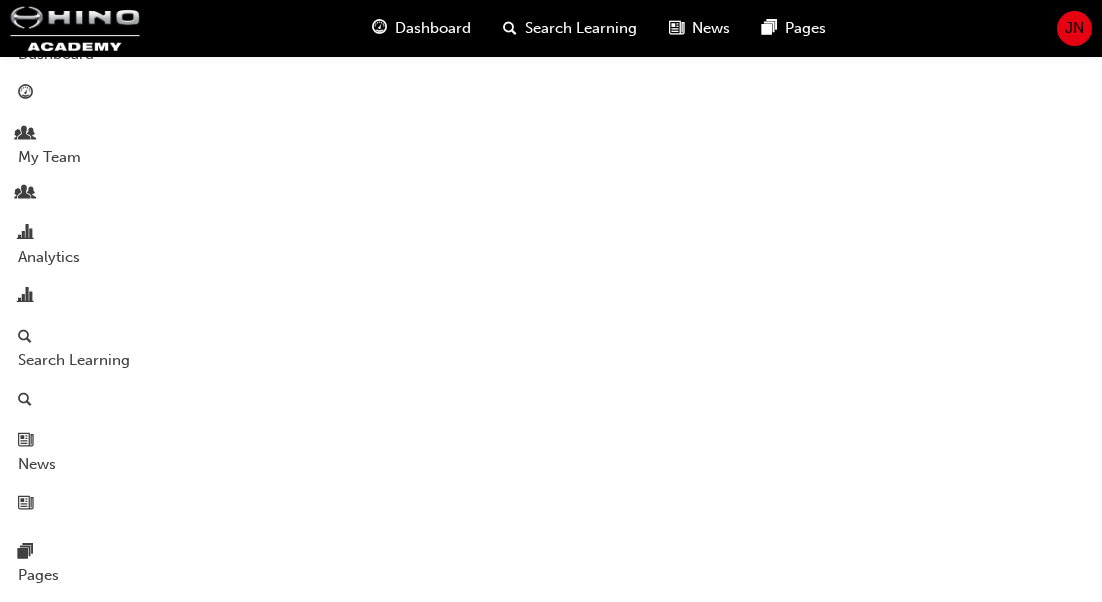 type 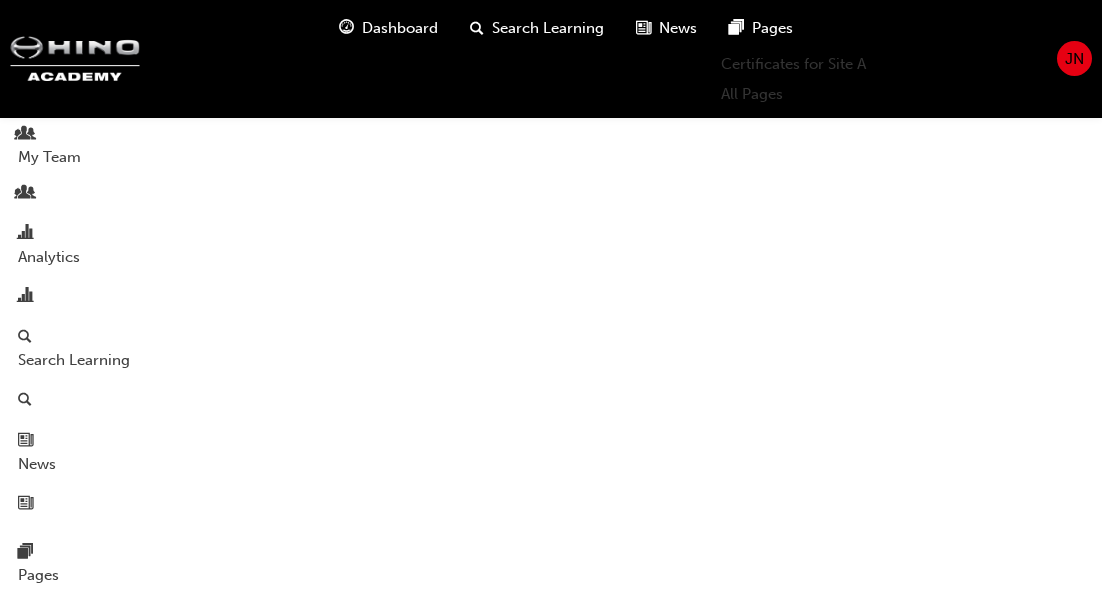 click at bounding box center [88, 810] 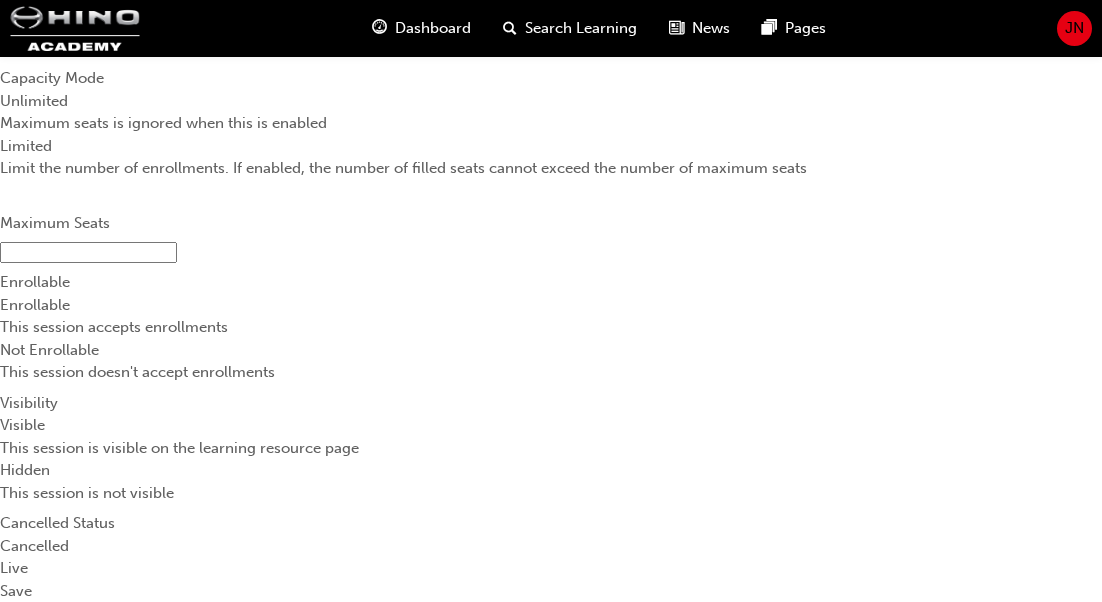 scroll, scrollTop: 3182, scrollLeft: 0, axis: vertical 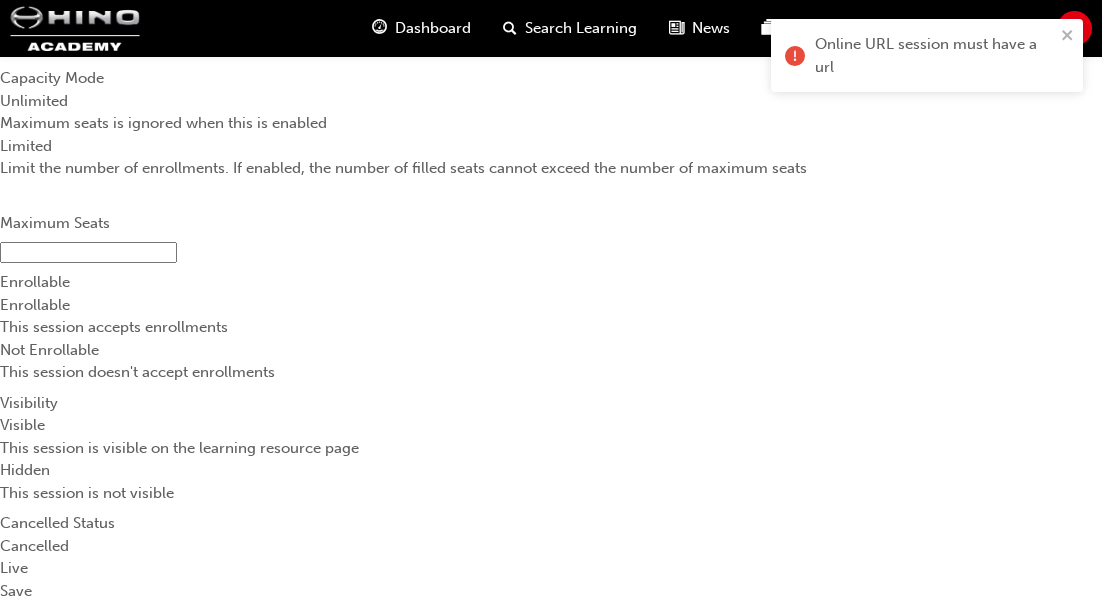 click on "Save" at bounding box center (16, 591) 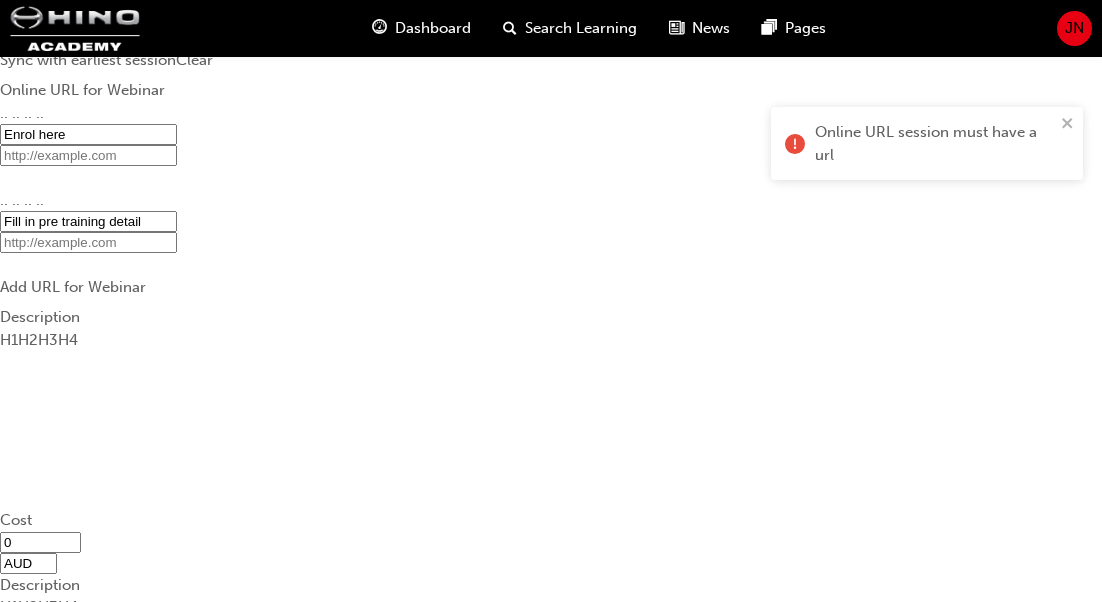 scroll, scrollTop: 1354, scrollLeft: 0, axis: vertical 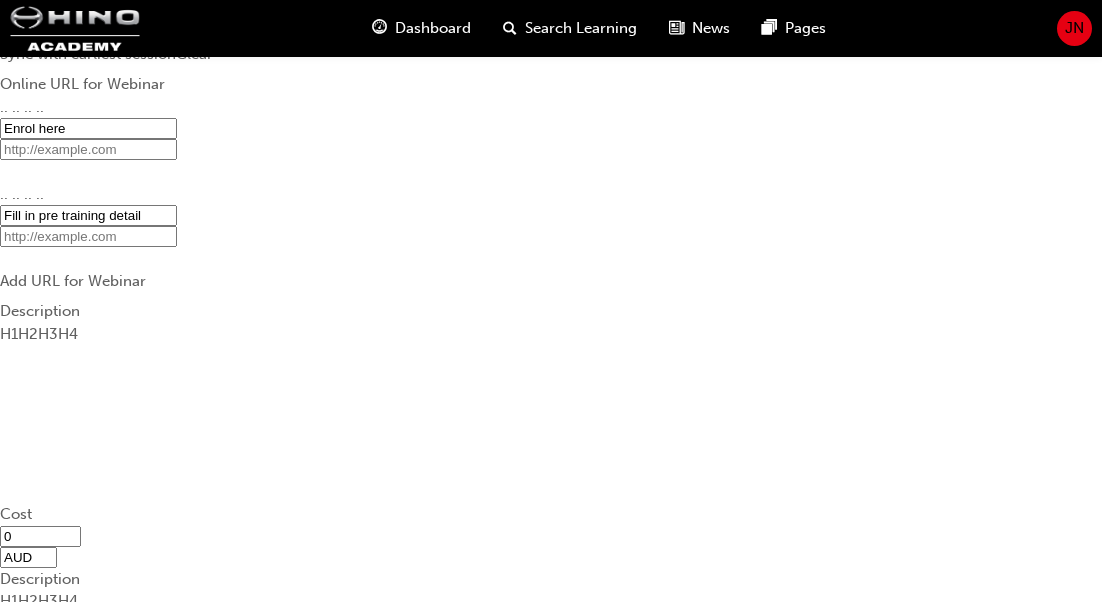 click at bounding box center (88, 149) 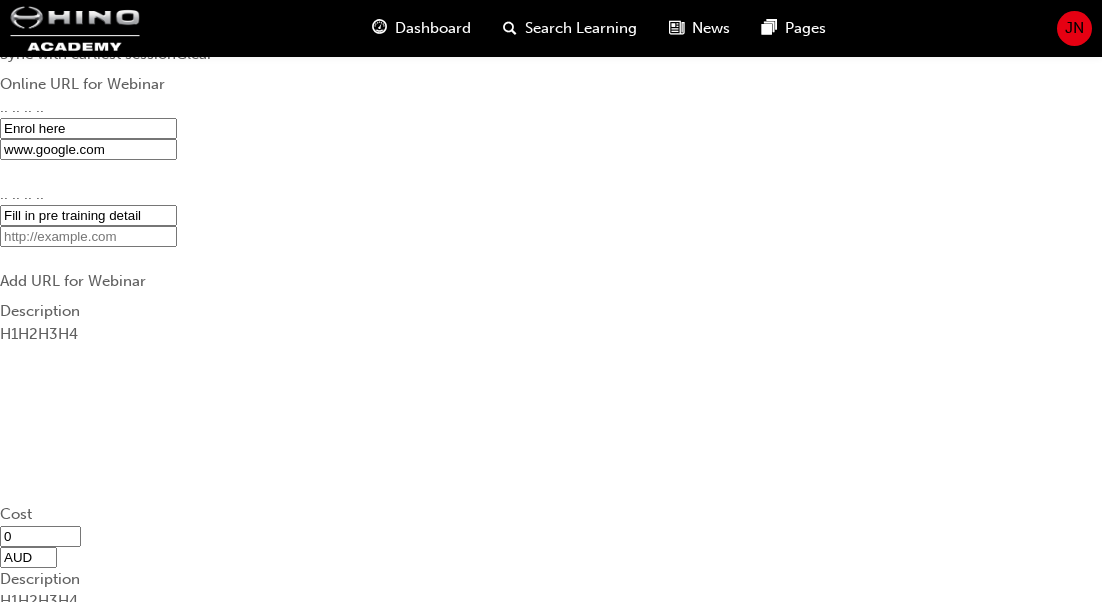type on "www.google.com" 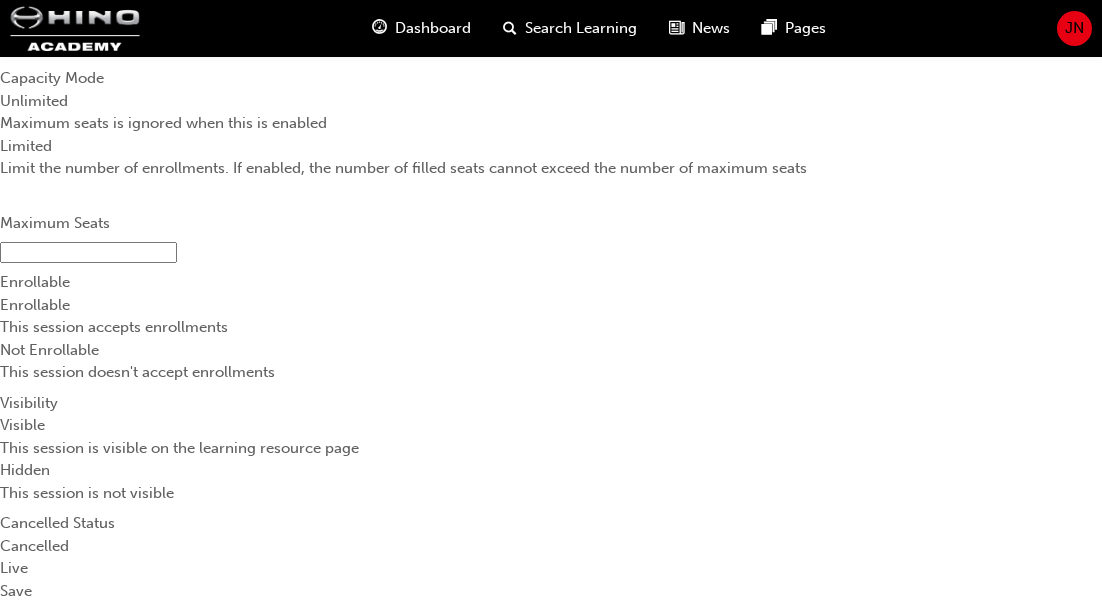 scroll, scrollTop: 3136, scrollLeft: 0, axis: vertical 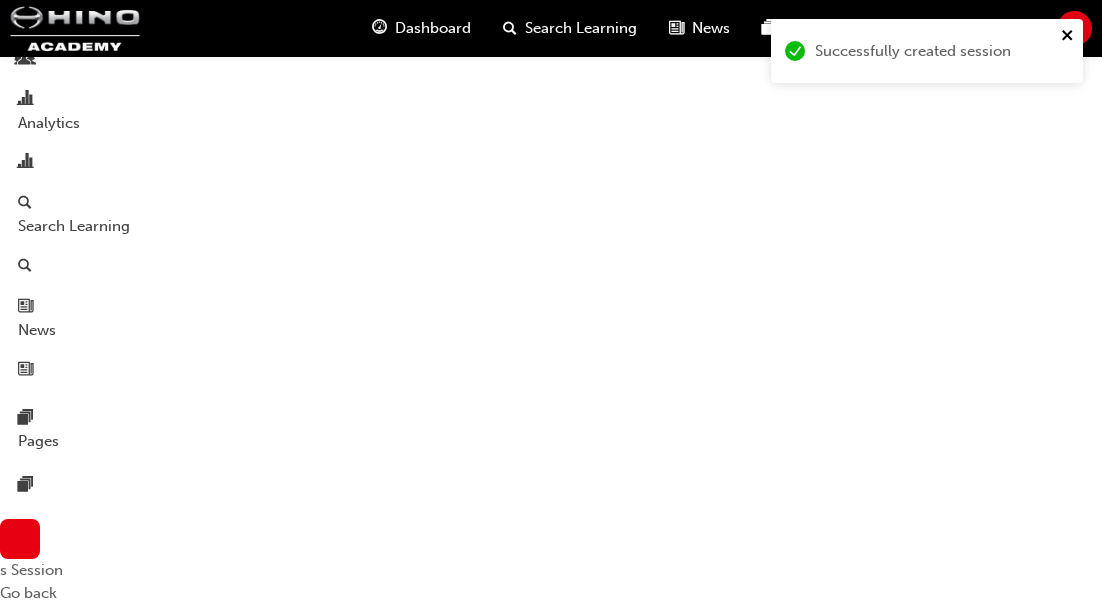 click 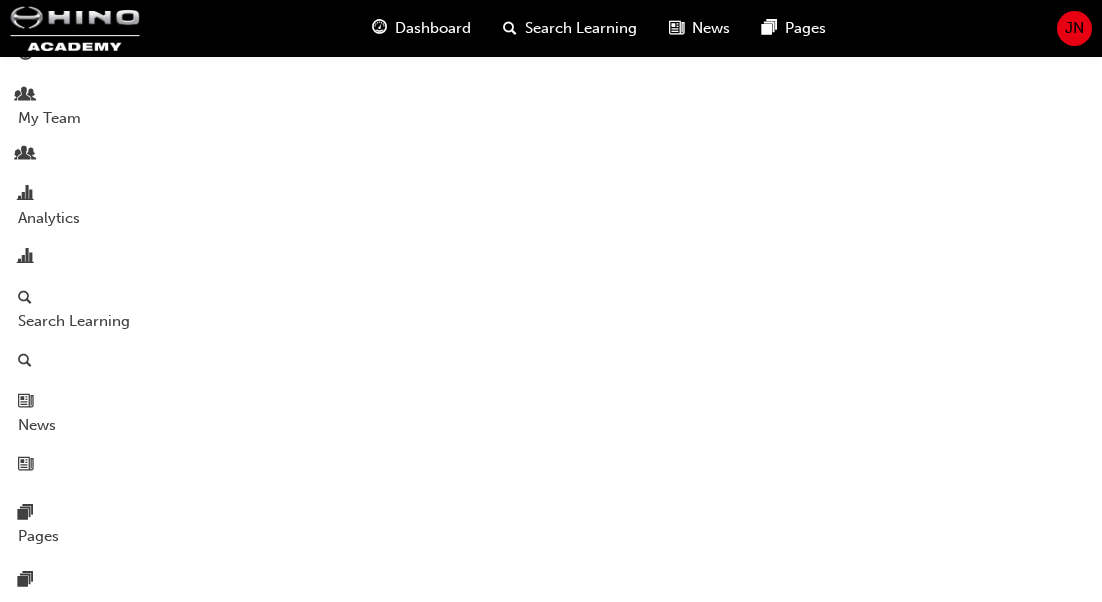 scroll, scrollTop: 0, scrollLeft: 0, axis: both 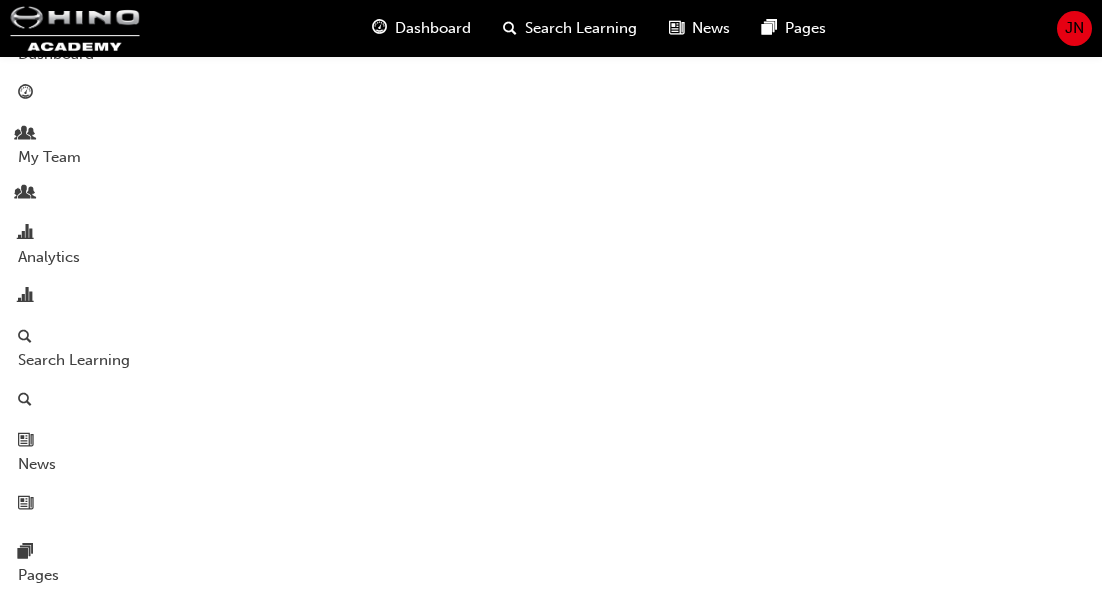 click on "Go to learning resource" at bounding box center (183, 1262) 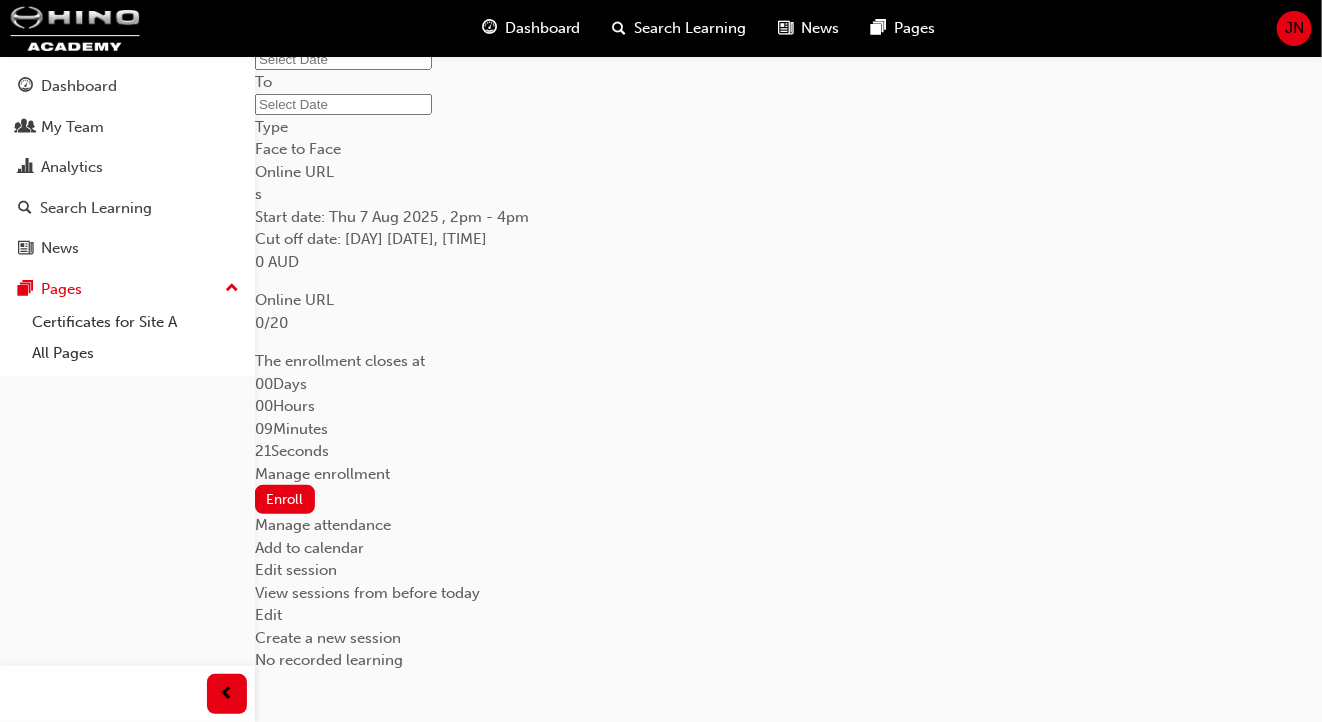 scroll, scrollTop: 432, scrollLeft: 0, axis: vertical 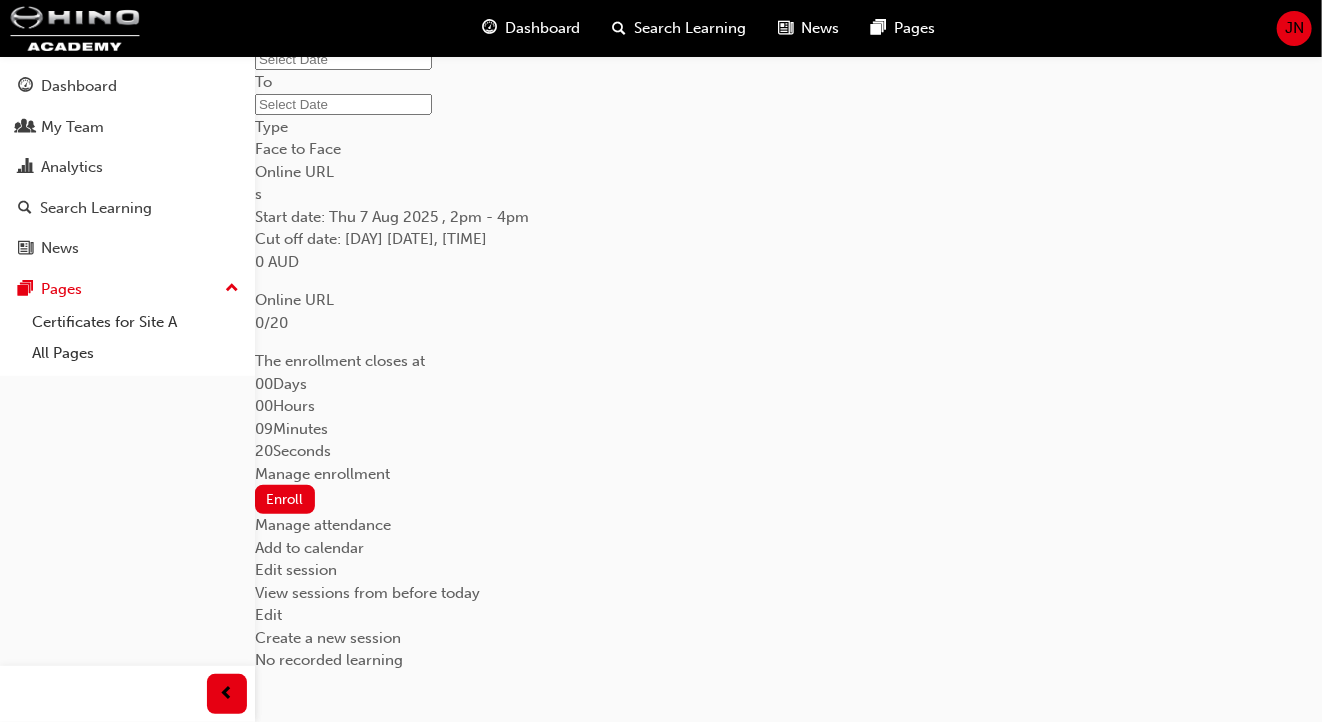 click on "s" at bounding box center (258, 194) 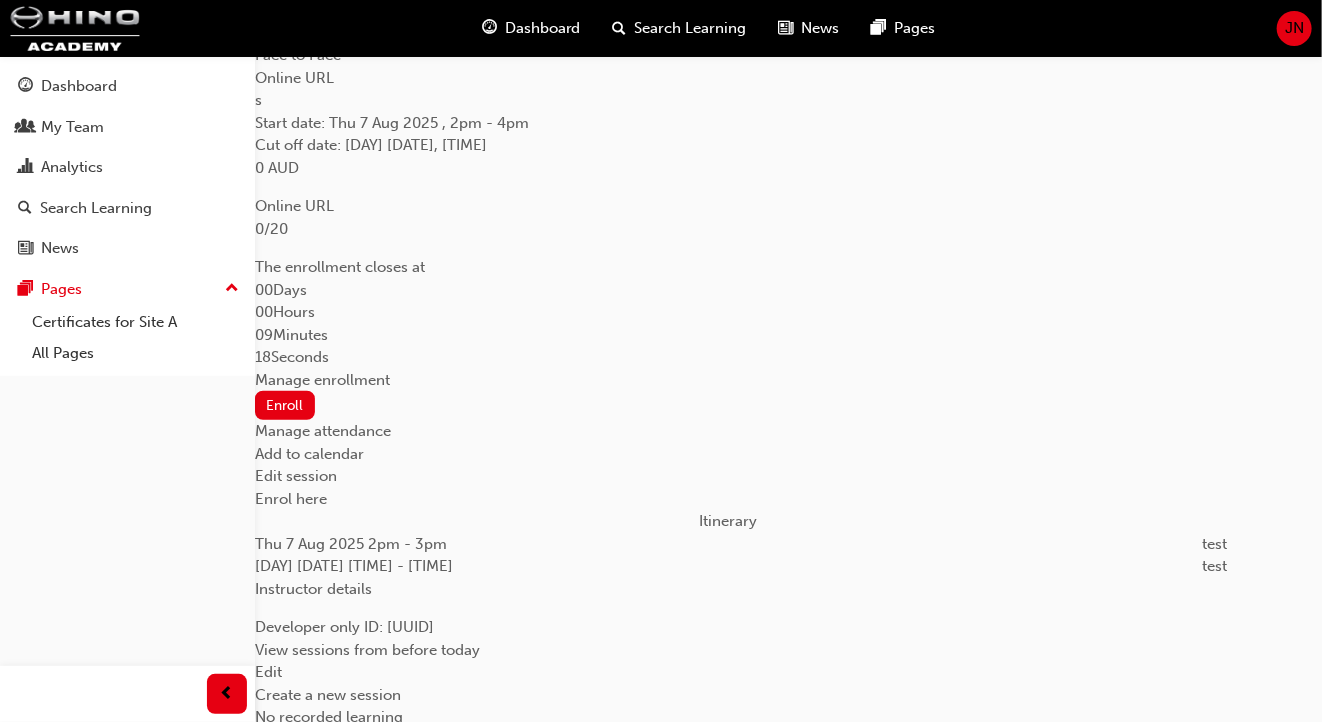 scroll, scrollTop: 464, scrollLeft: 0, axis: vertical 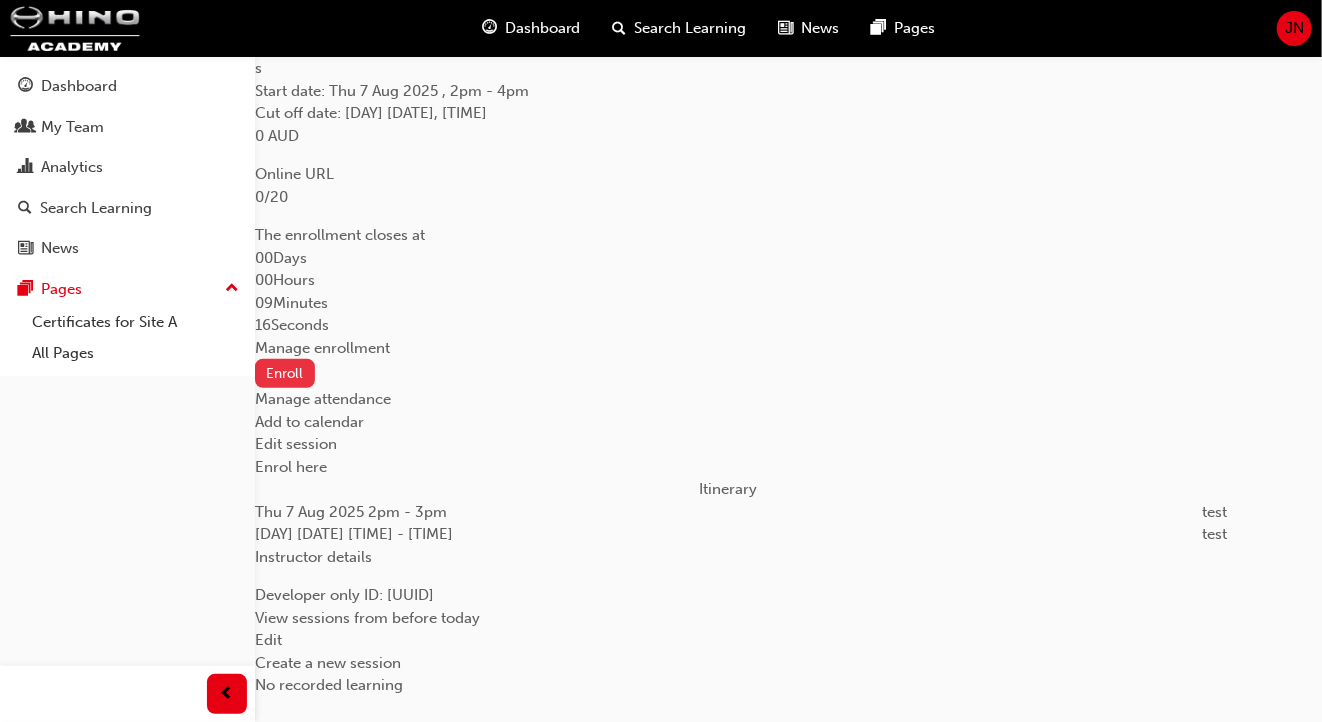 click on "Enroll" at bounding box center (284, 373) 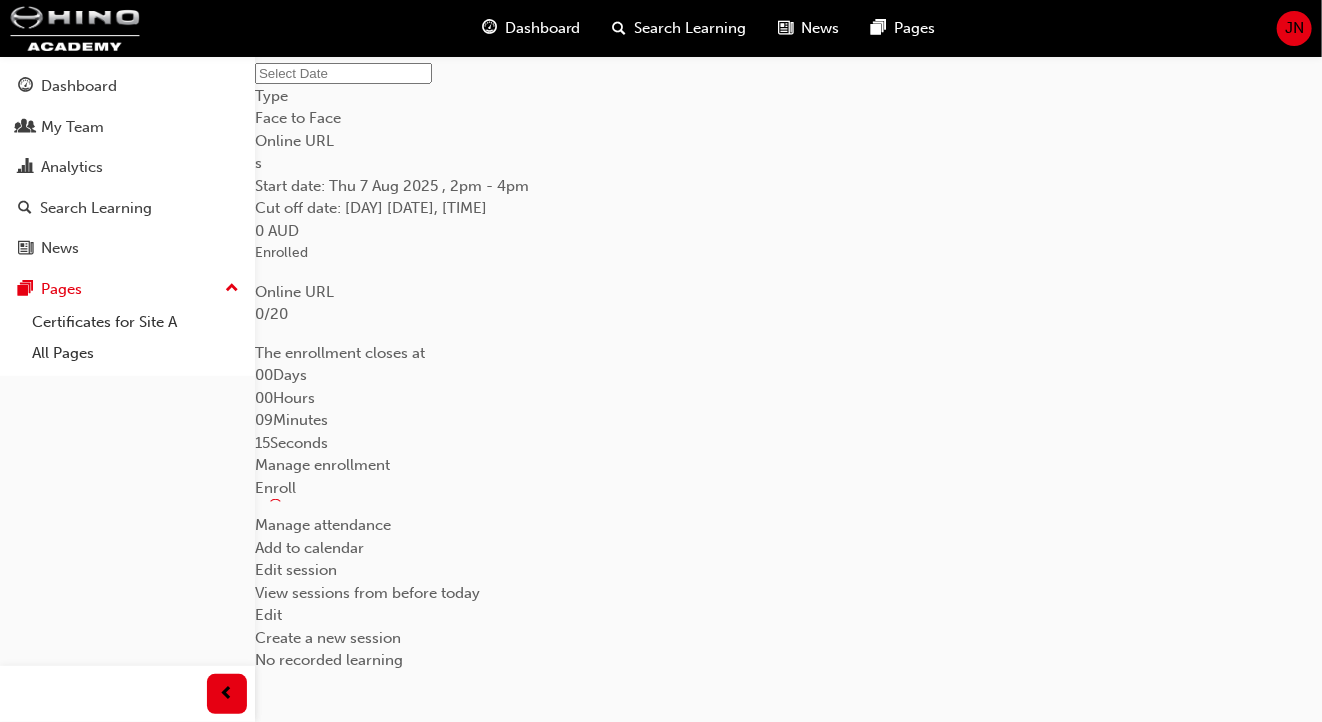scroll, scrollTop: 437, scrollLeft: 0, axis: vertical 